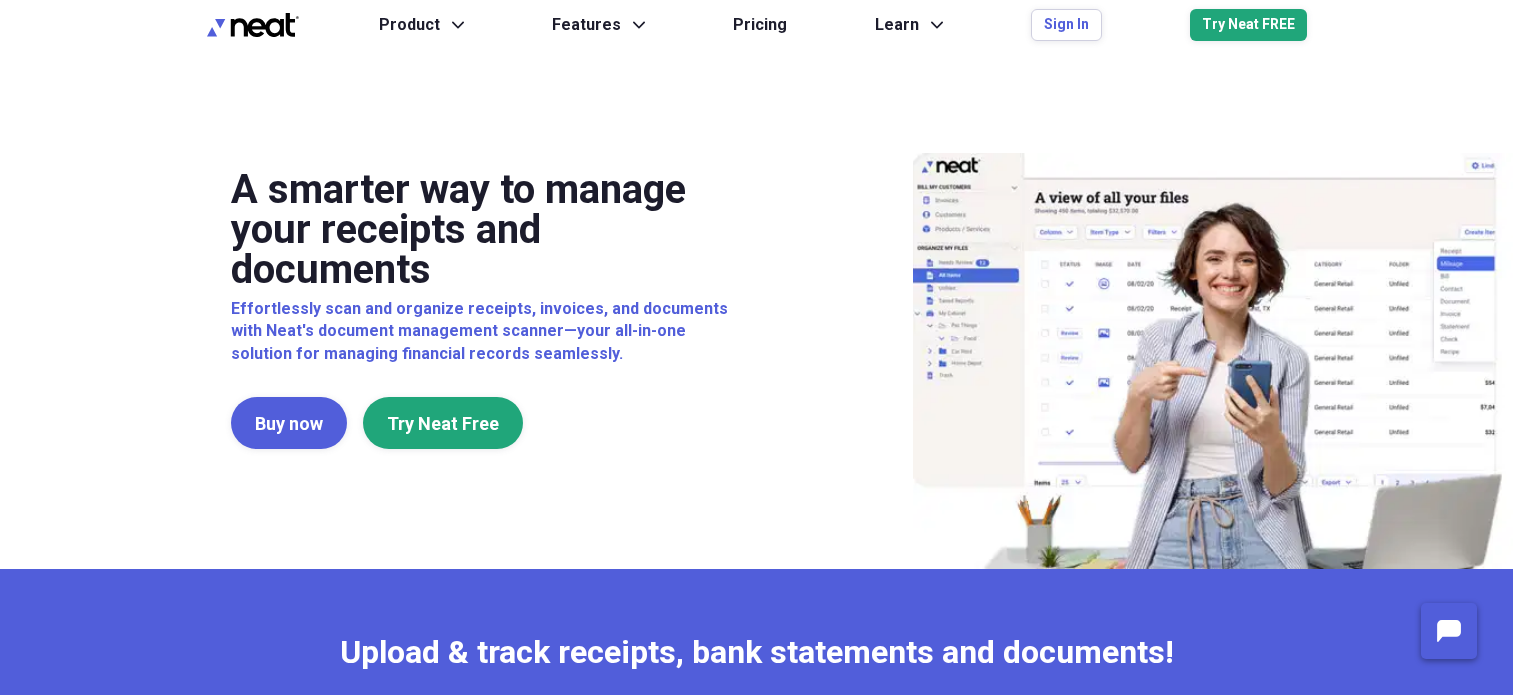 scroll, scrollTop: 0, scrollLeft: 0, axis: both 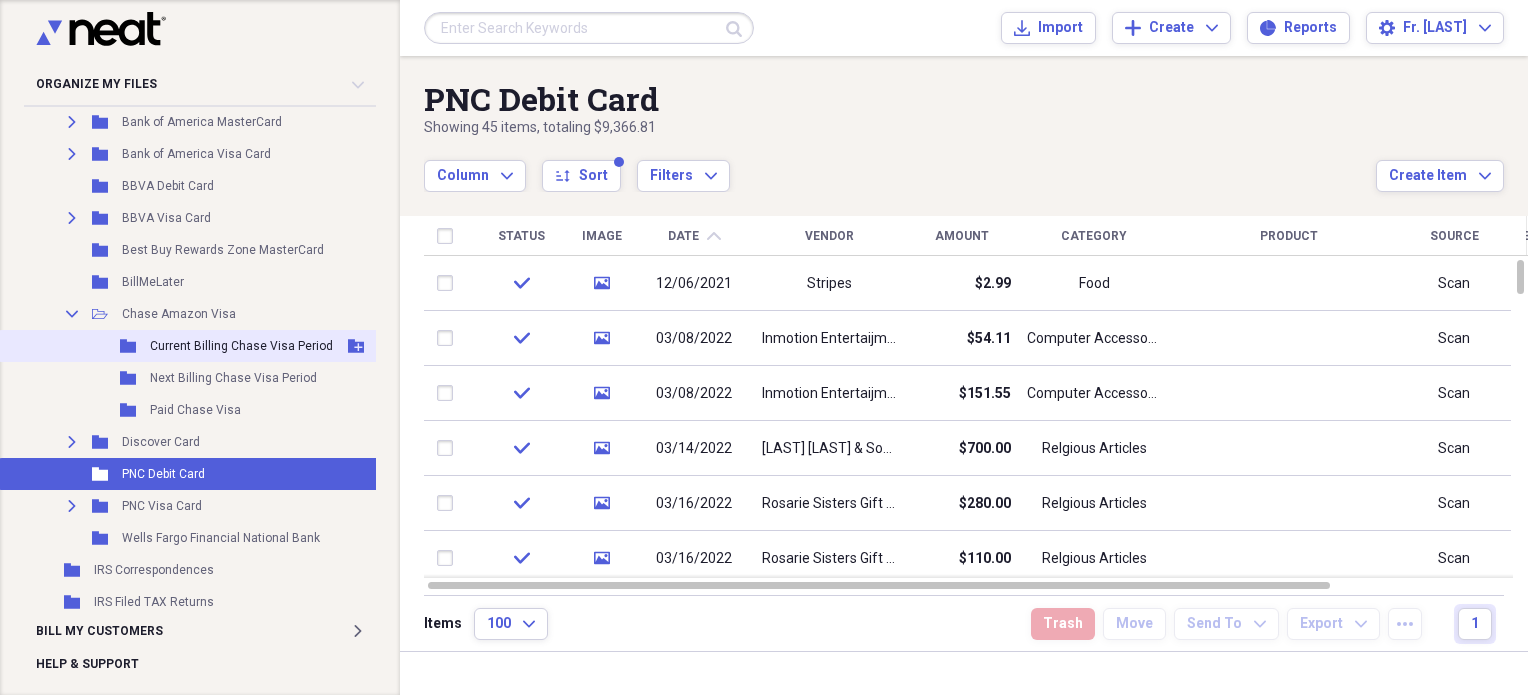 click on "Current Billing Chase Visa Period" at bounding box center [241, 346] 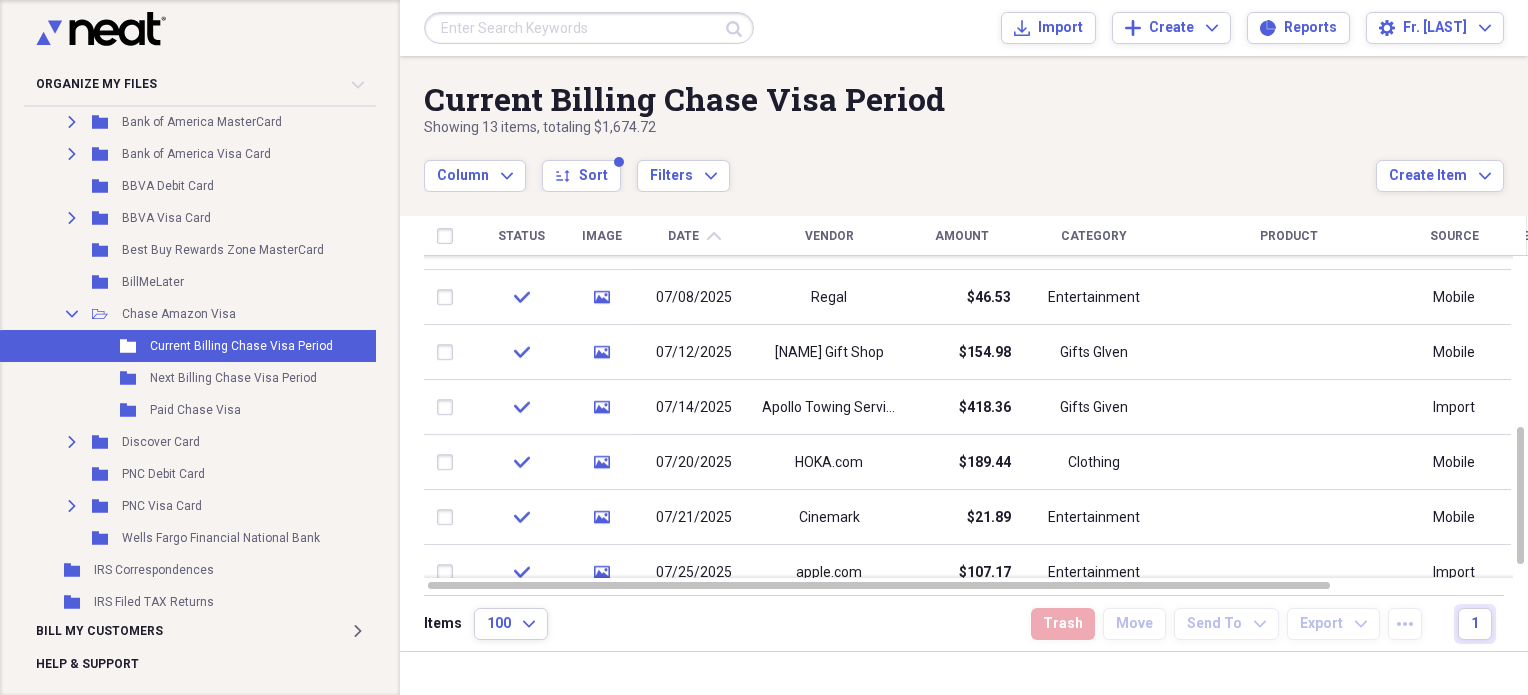 click on "check media 06/28/2025 Hulu $31.37 Entertainment Hulu Plus Import check media 06/29/2025 Amazon.com $3.24 Entertainment Amazon Prime Ad-Free Import check media 07/01/2025 Religious Goods Center $240.00 Religious Articles Mobile check media 07/06/2025 hotel.com $300.36 Lodging/Hotel Mobile check media 07/07/2025 Walmart $144.33 Household Mobile check media 07/08/2025 Regal $46.53 Entertainment Mobile check media 07/12/2025 OLDJdV Gift Shop $154.98 Gifts GIven Mobile check media 07/14/2025 Apollo Towing Service $418.36 Gifts Given Import check media 07/20/2025 HOKA.com $189.44 Clothing Mobile check media 07/21/2025 Cinemark $21.89 Entertainment Mobile check media 07/25/2025 apple.com $107.17 Entertainment Import" at bounding box center (976, -115) 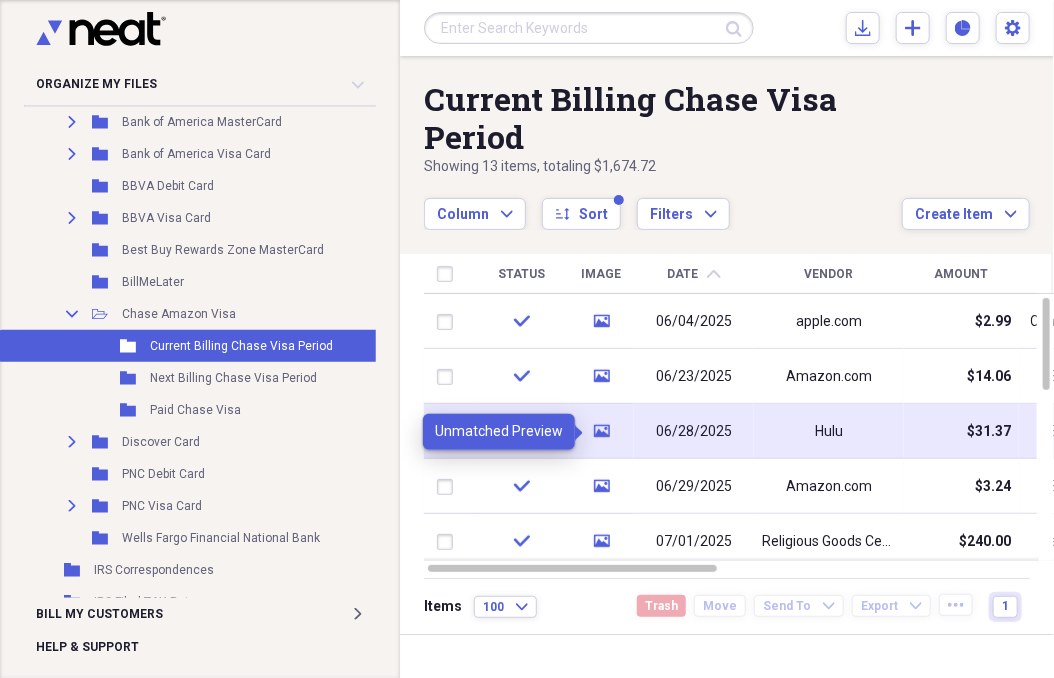 click on "media" 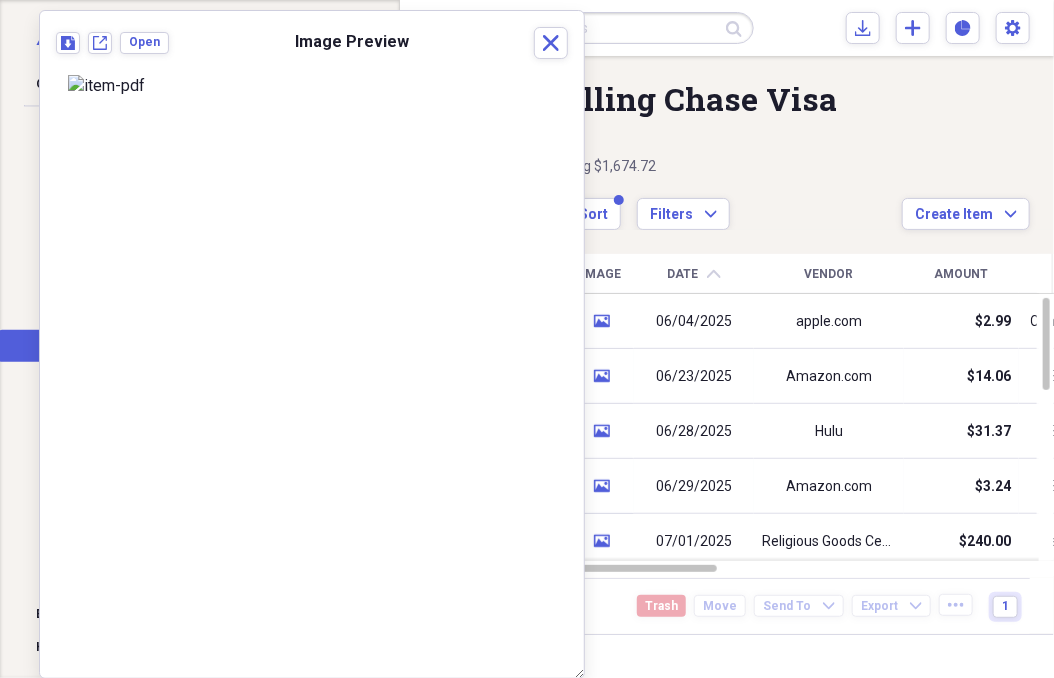 click on "Column Expand sort Sort Filters  Expand" at bounding box center [663, 203] 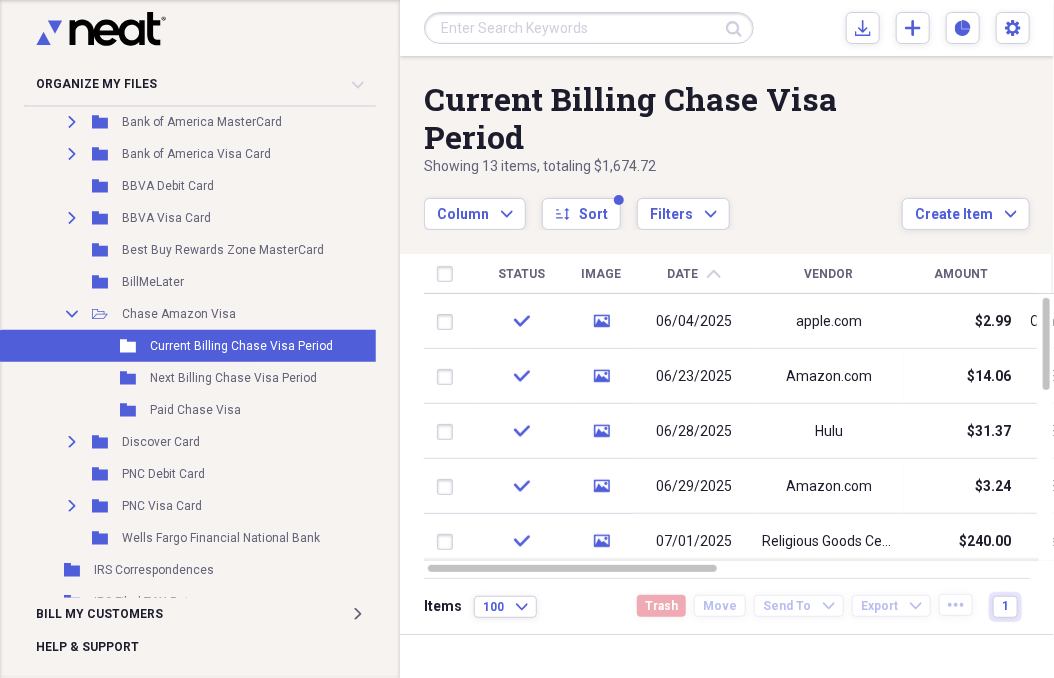 click on "Current Billing Chase Visa Period Showing 13 items , totaling $1,674.72 Column Expand sort Sort Filters  Expand Create Item Expand" at bounding box center [727, 143] 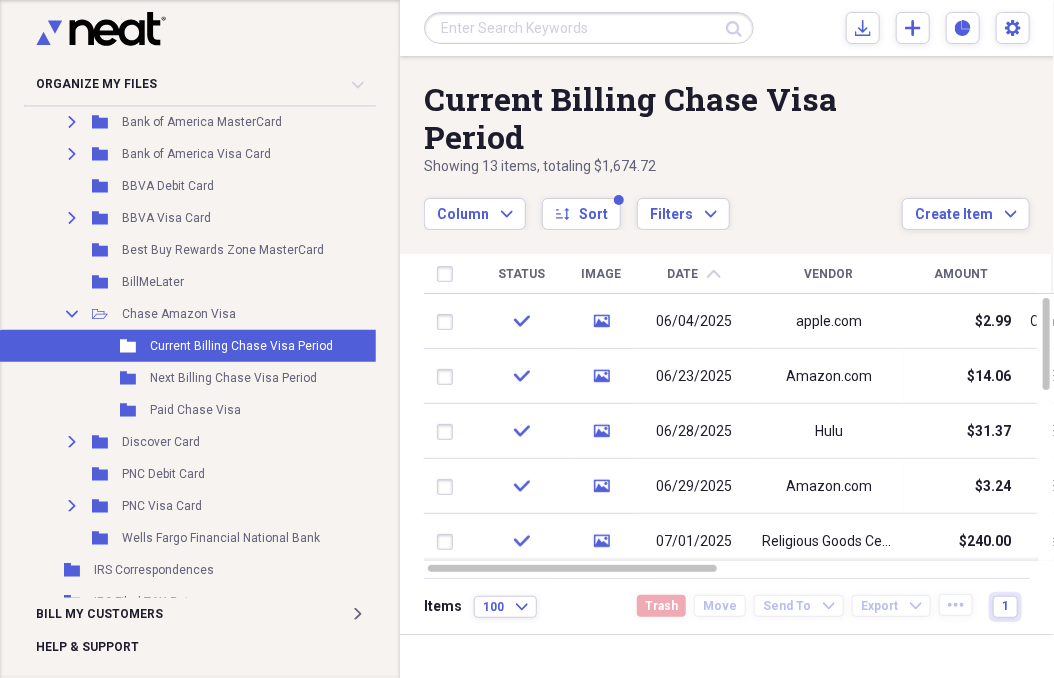 click on "Items 100 Expand Trash Move Send To Expand Export Expand more 1" at bounding box center (727, 606) 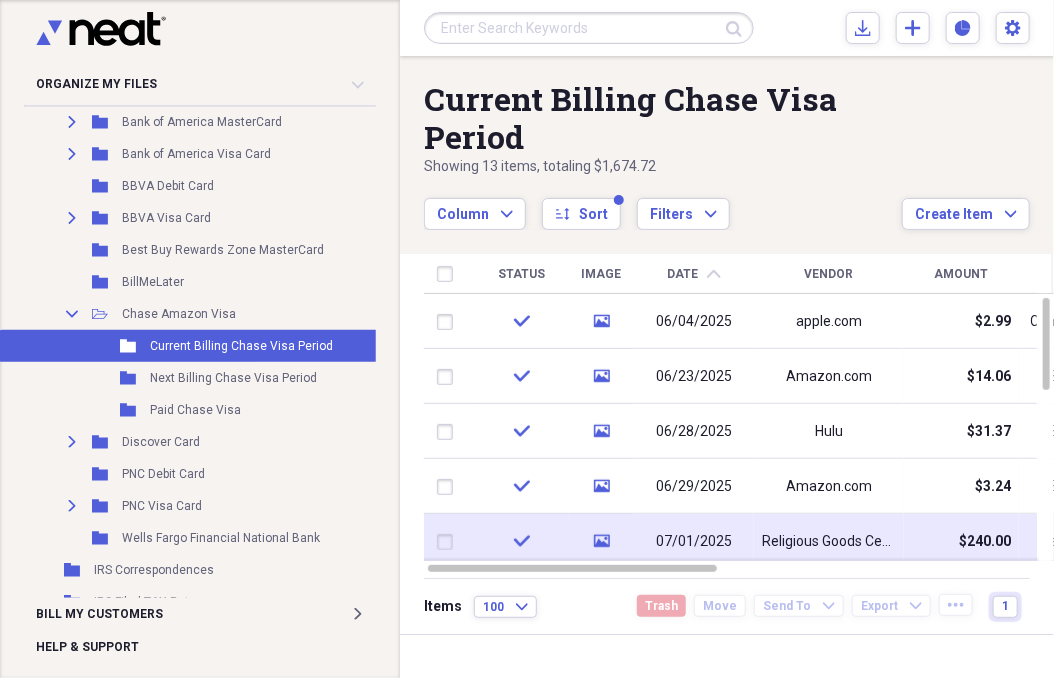 click on "Religious Goods Center" at bounding box center [829, 541] 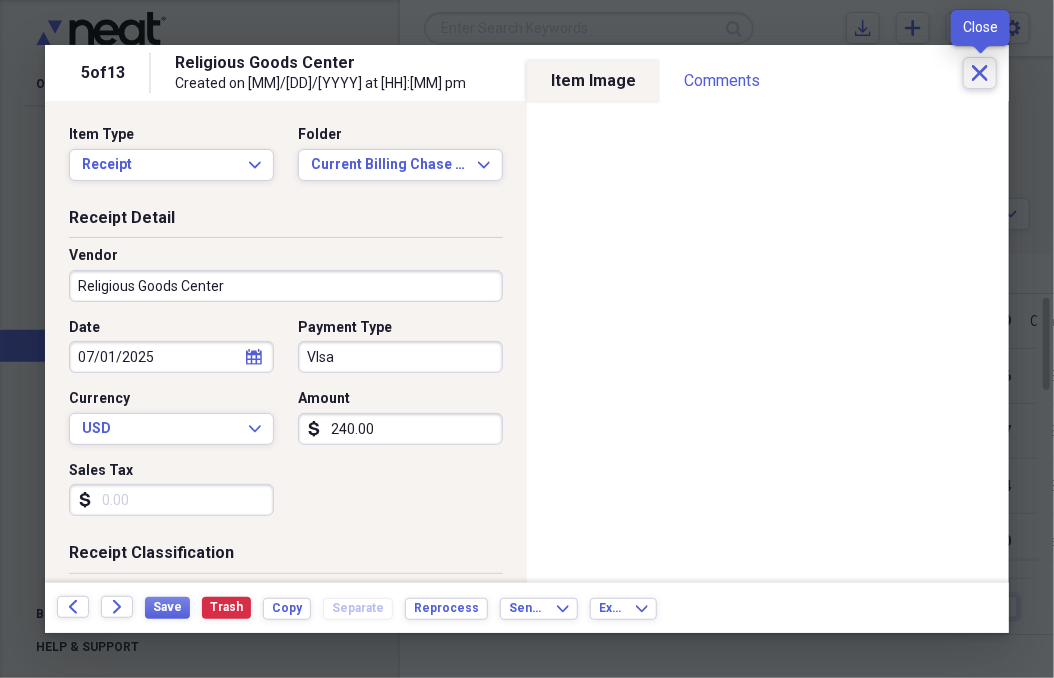 click on "Close" at bounding box center (980, 73) 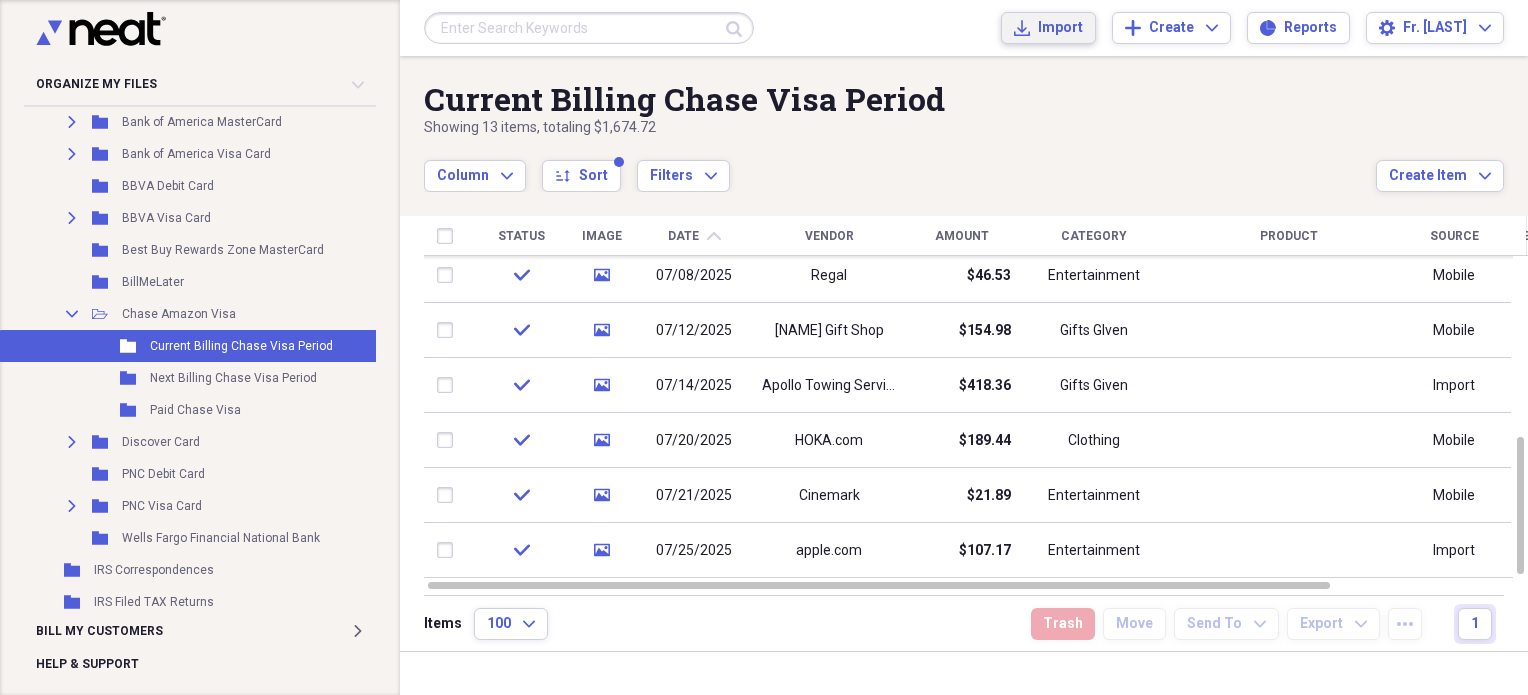 click on "Import" at bounding box center [1060, 28] 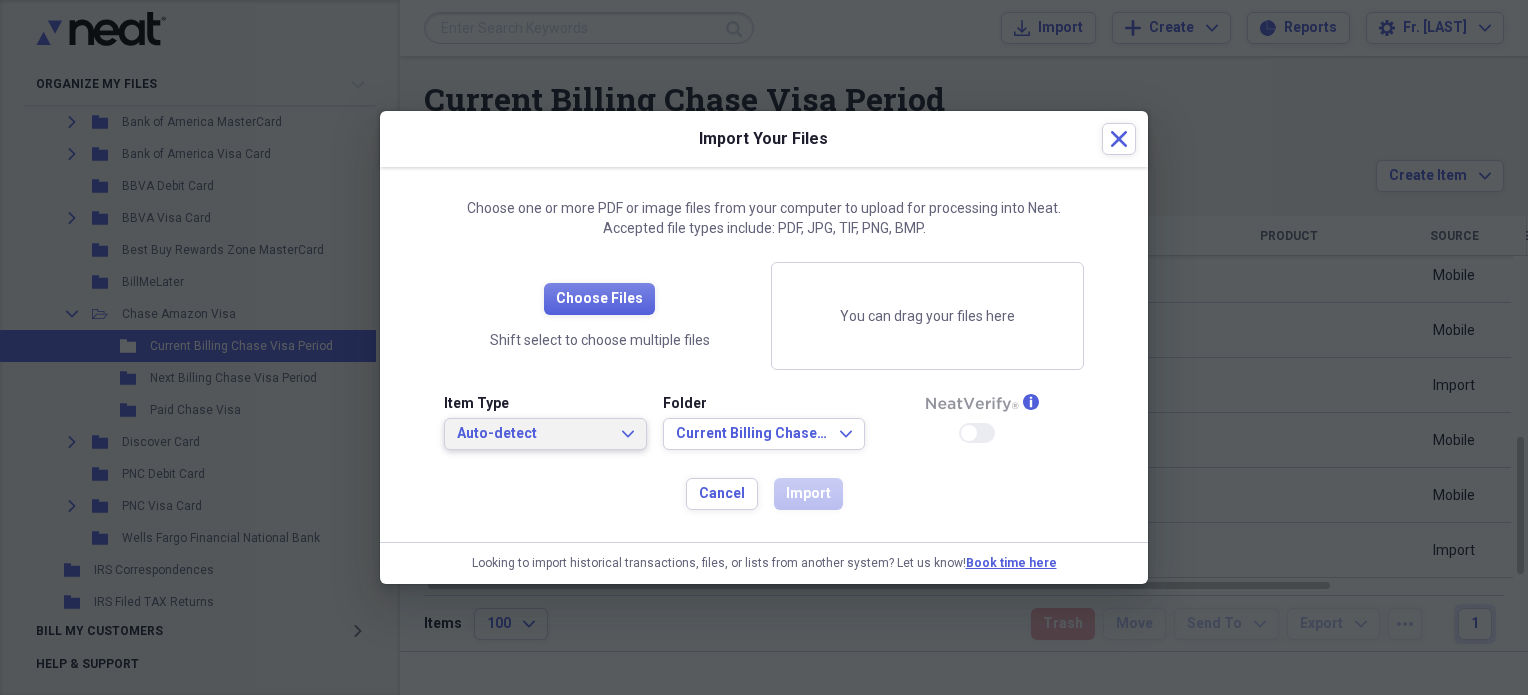 click on "Auto-detect" at bounding box center [533, 434] 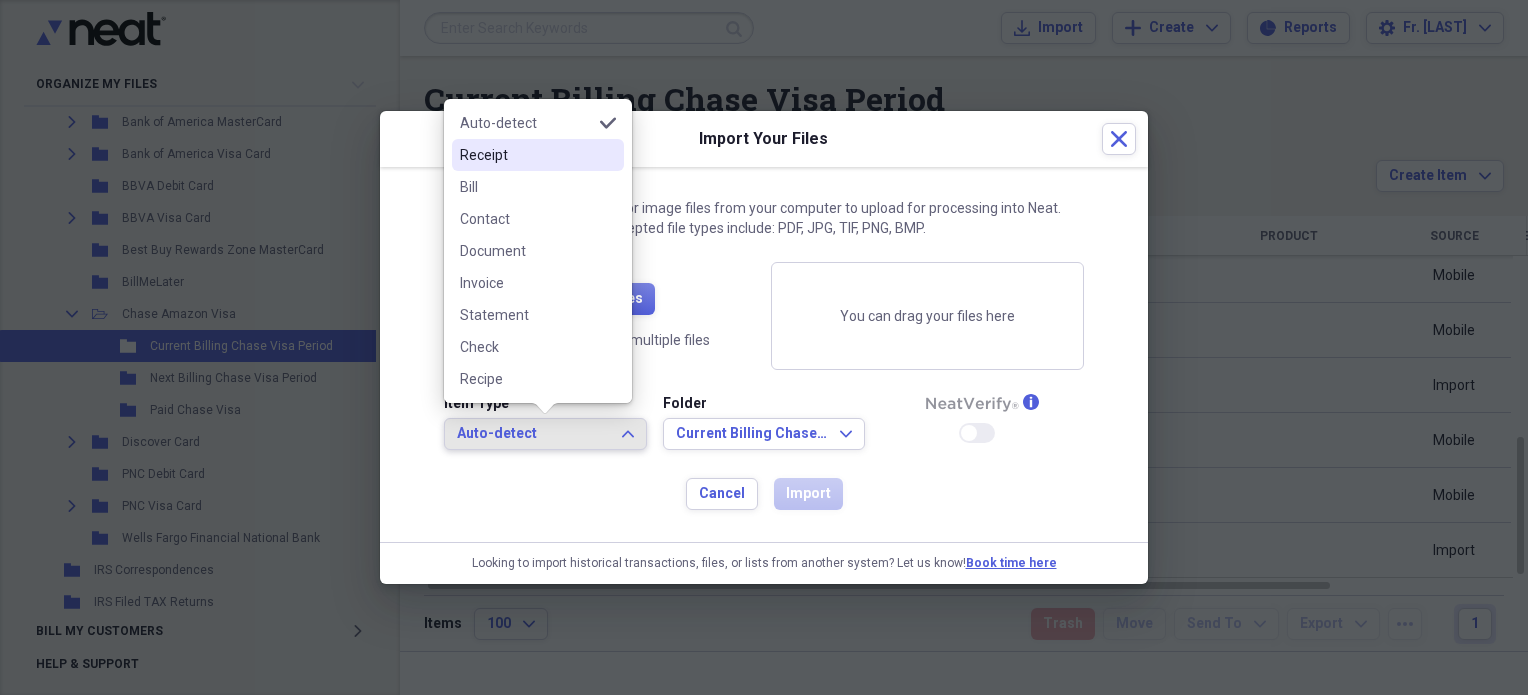click on "Receipt" at bounding box center [526, 155] 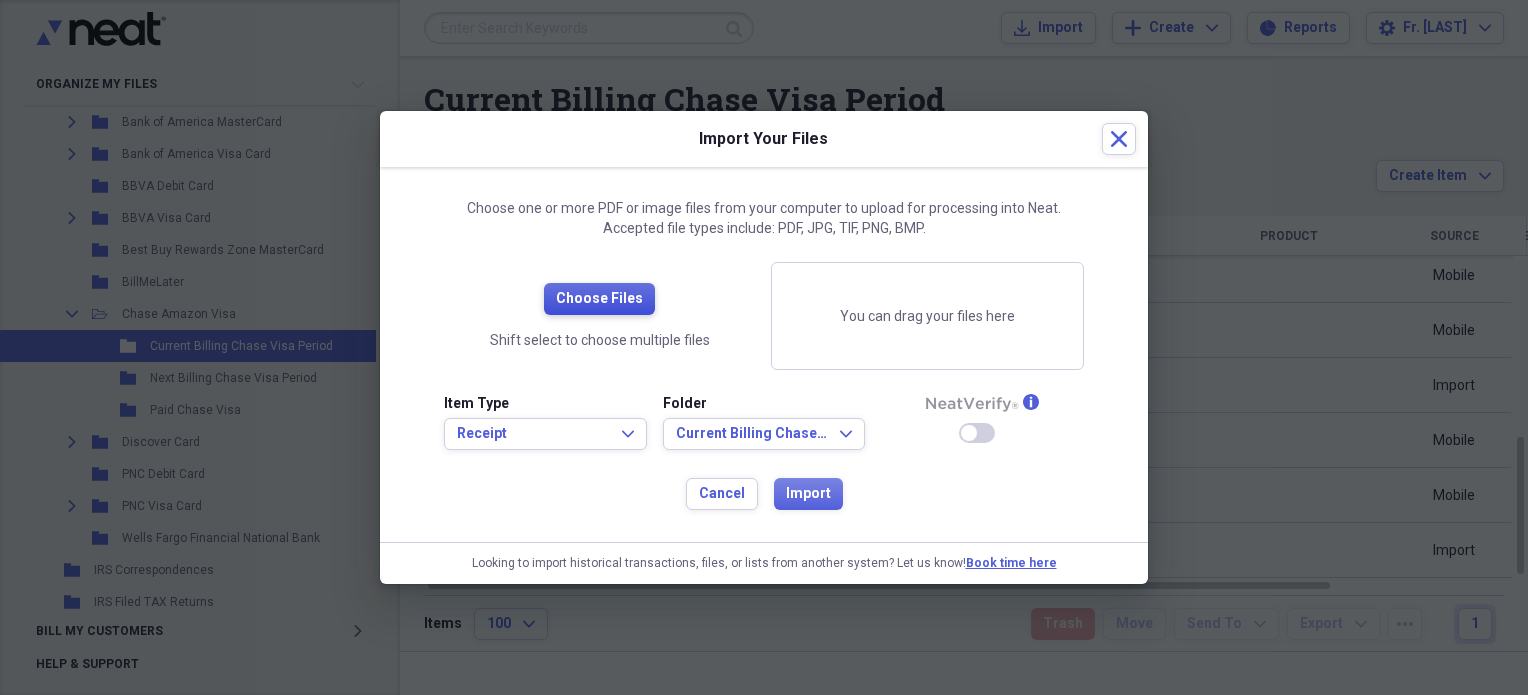 click on "Choose Files" at bounding box center [599, 299] 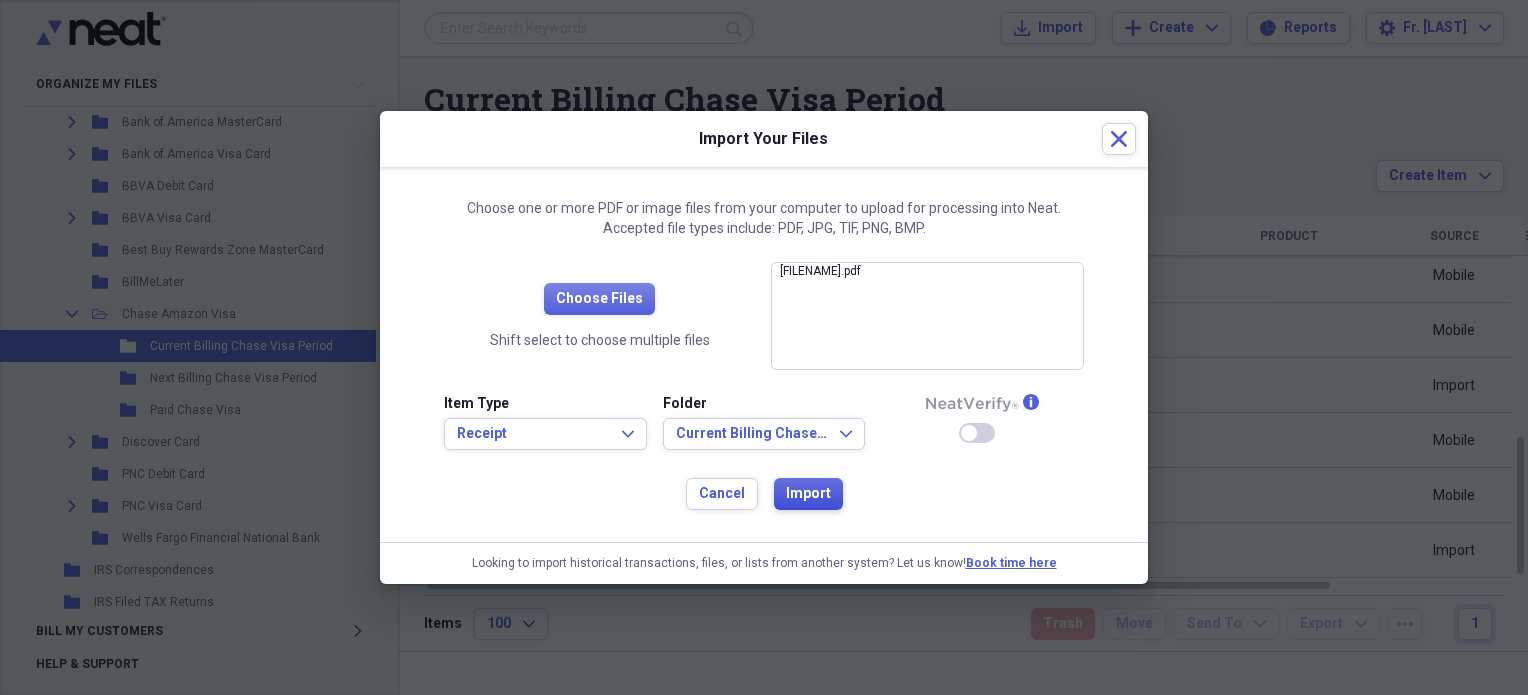 click on "Import" at bounding box center (808, 494) 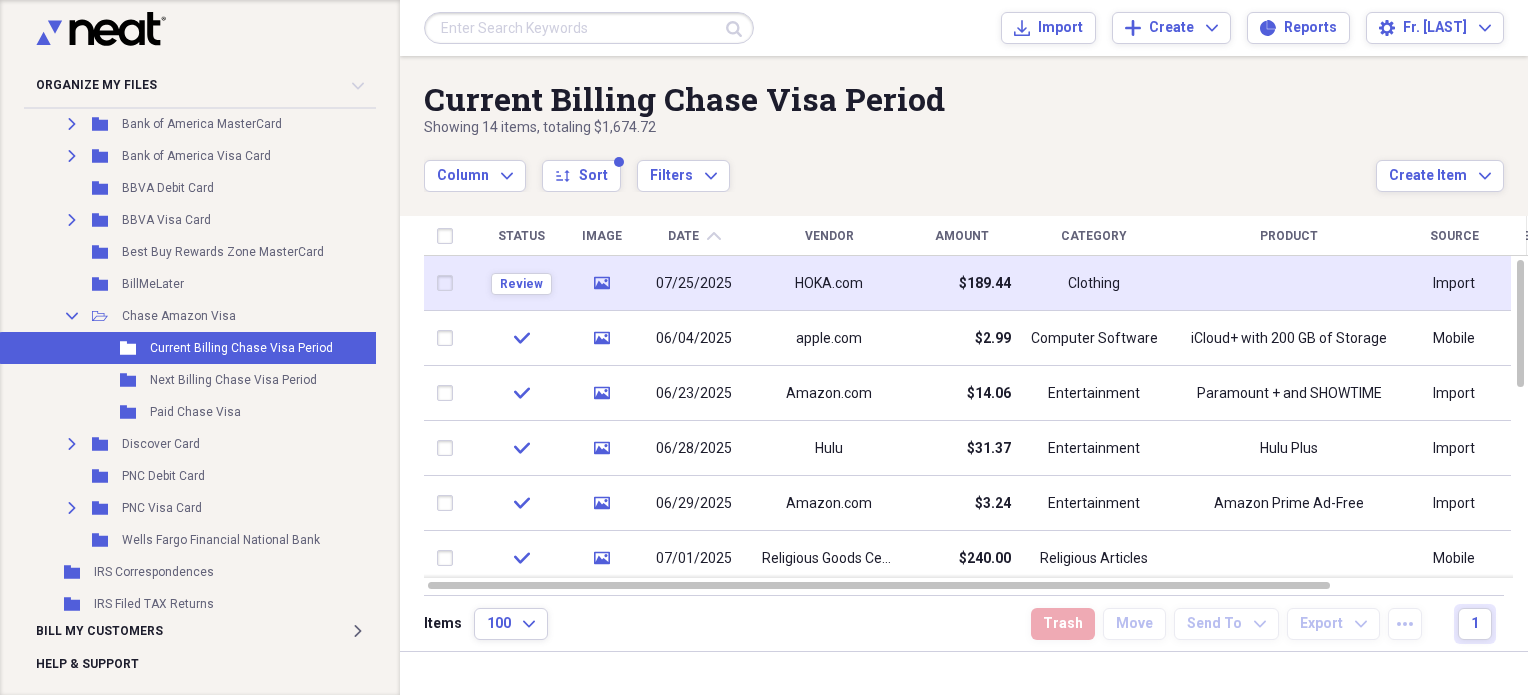 click on "Clothing" at bounding box center [1094, 283] 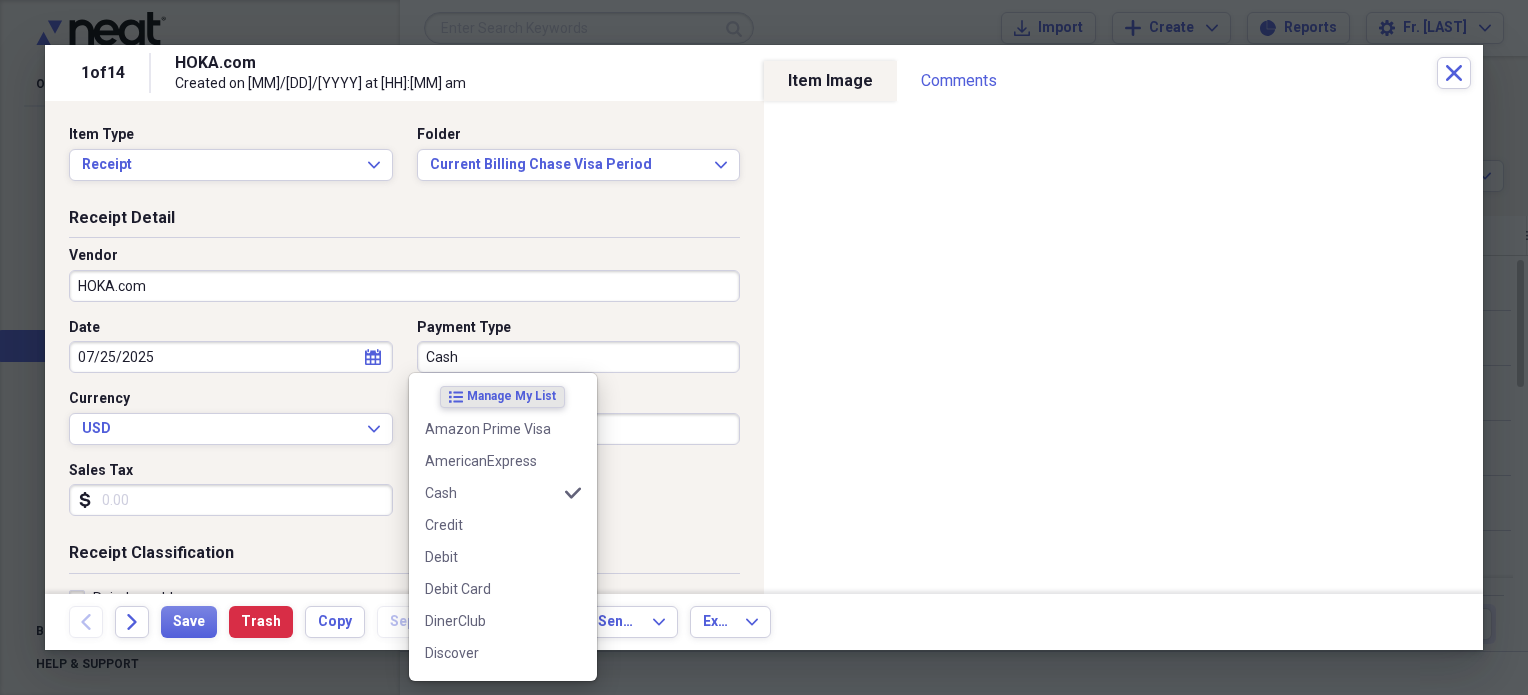 click on "Cash" at bounding box center (579, 357) 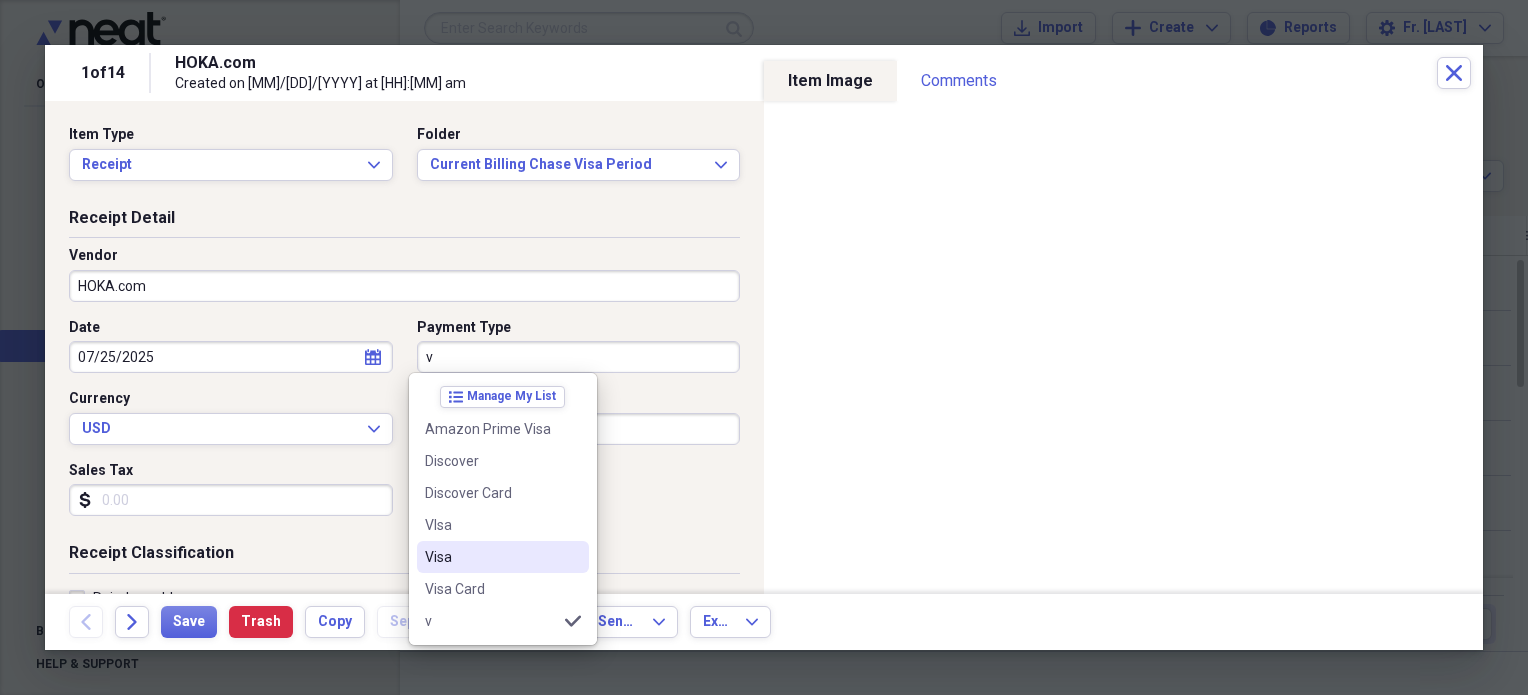 click on "Visa" at bounding box center (491, 557) 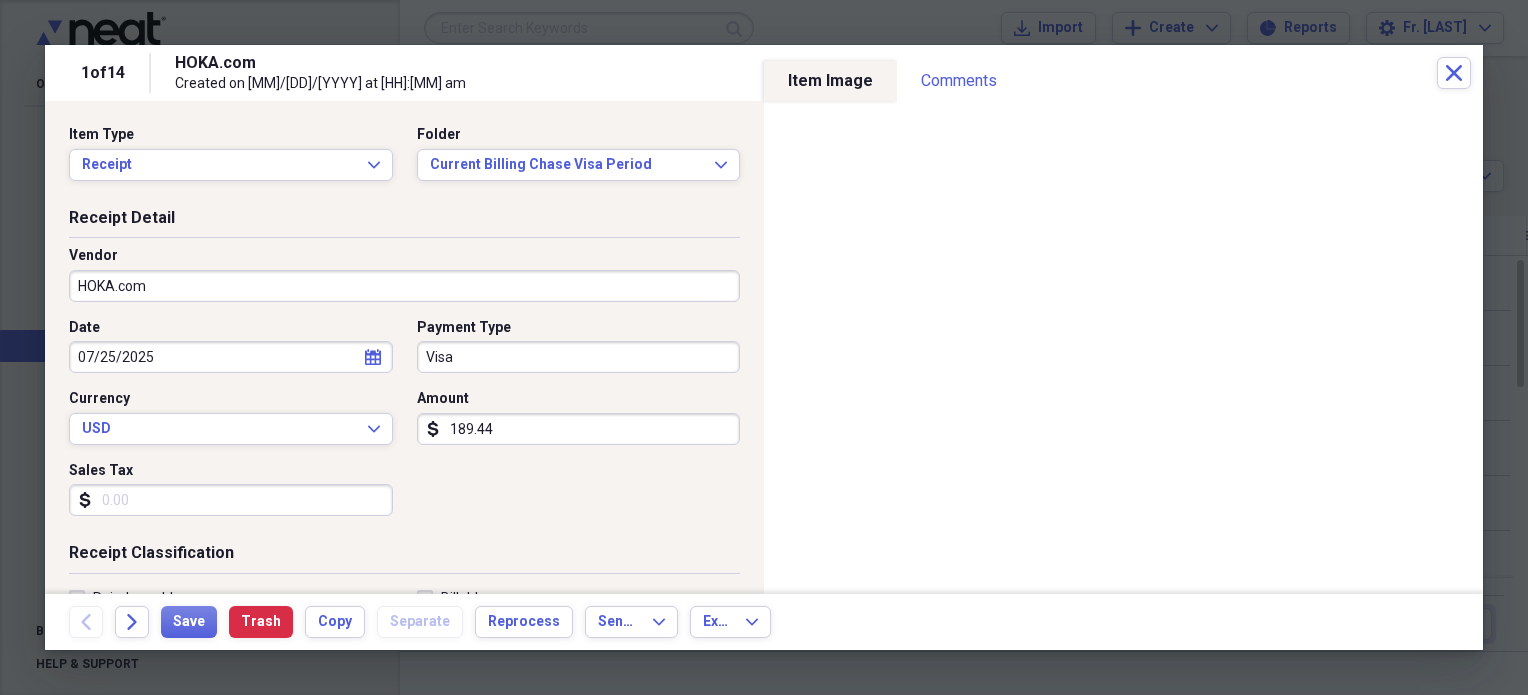 click on "189.44" at bounding box center (579, 429) 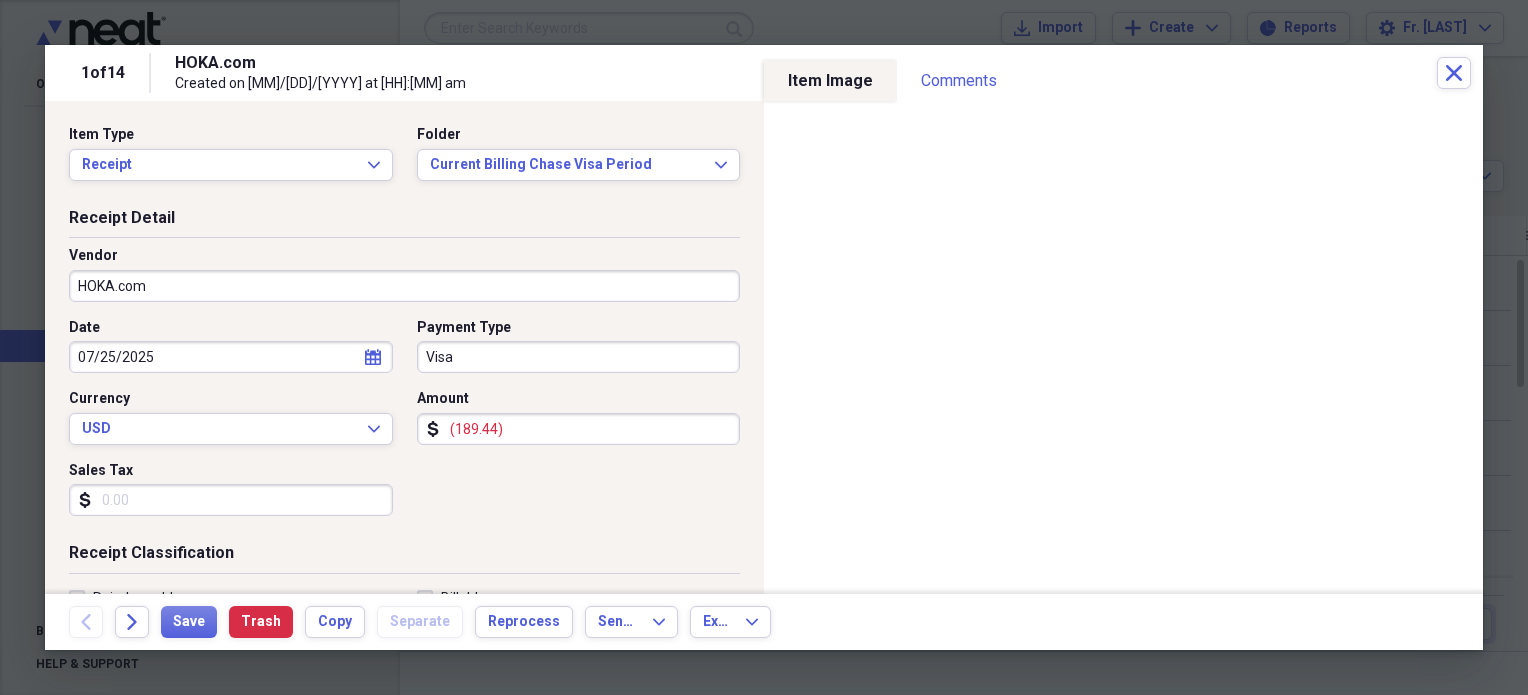 type on "(189.44)" 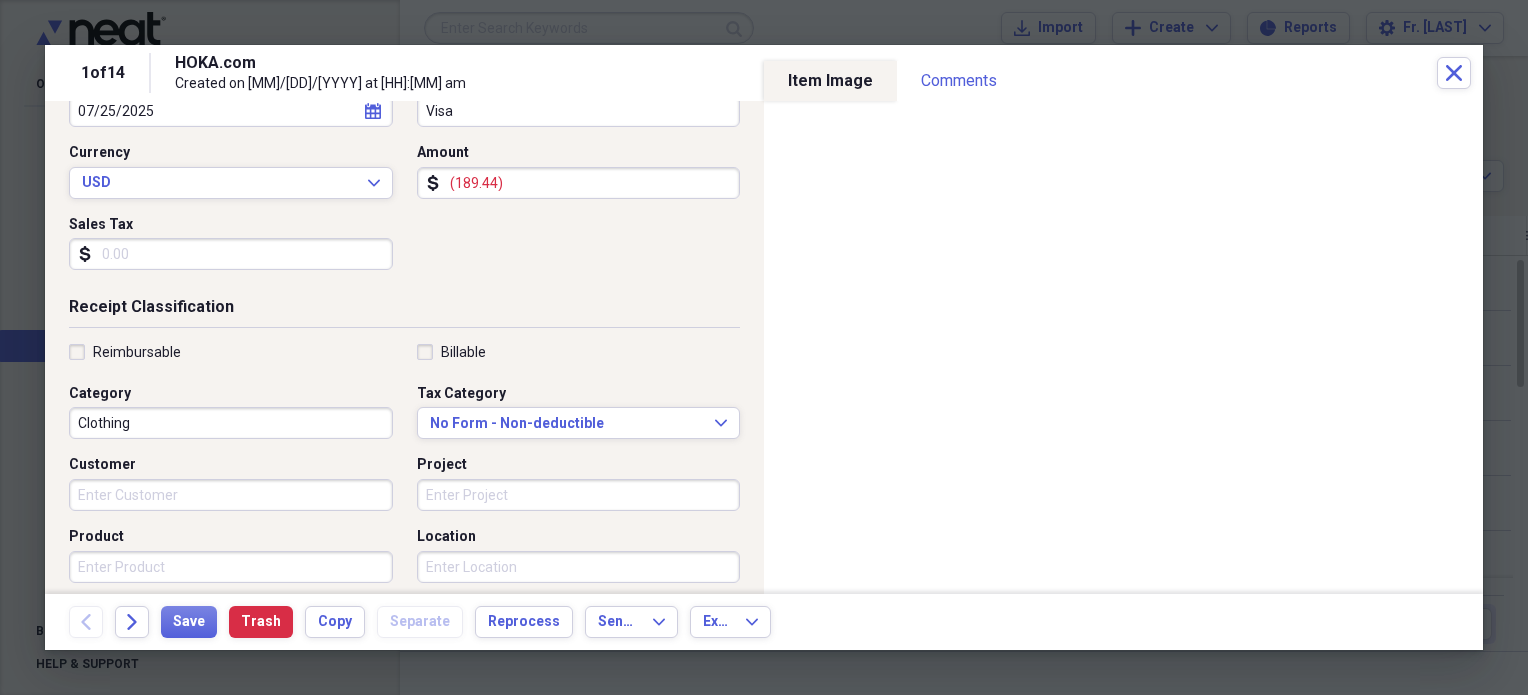scroll, scrollTop: 249, scrollLeft: 0, axis: vertical 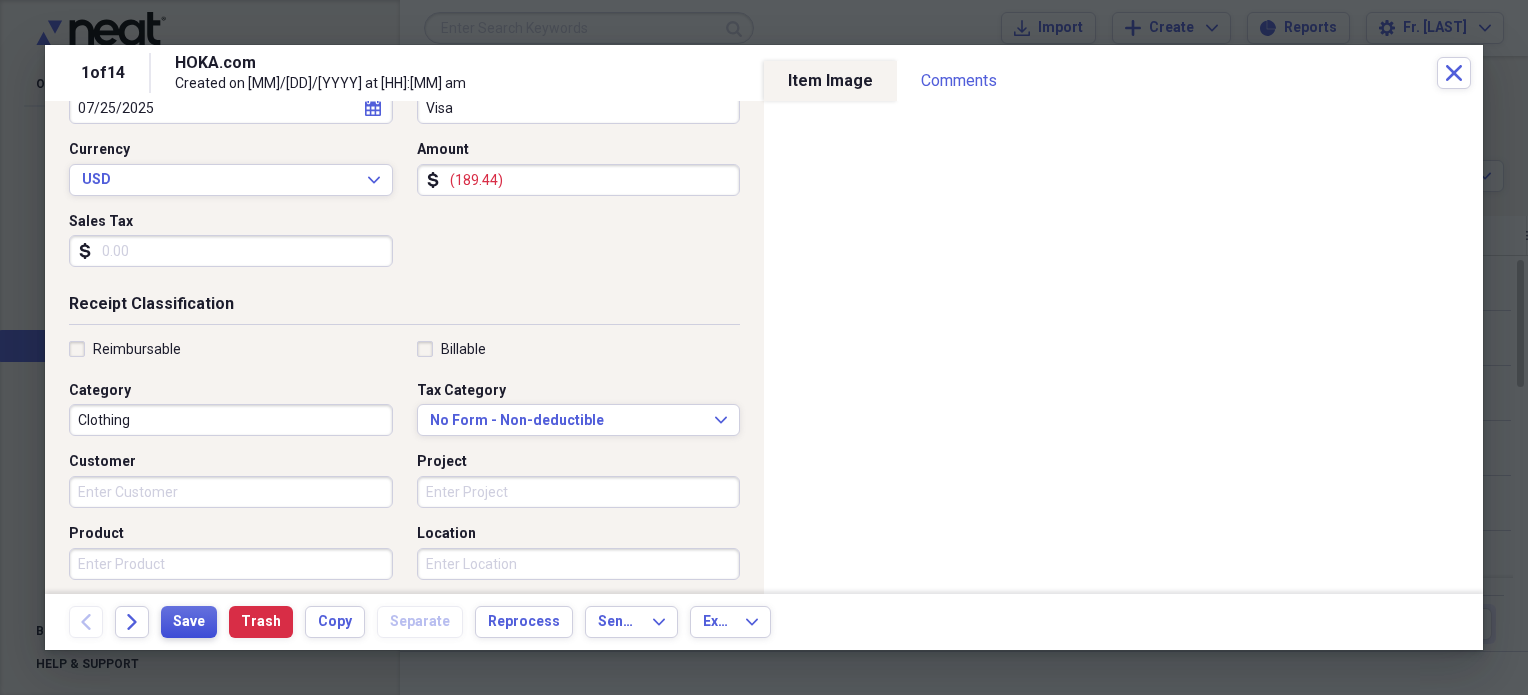 click on "Save" at bounding box center [189, 622] 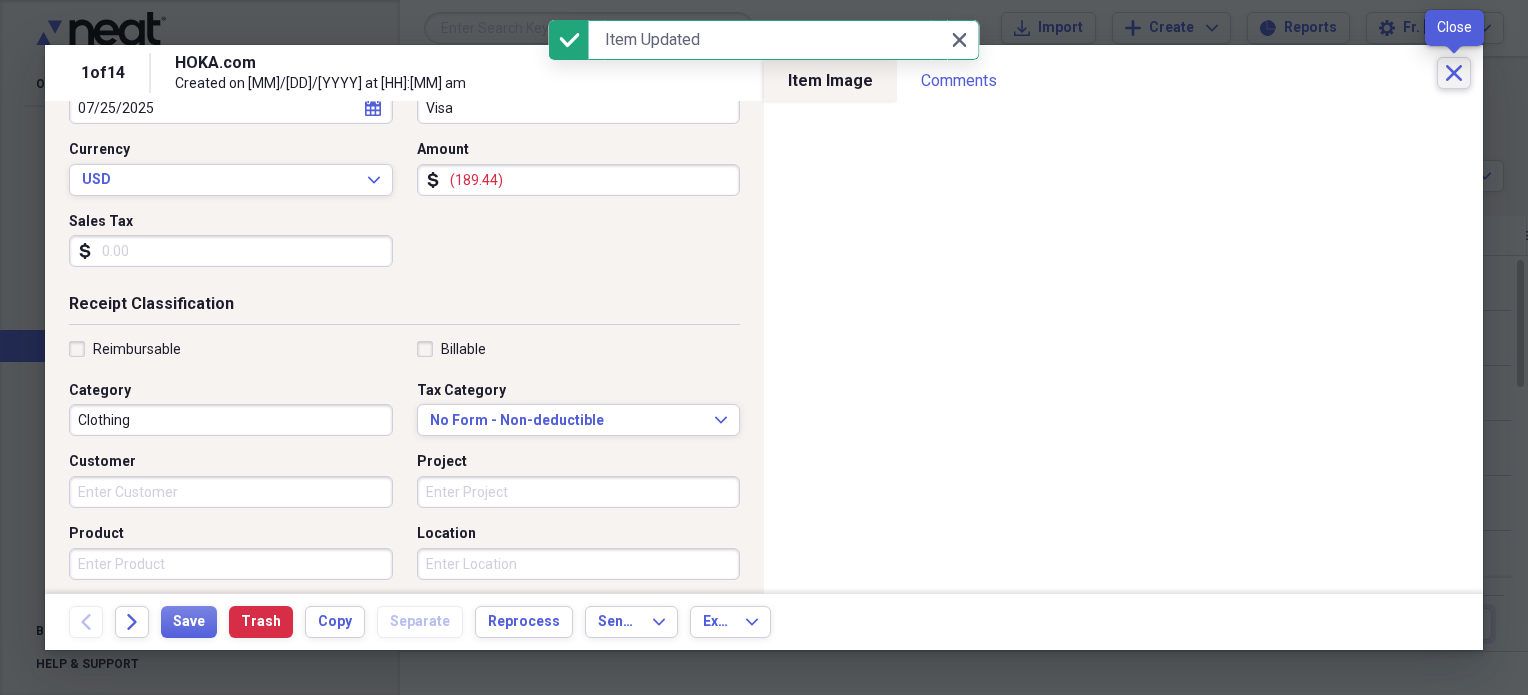 click 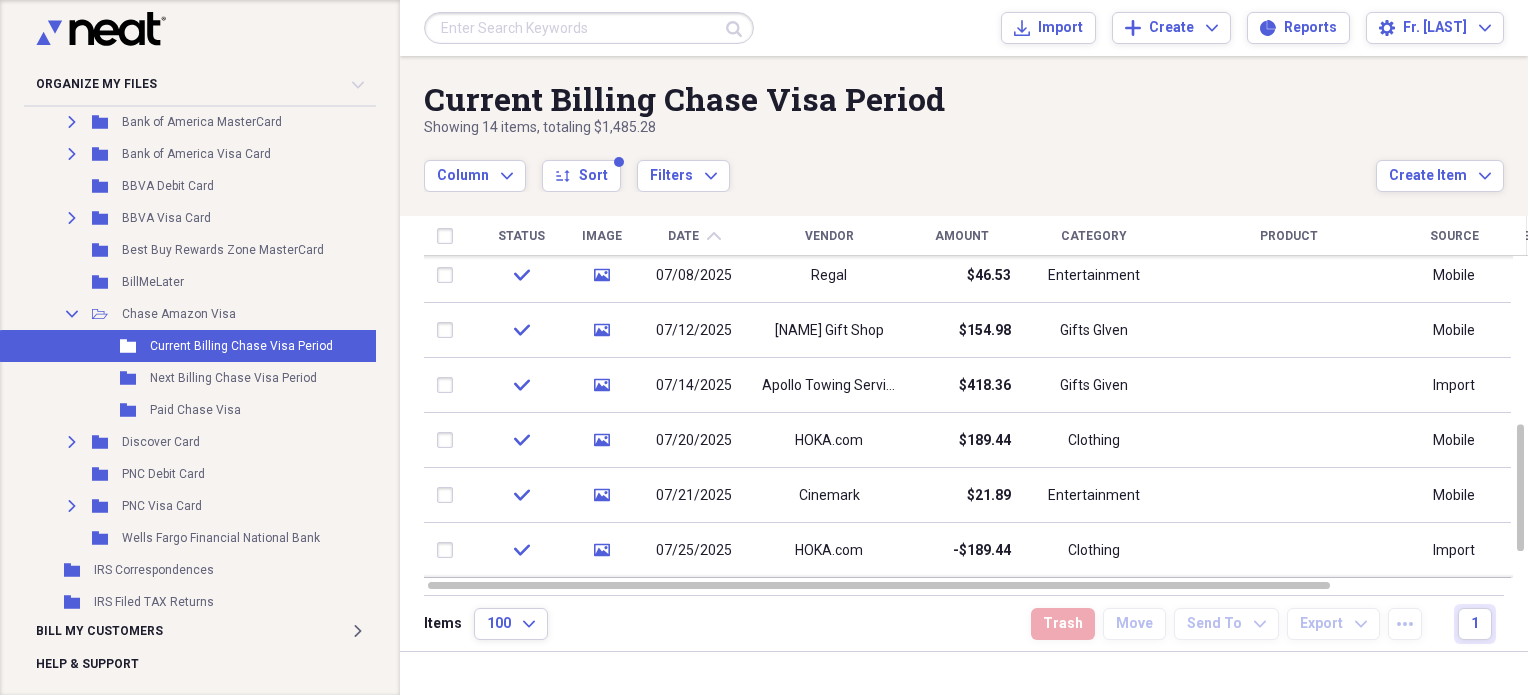click on "Showing 14 items , totaling $1,485.28" at bounding box center (900, 128) 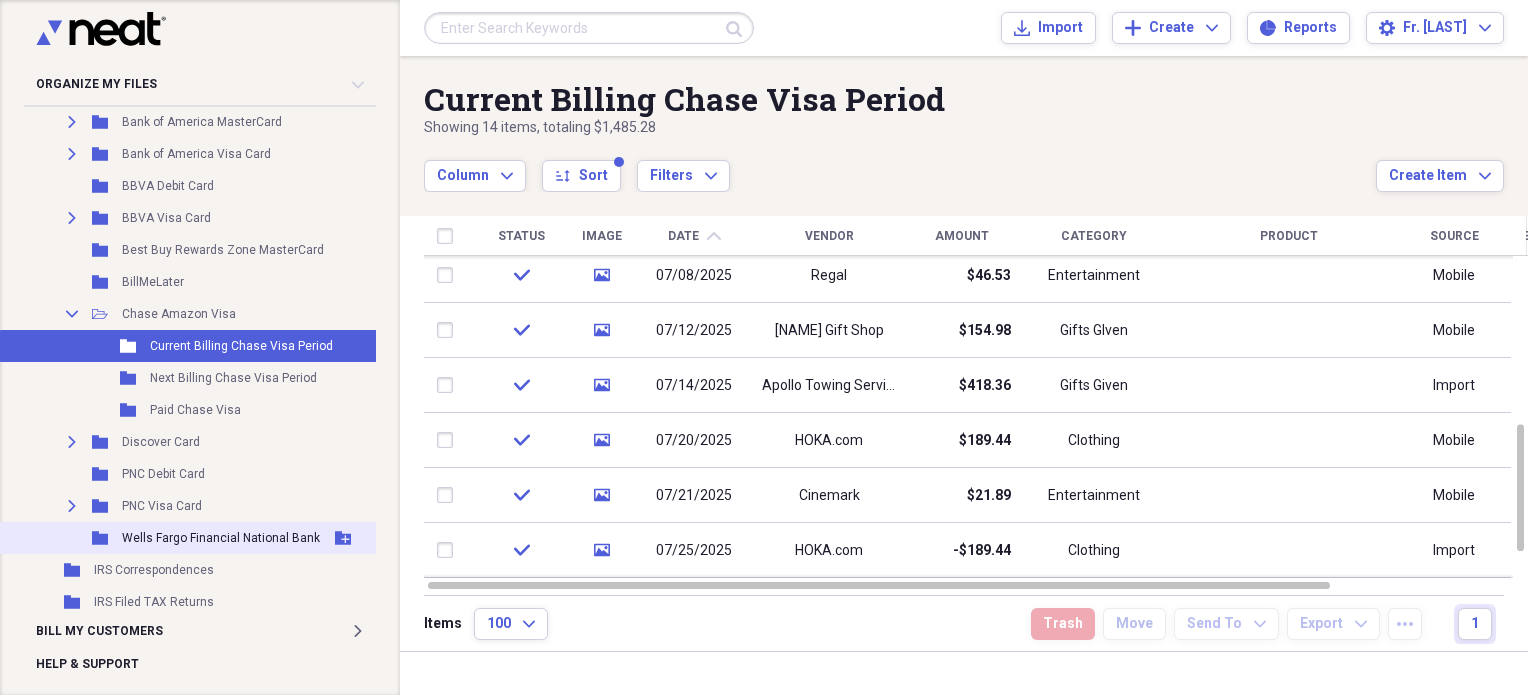 click on "Wells Fargo Financial National Bank" at bounding box center [221, 538] 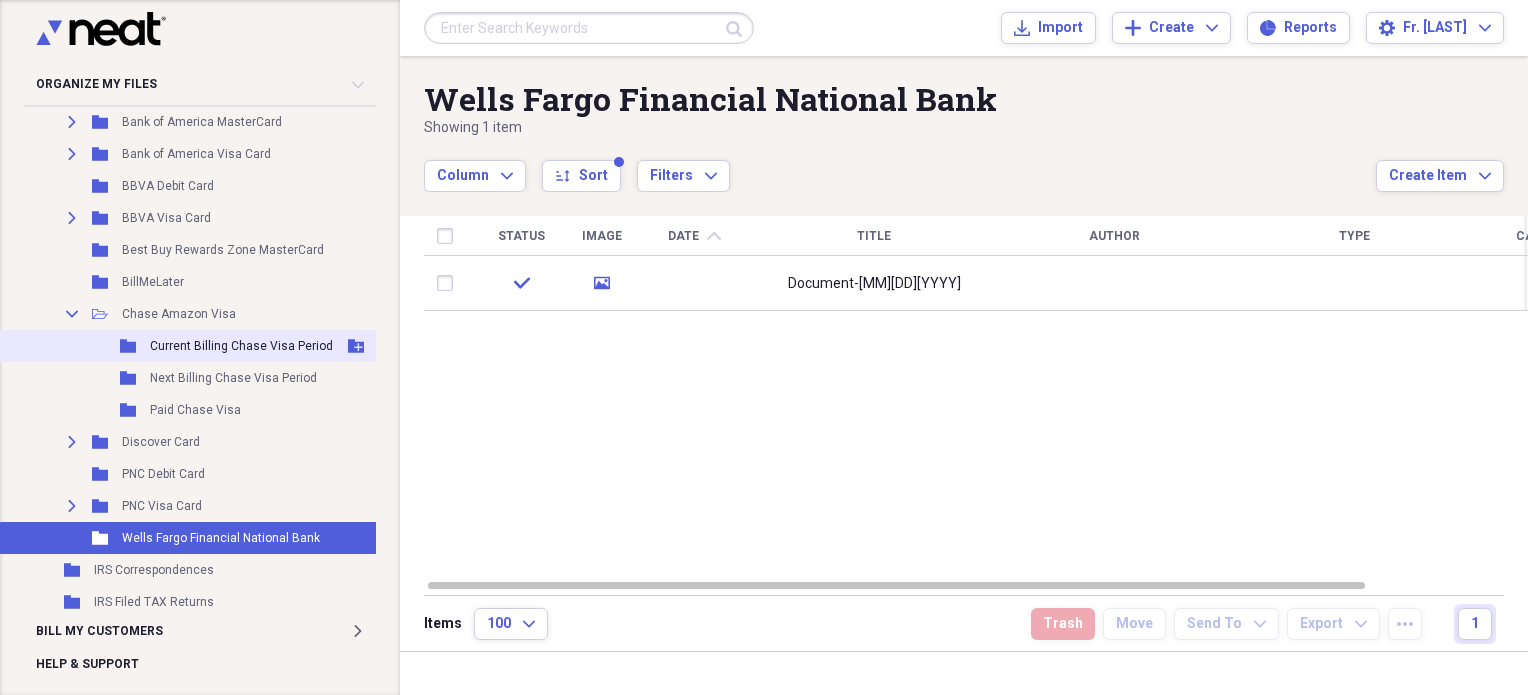 click on "Current Billing Chase Visa Period" at bounding box center (241, 346) 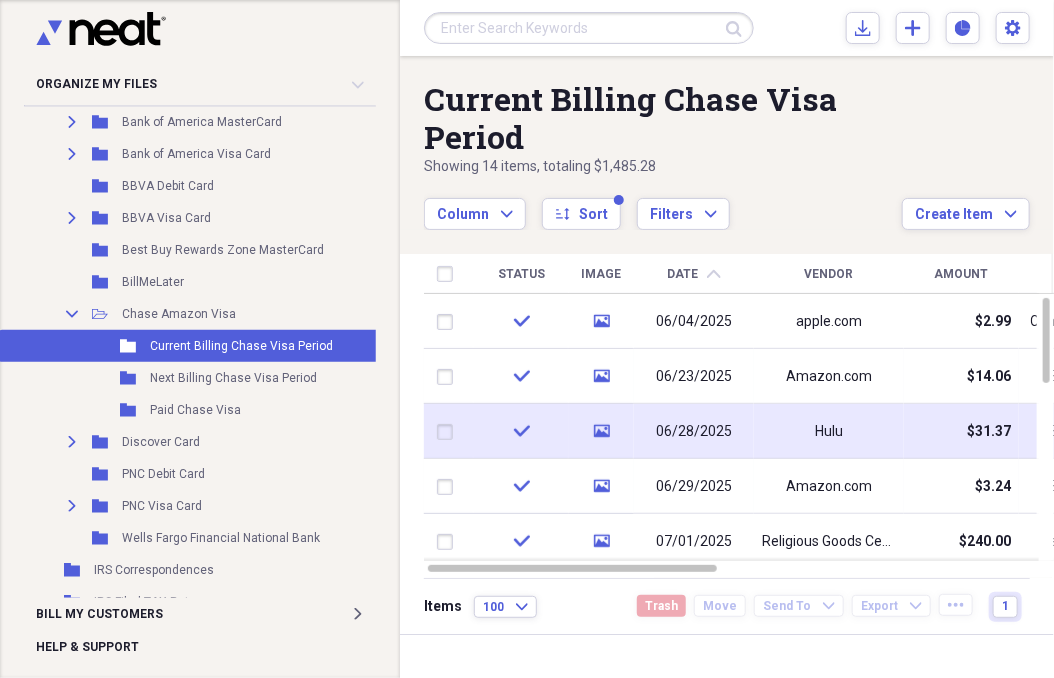 click on "Hulu" at bounding box center [829, 431] 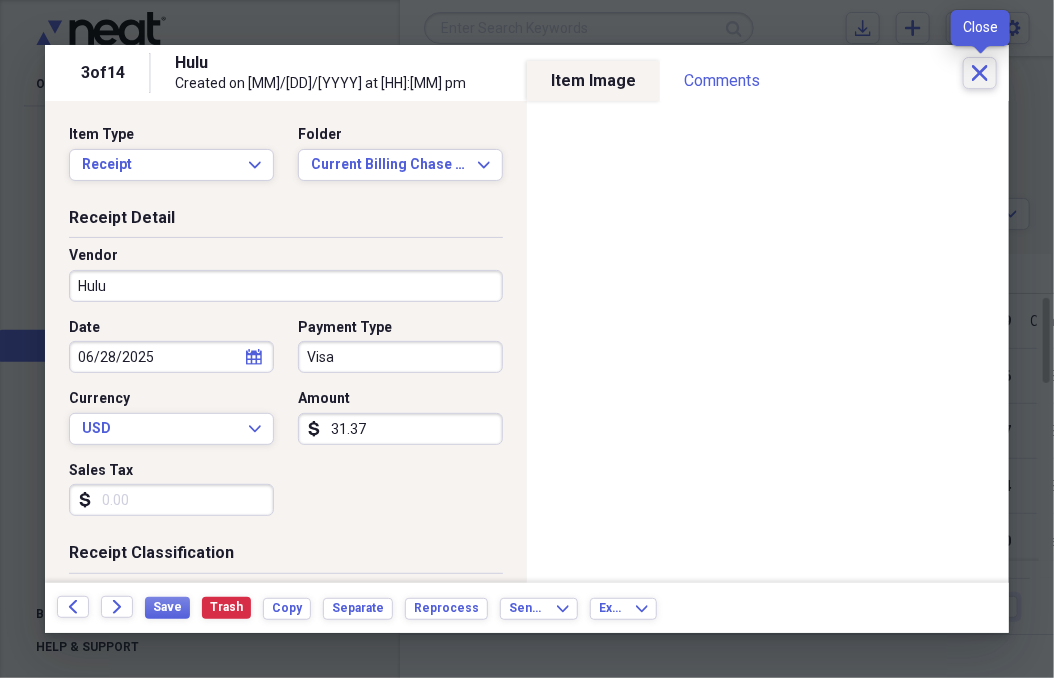 click on "Close" at bounding box center [980, 73] 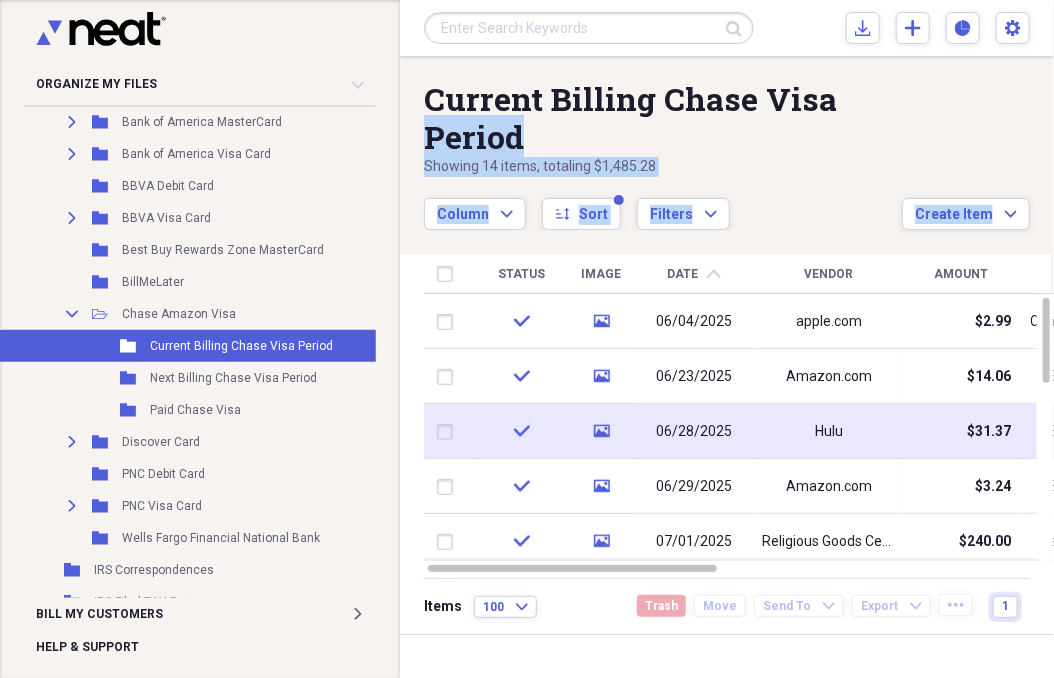 drag, startPoint x: 984, startPoint y: 81, endPoint x: 883, endPoint y: 435, distance: 368.12634 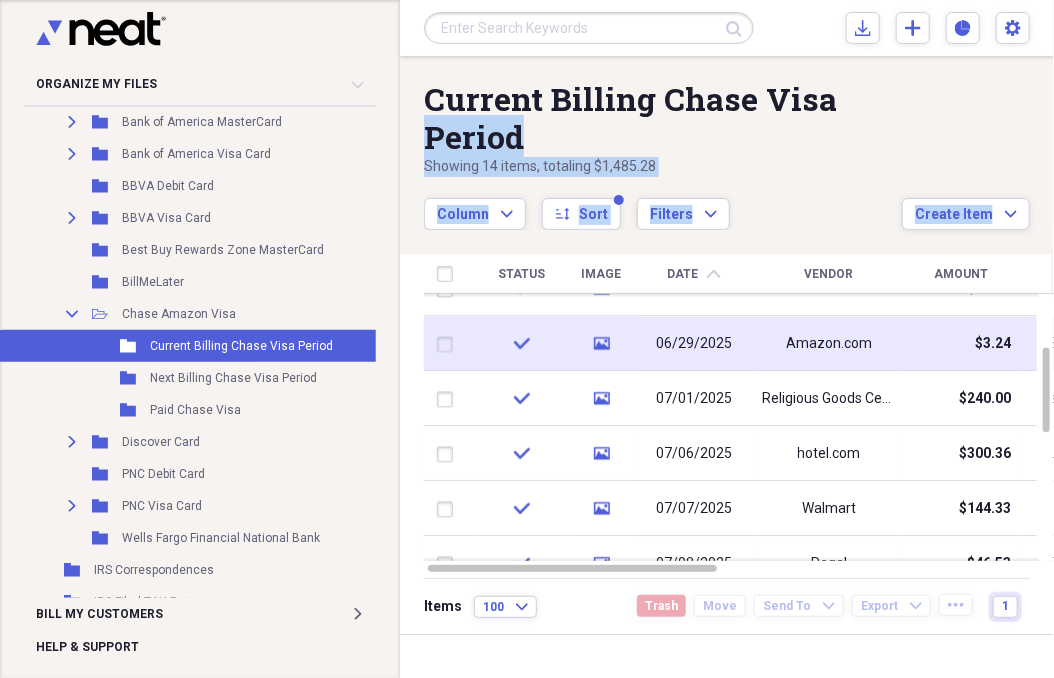 click on "media" at bounding box center [601, 344] 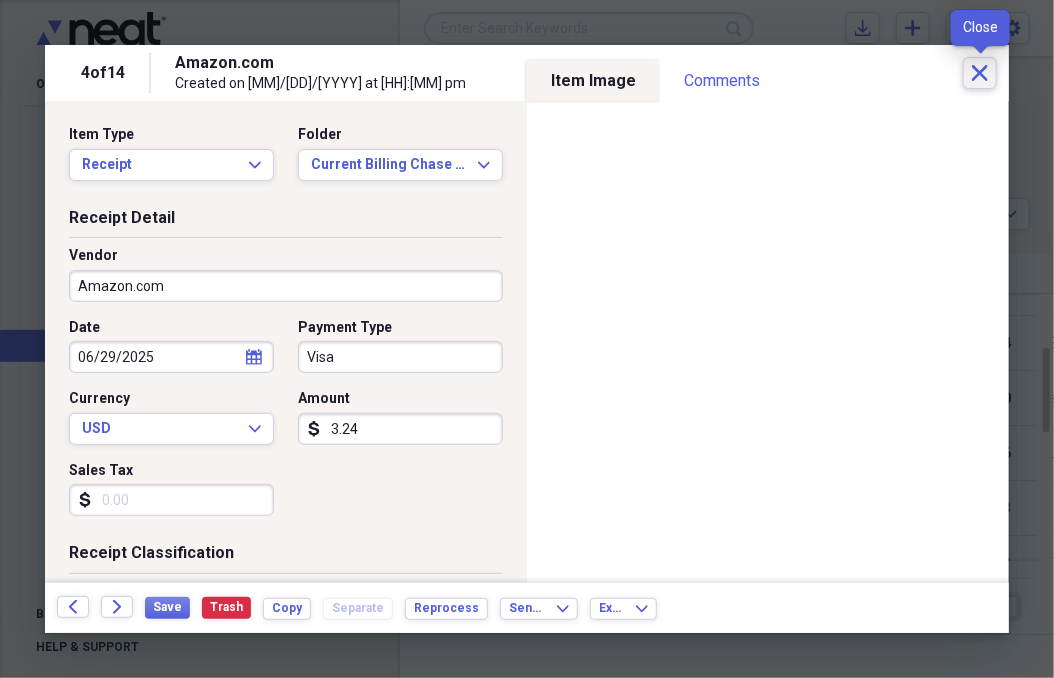 click on "Close" 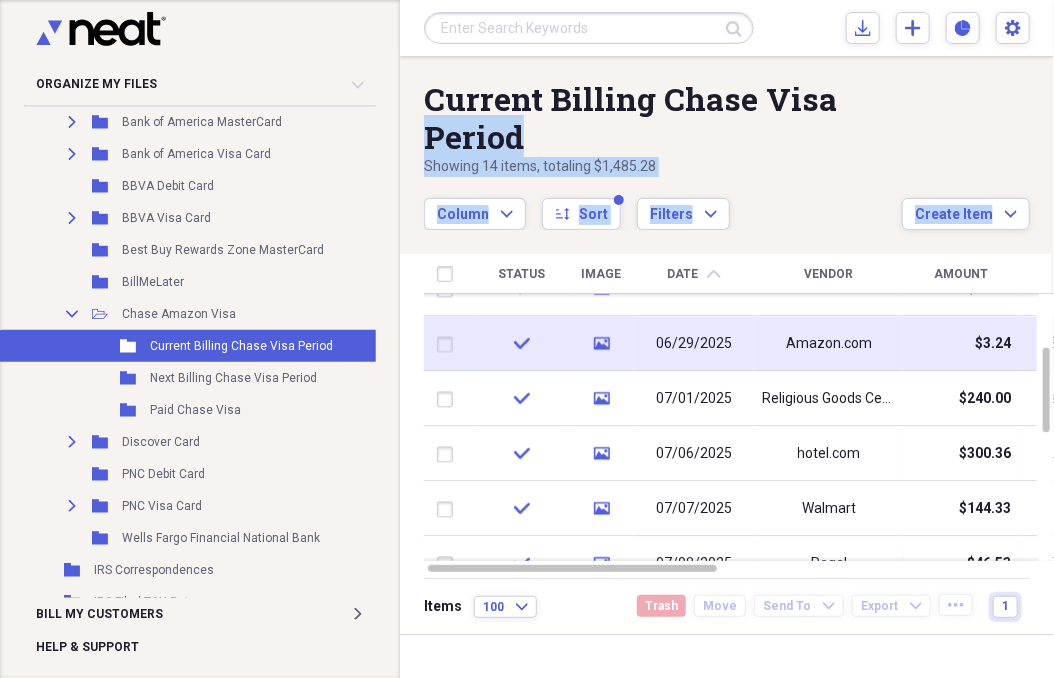 click on "Amazon.com" at bounding box center (829, 344) 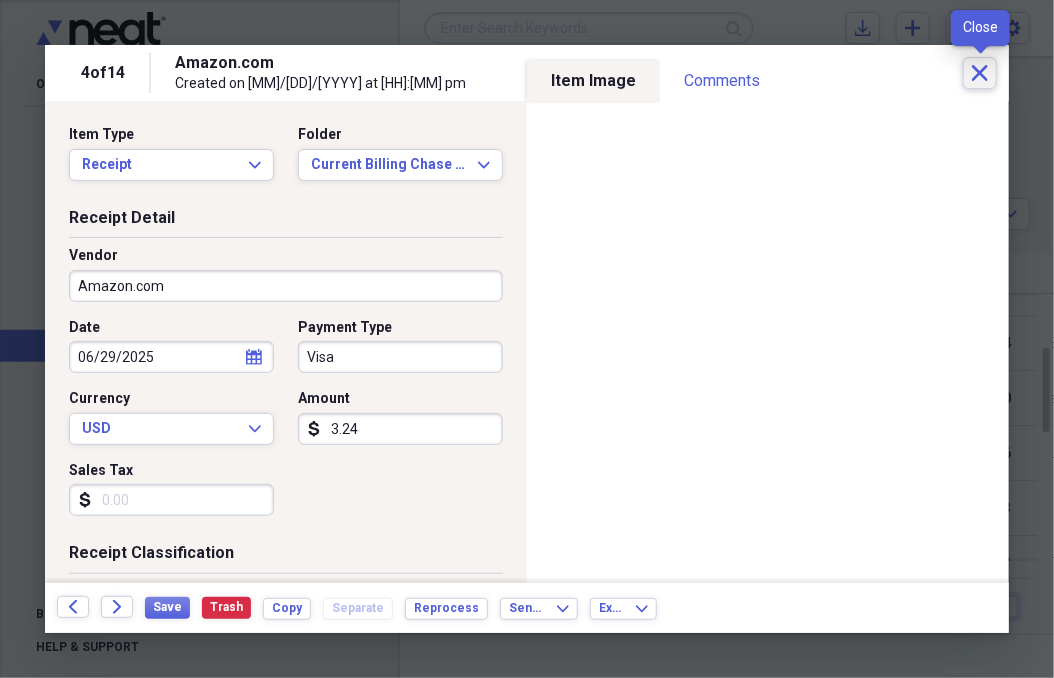 click 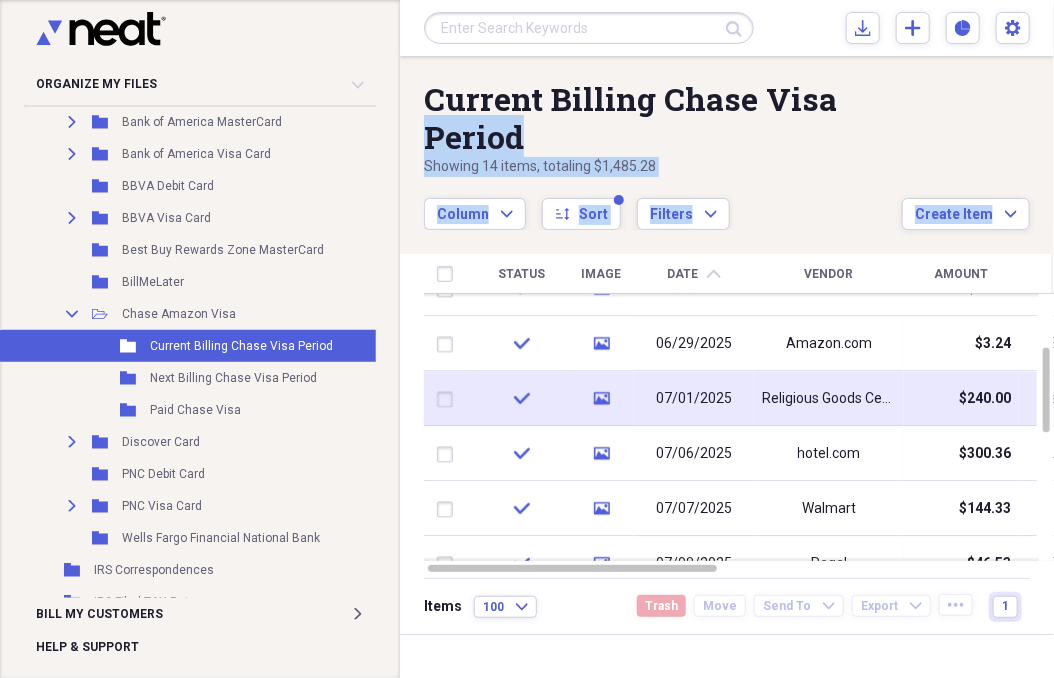 click on "media" at bounding box center (601, 399) 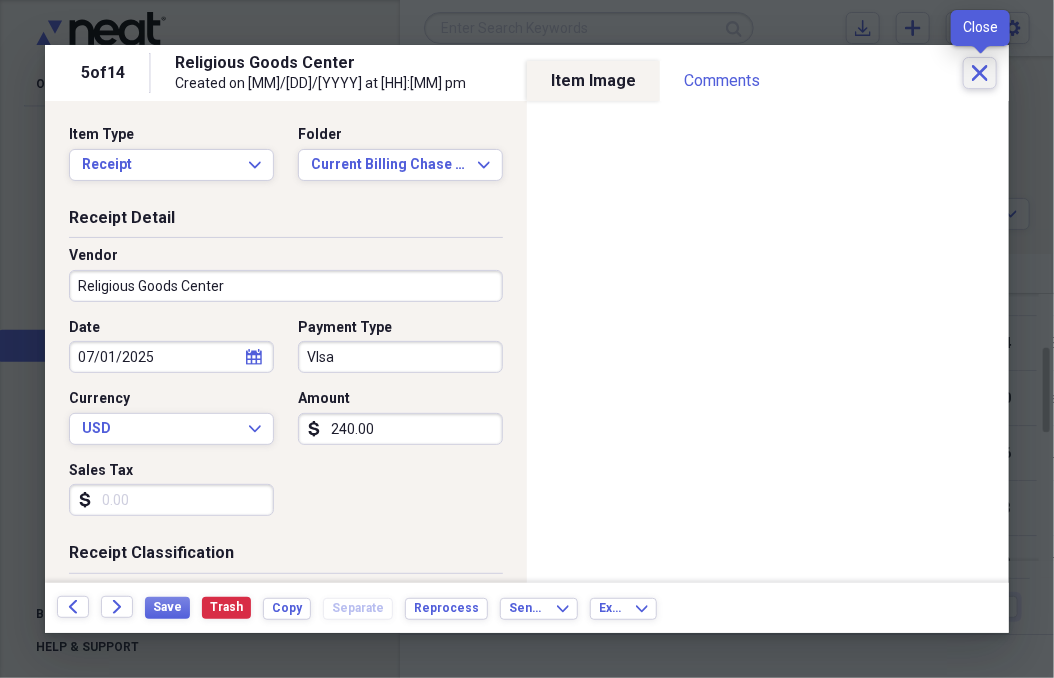 click on "Close" 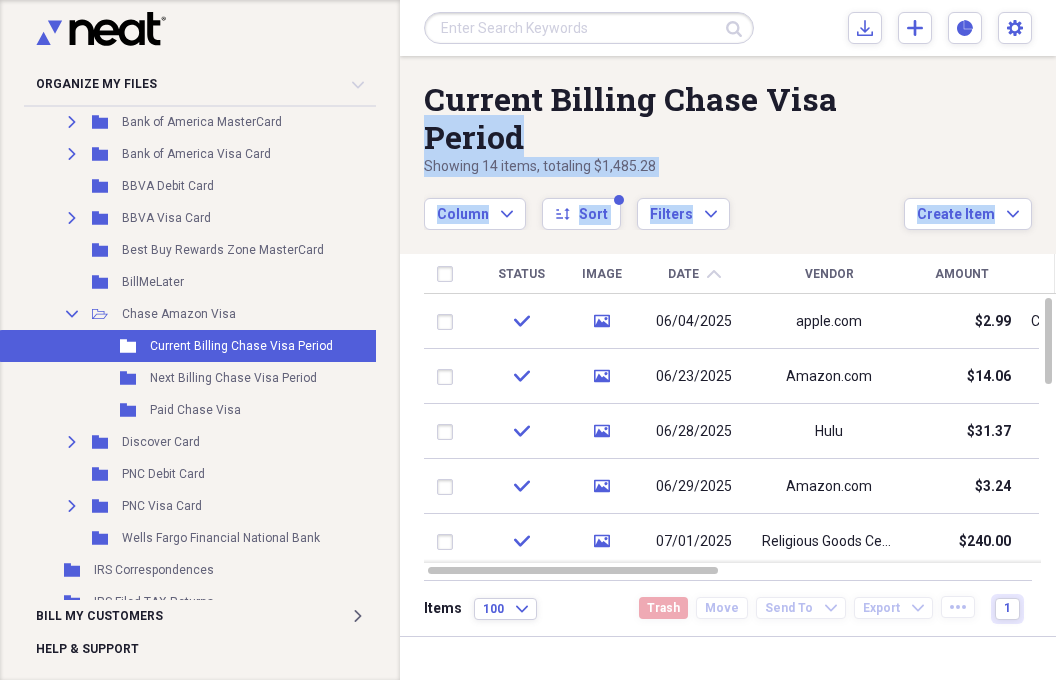 click on "Column Expand sort Sort Filters  Expand" at bounding box center (664, 203) 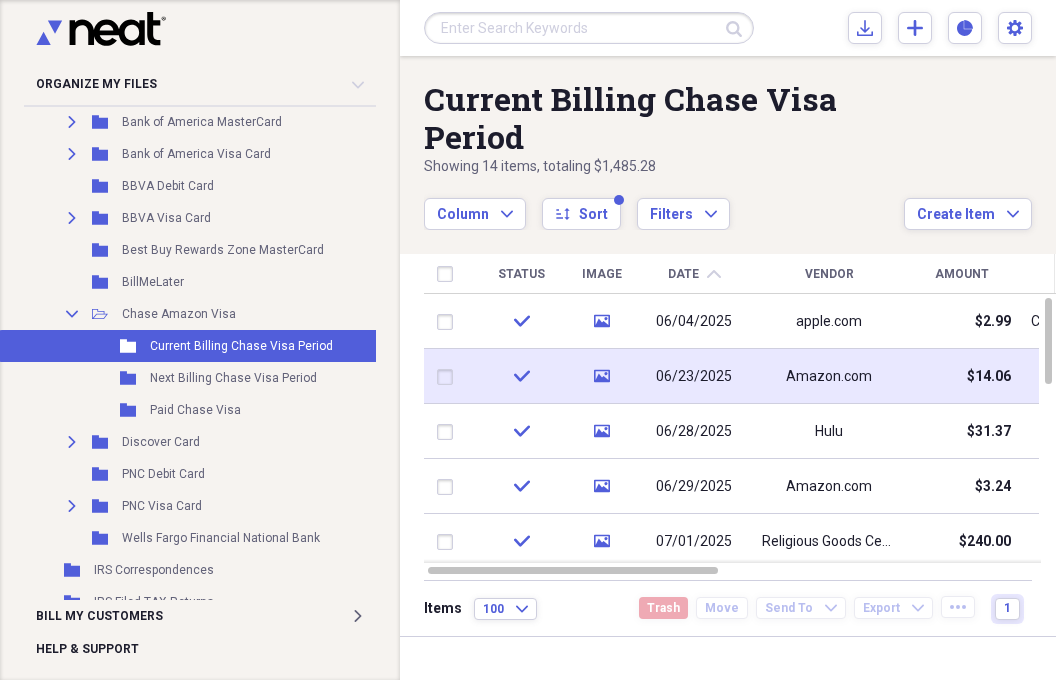 click on "$14.06" at bounding box center [961, 376] 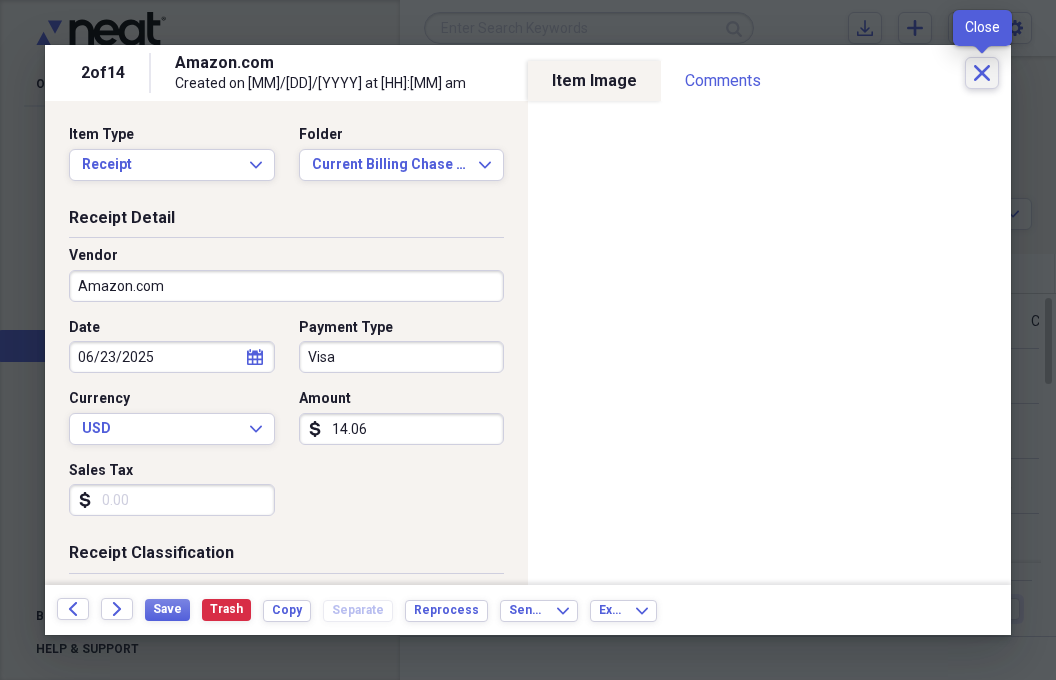 click on "Close" at bounding box center (982, 73) 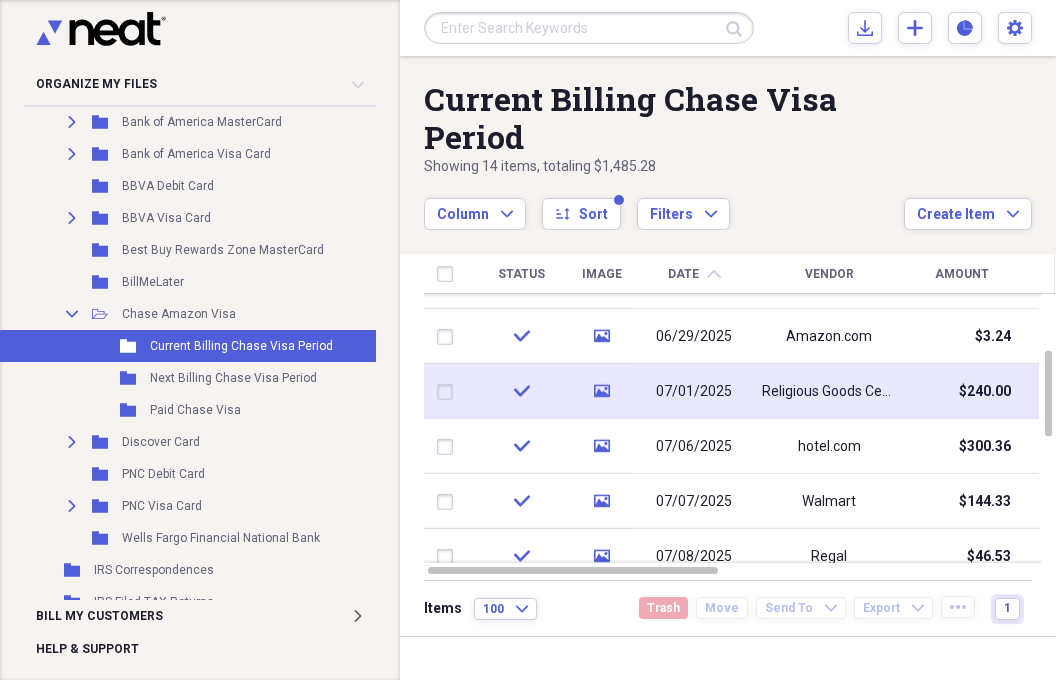 click on "$240.00" at bounding box center (961, 391) 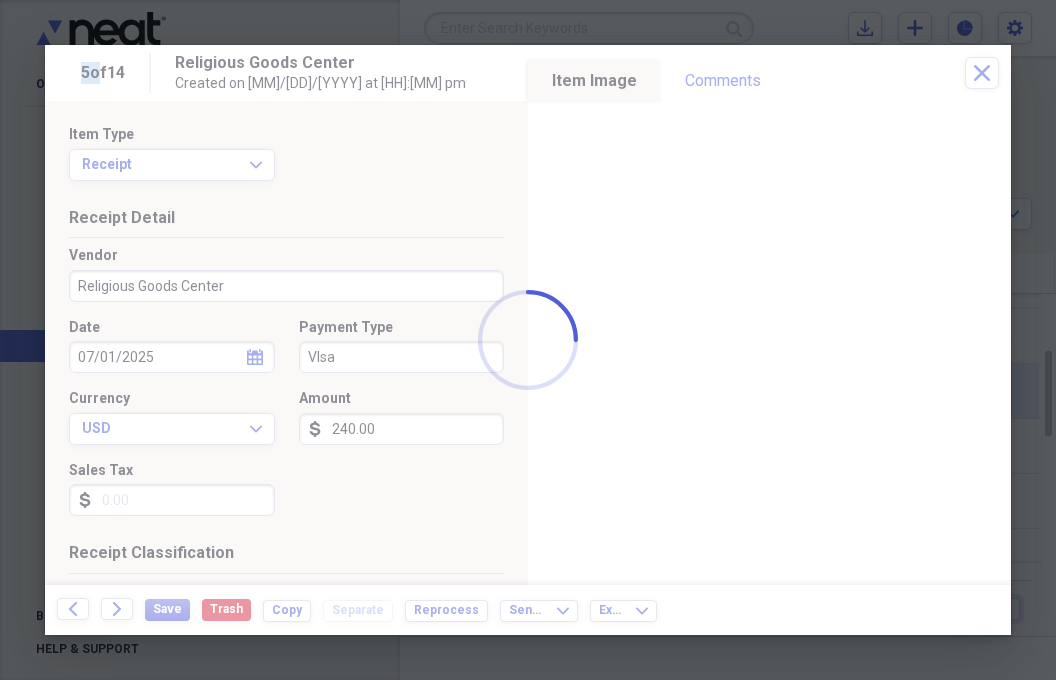 click at bounding box center [528, 340] 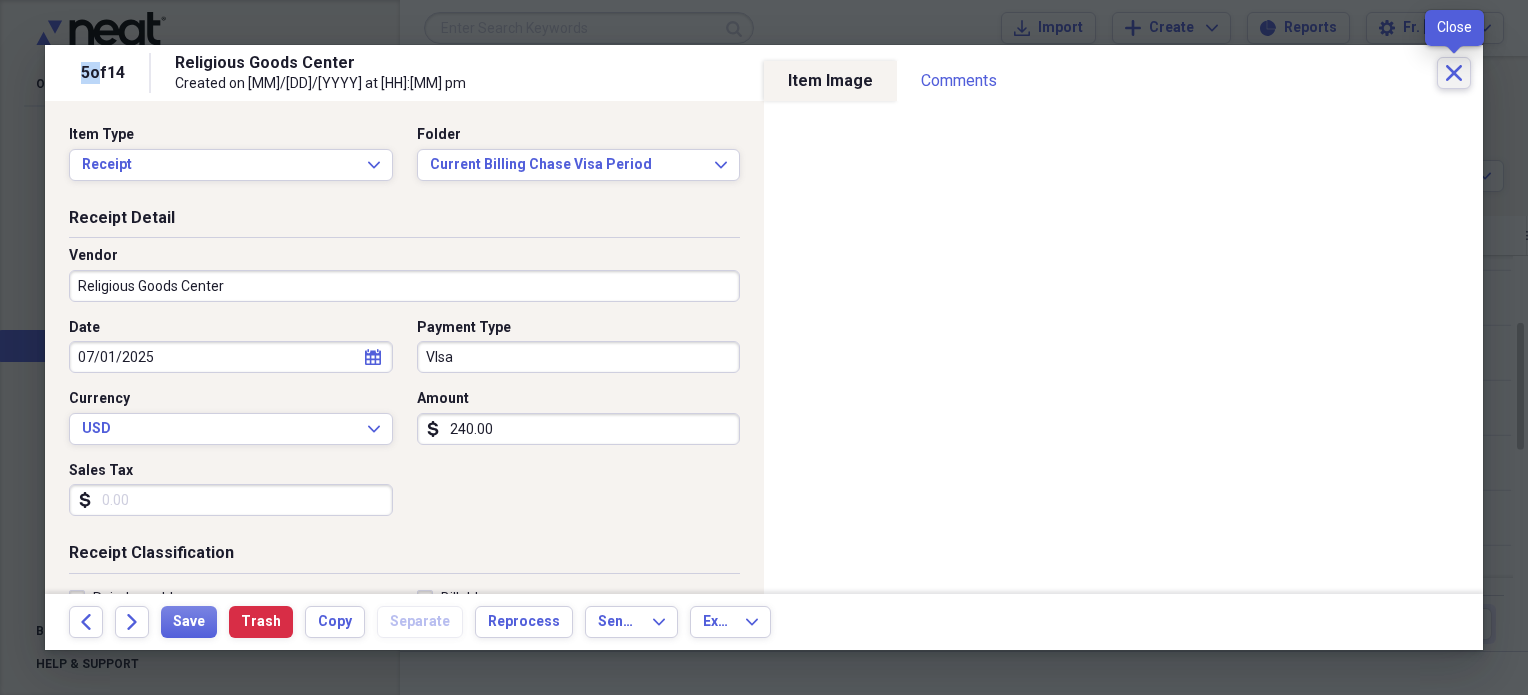click on "Close" 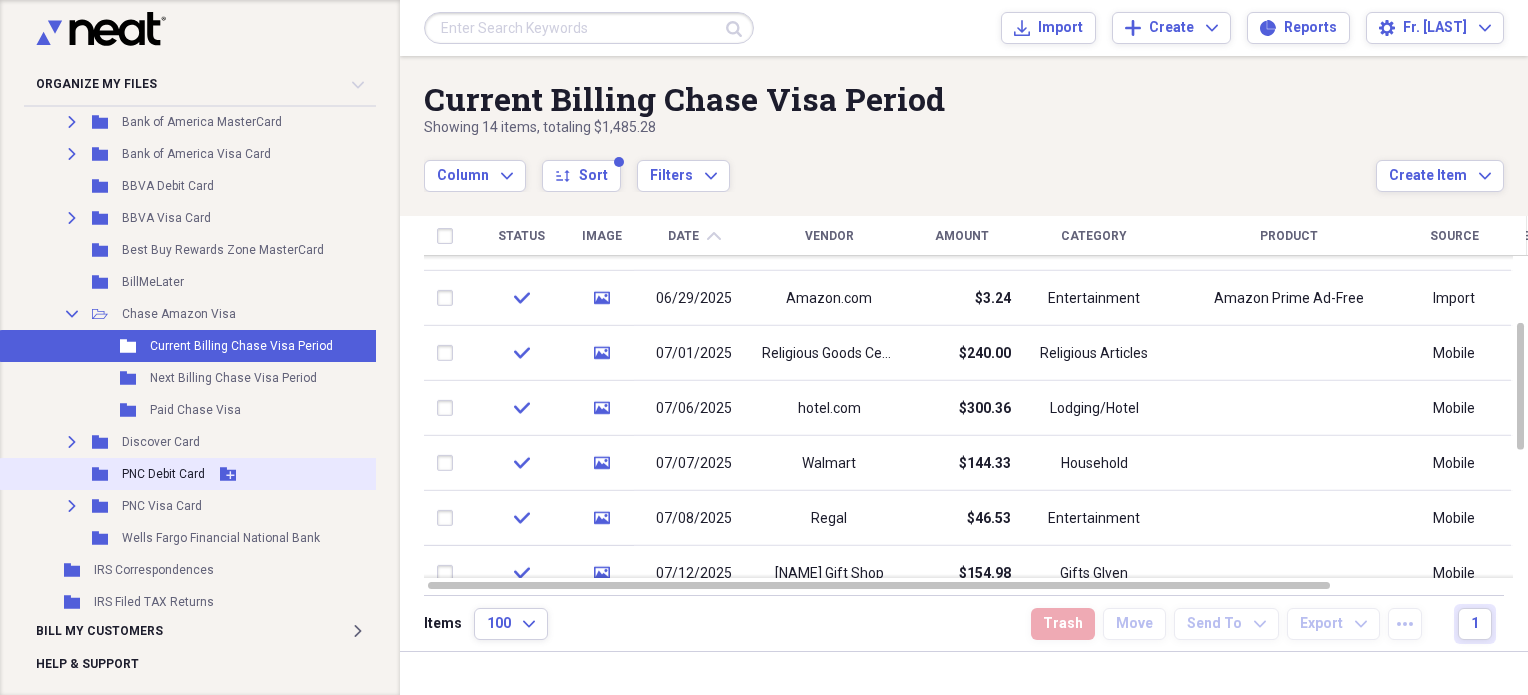 click on "PNC Debit Card" at bounding box center (163, 474) 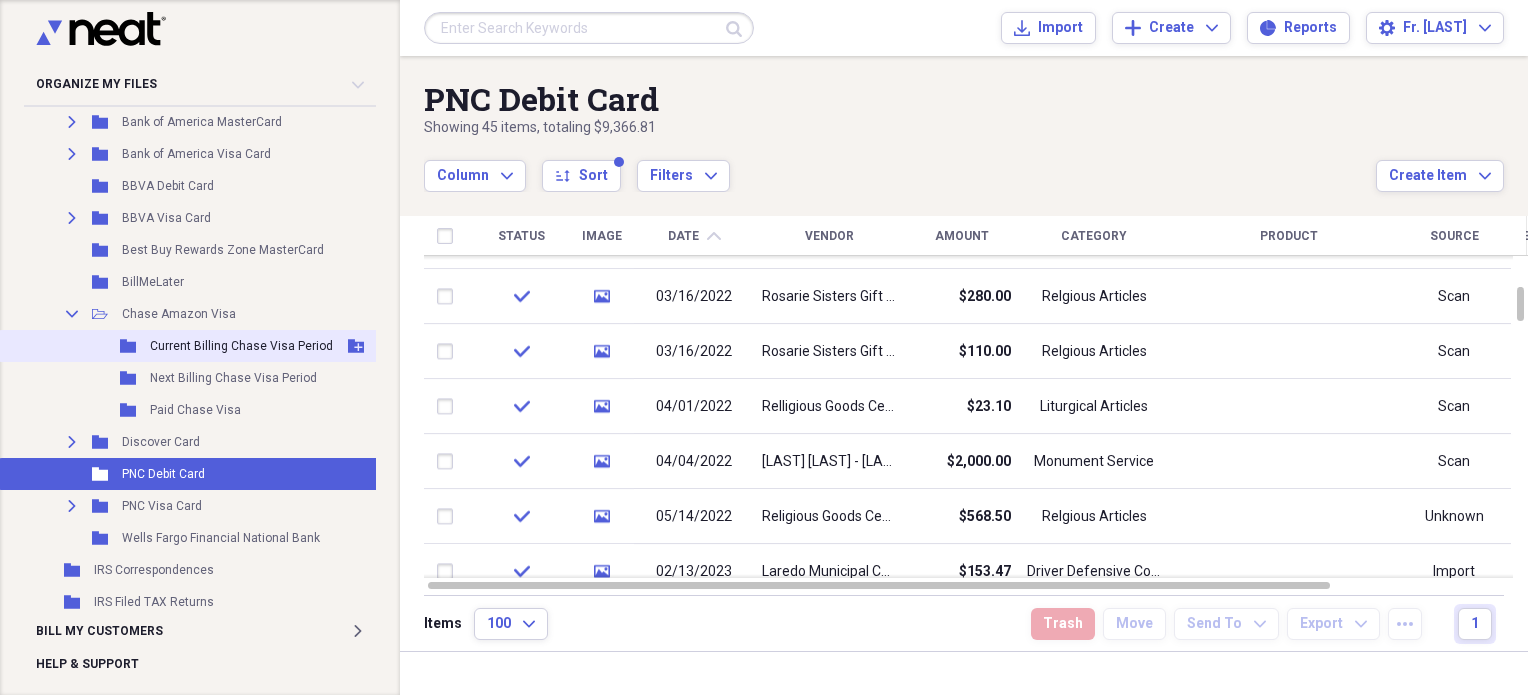 click on "Folder Current Billing Chase Visa Period Add Folder" at bounding box center (197, 346) 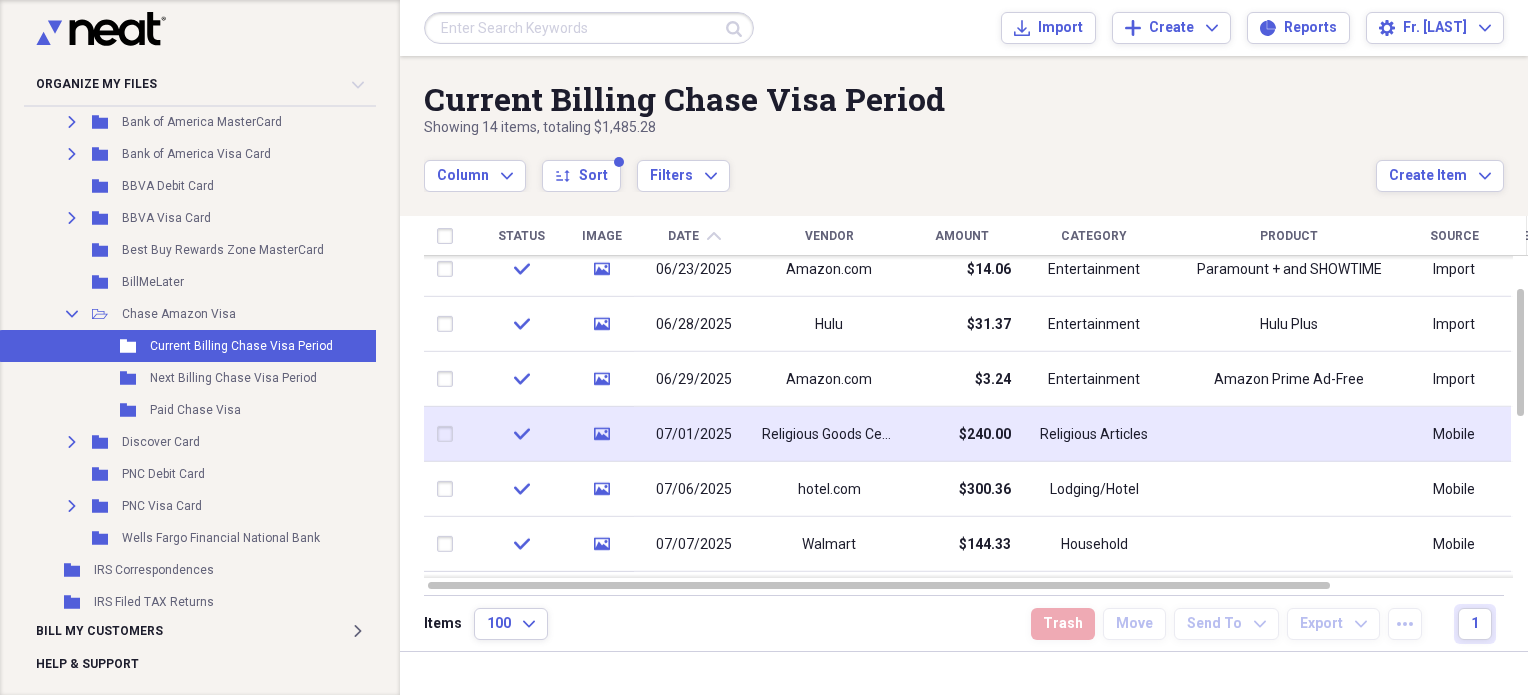 click on "Religious Articles" at bounding box center [1094, 435] 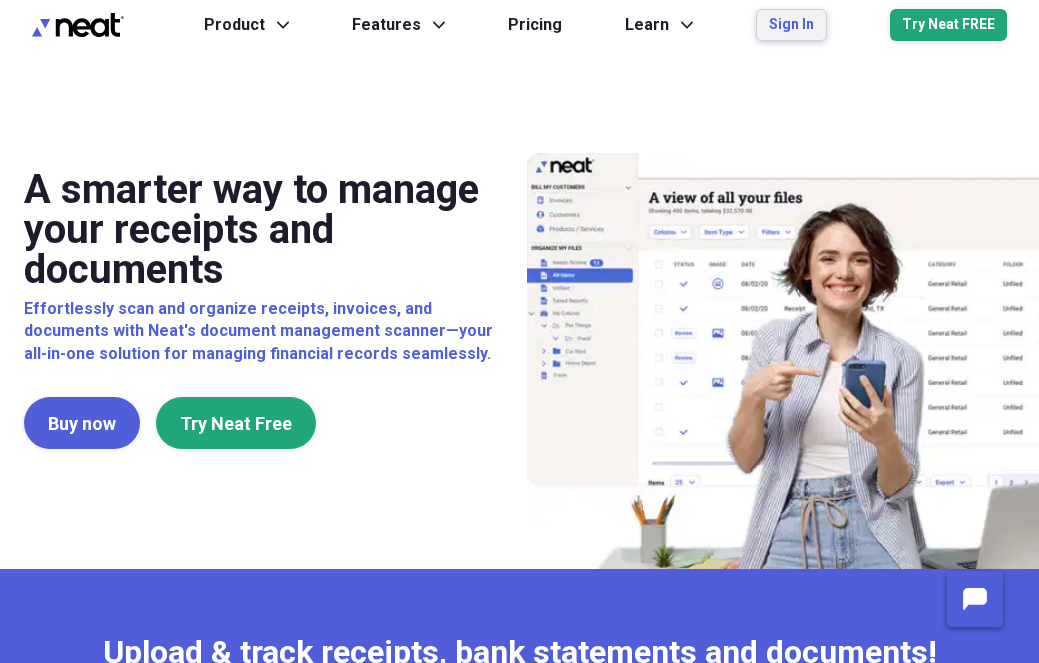 scroll, scrollTop: 0, scrollLeft: 0, axis: both 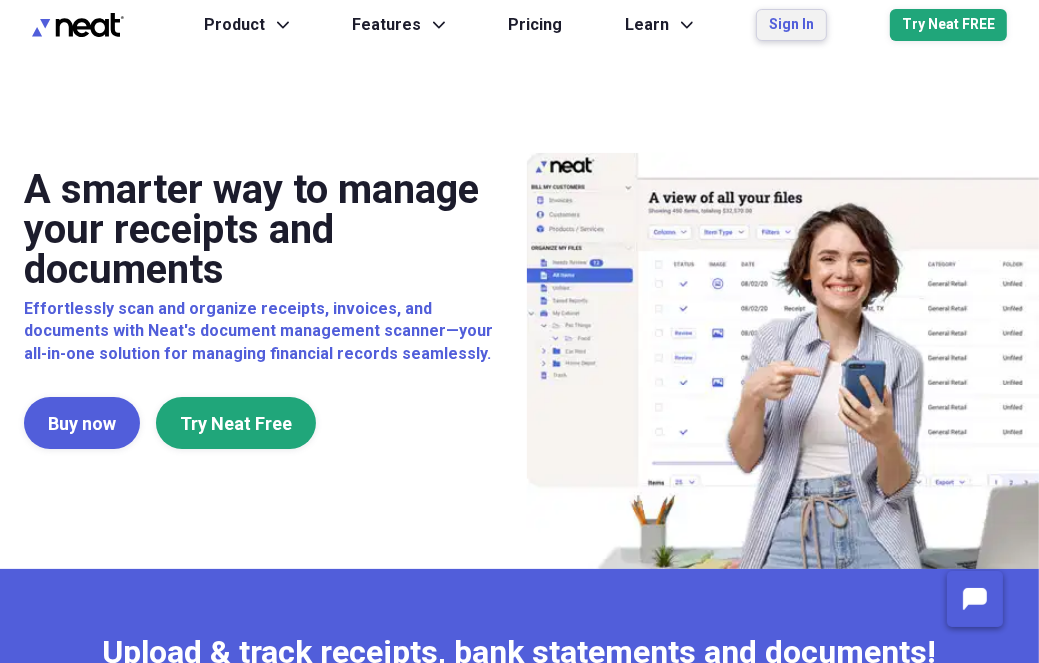 click on "Sign In" at bounding box center (791, 25) 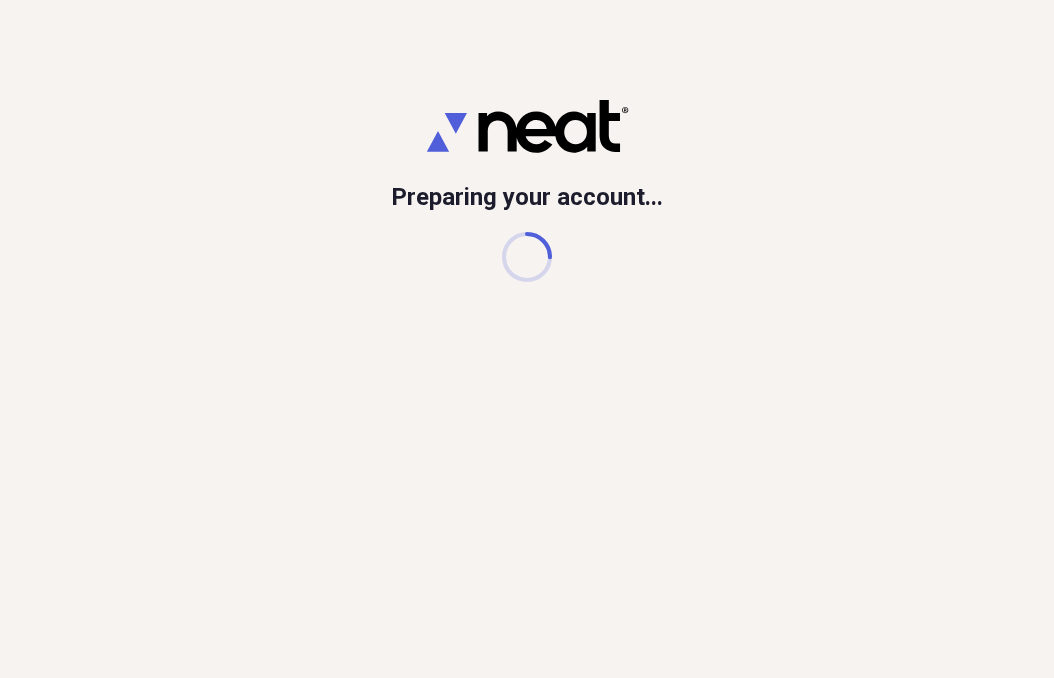 scroll, scrollTop: 0, scrollLeft: 0, axis: both 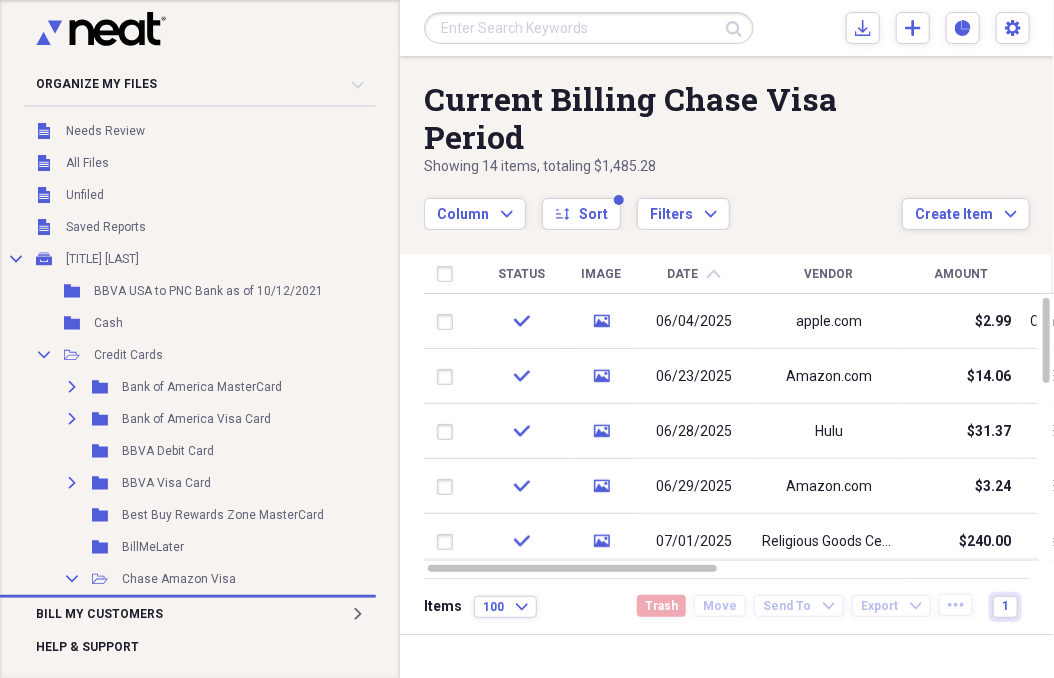 click on "Current Billing Chase Visa Period Showing 14 items , totaling $1,485.28 Column Expand sort Sort Filters  Expand Create Item Expand" at bounding box center (727, 143) 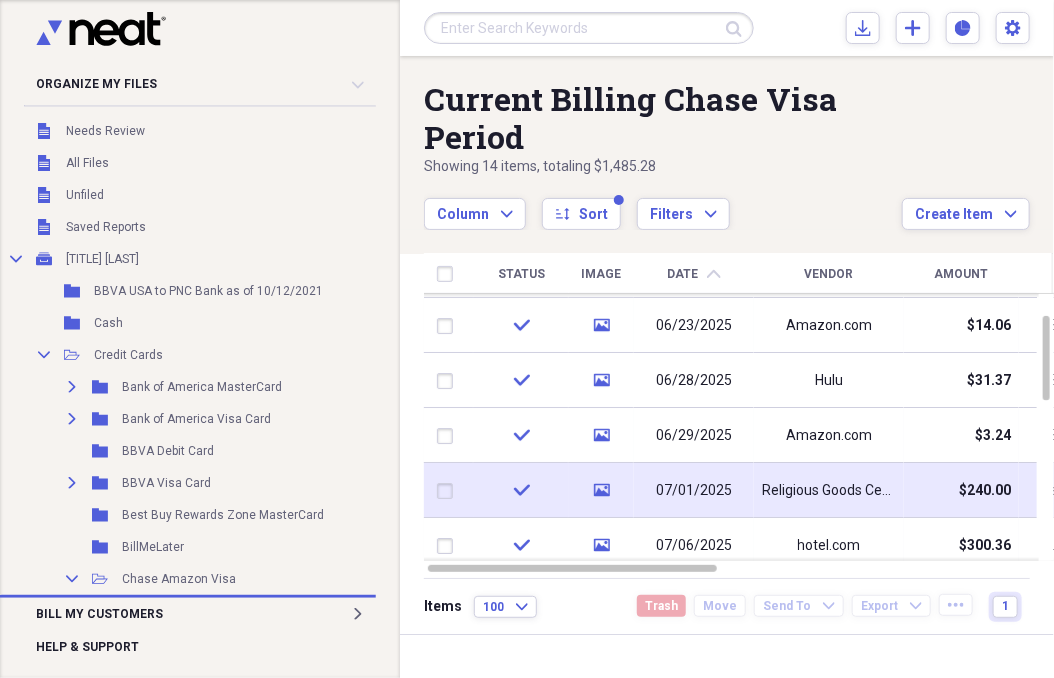 click on "Religious Goods Center" at bounding box center (829, 491) 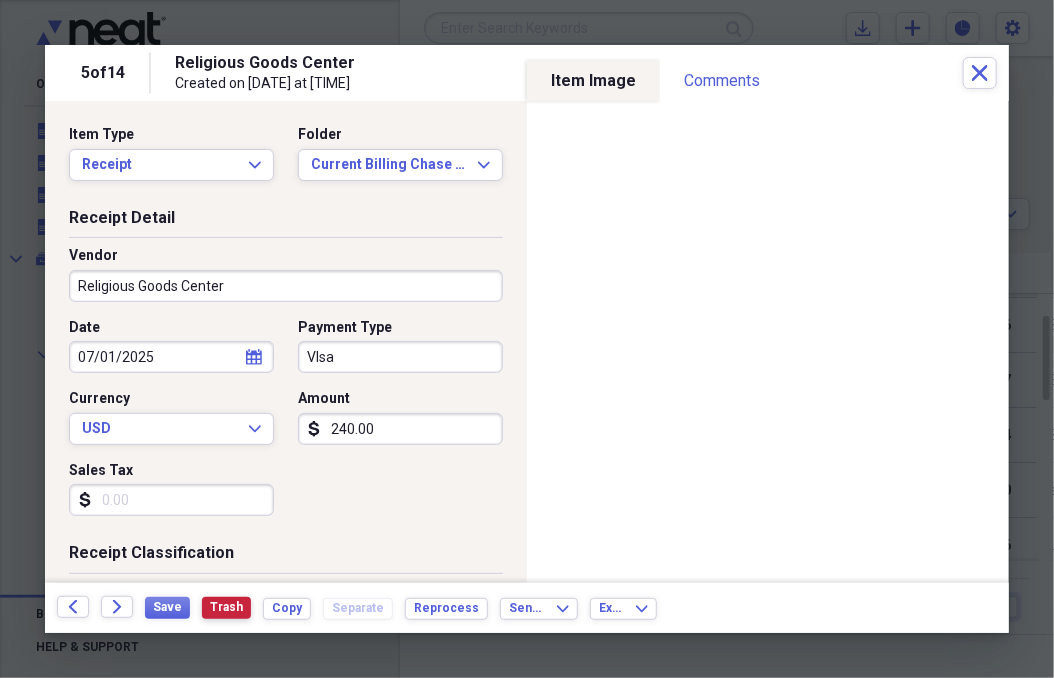 click on "Trash" at bounding box center [226, 607] 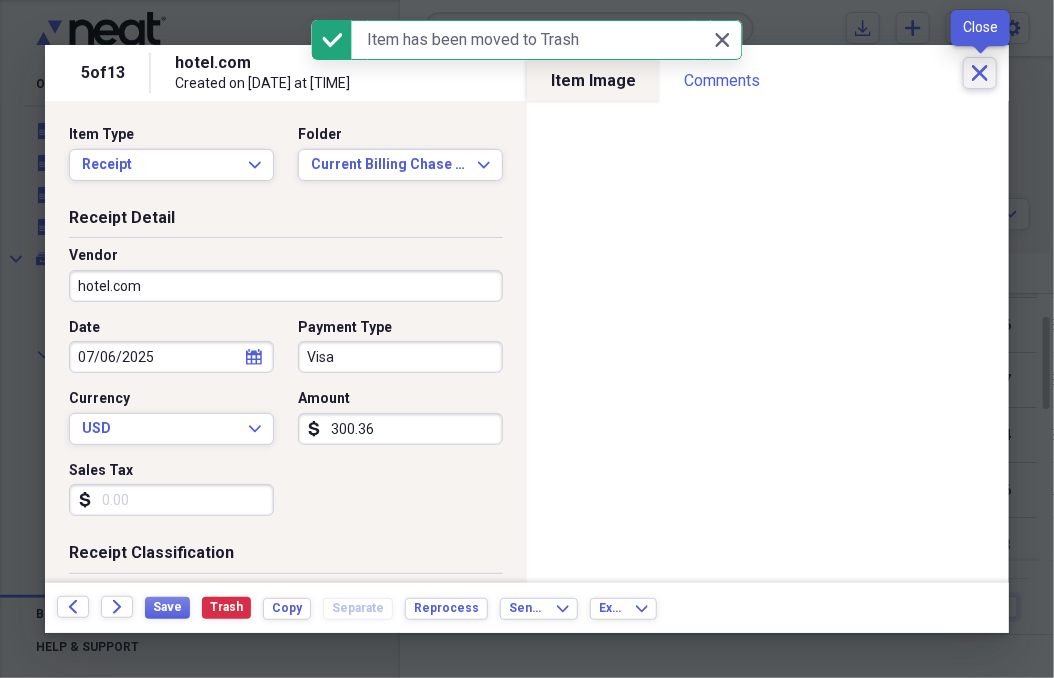 click 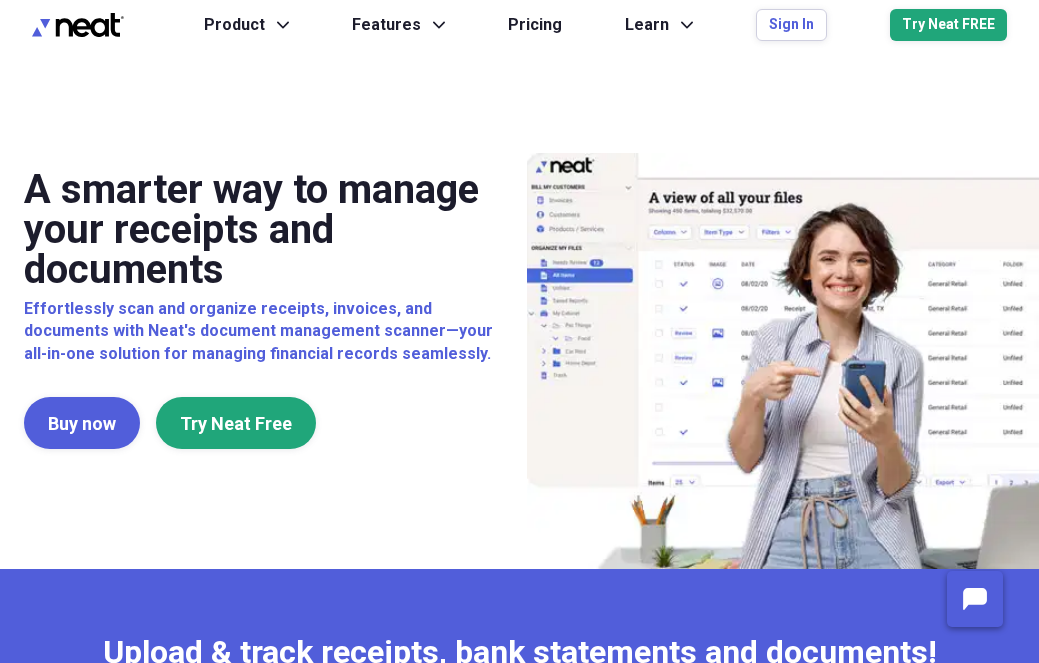 scroll, scrollTop: 0, scrollLeft: 0, axis: both 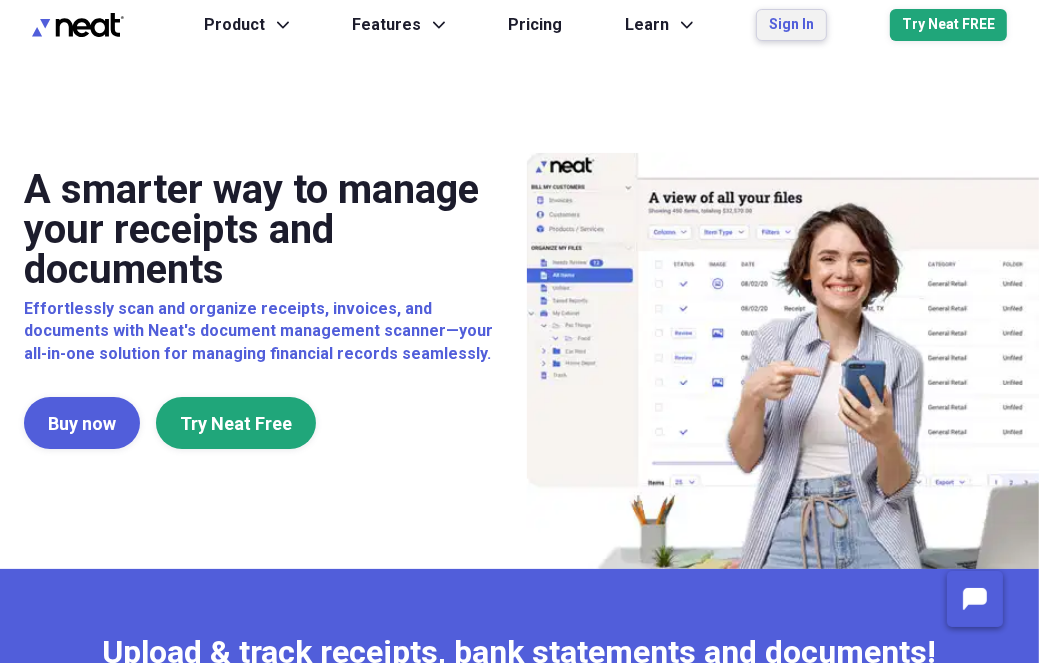 click on "Sign In" at bounding box center [791, 25] 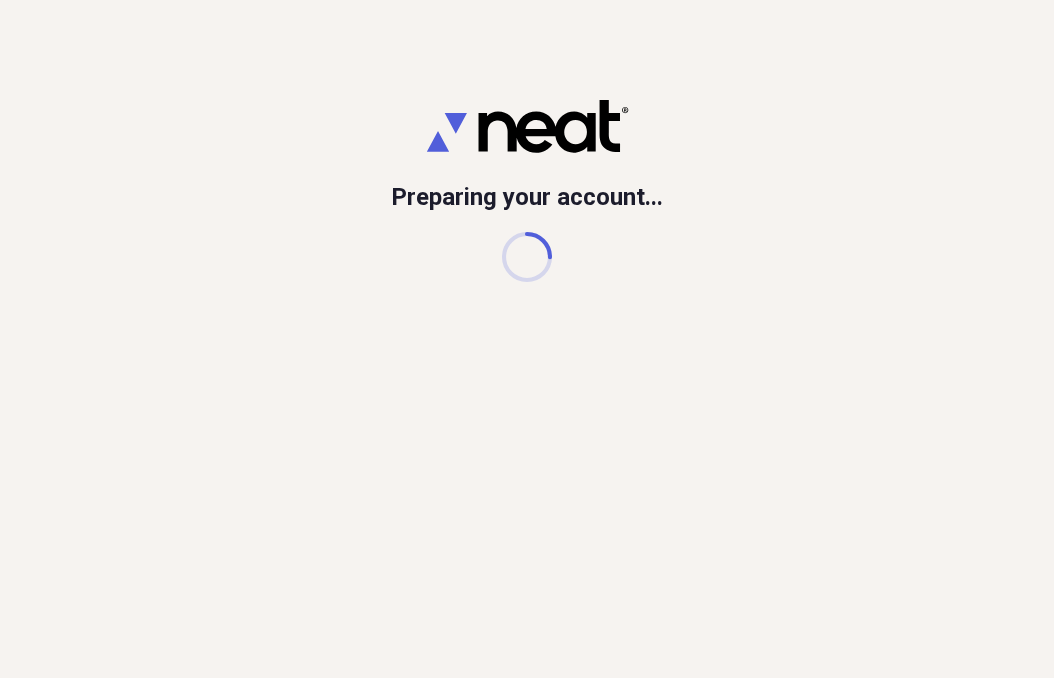 scroll, scrollTop: 0, scrollLeft: 0, axis: both 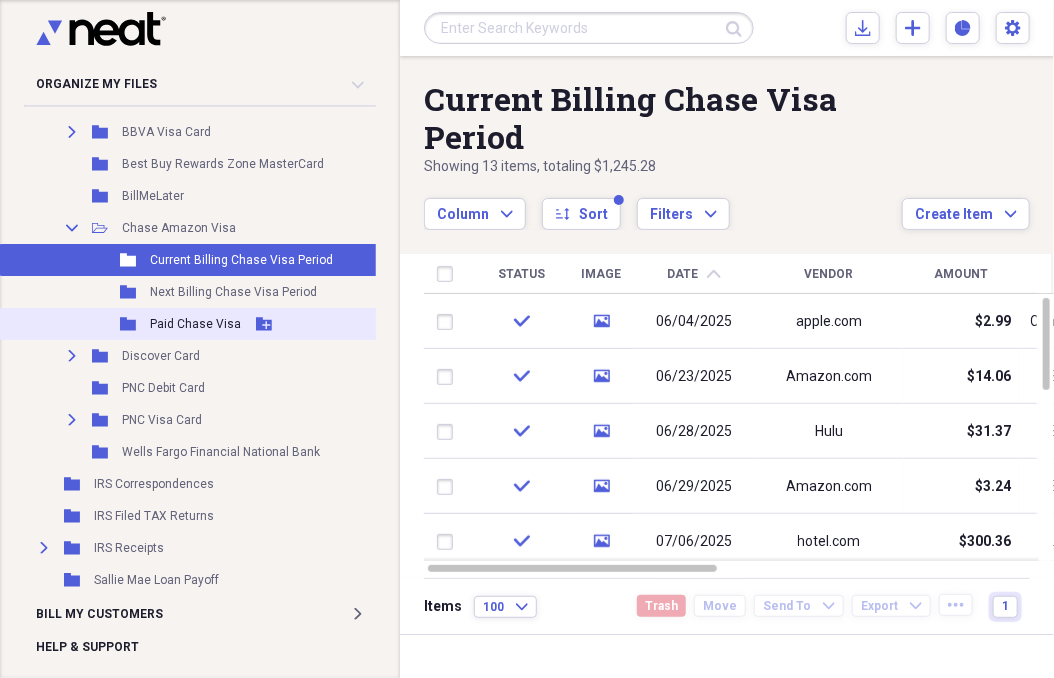 click on "Folder Paid Chase Visa Add Folder" at bounding box center (197, 324) 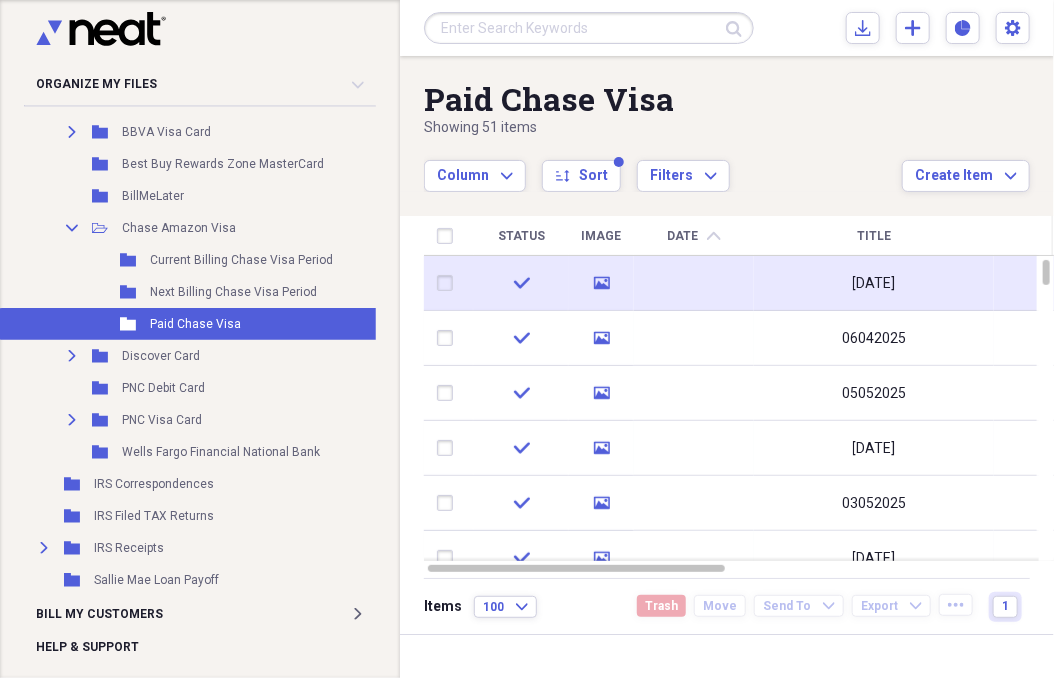 click at bounding box center (694, 283) 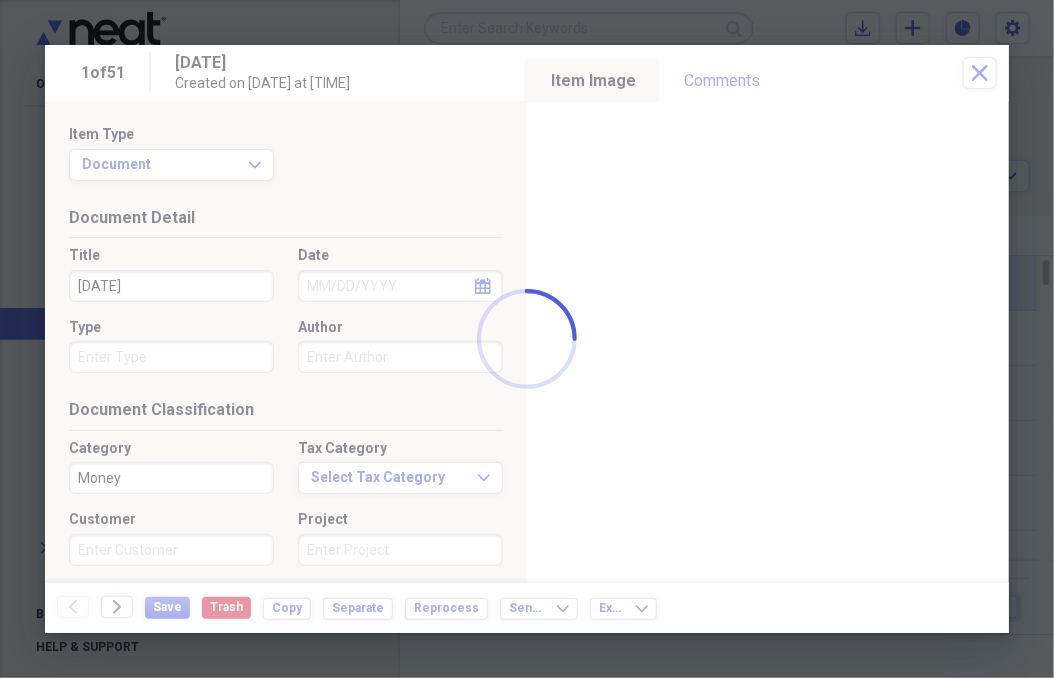 click at bounding box center [527, 339] 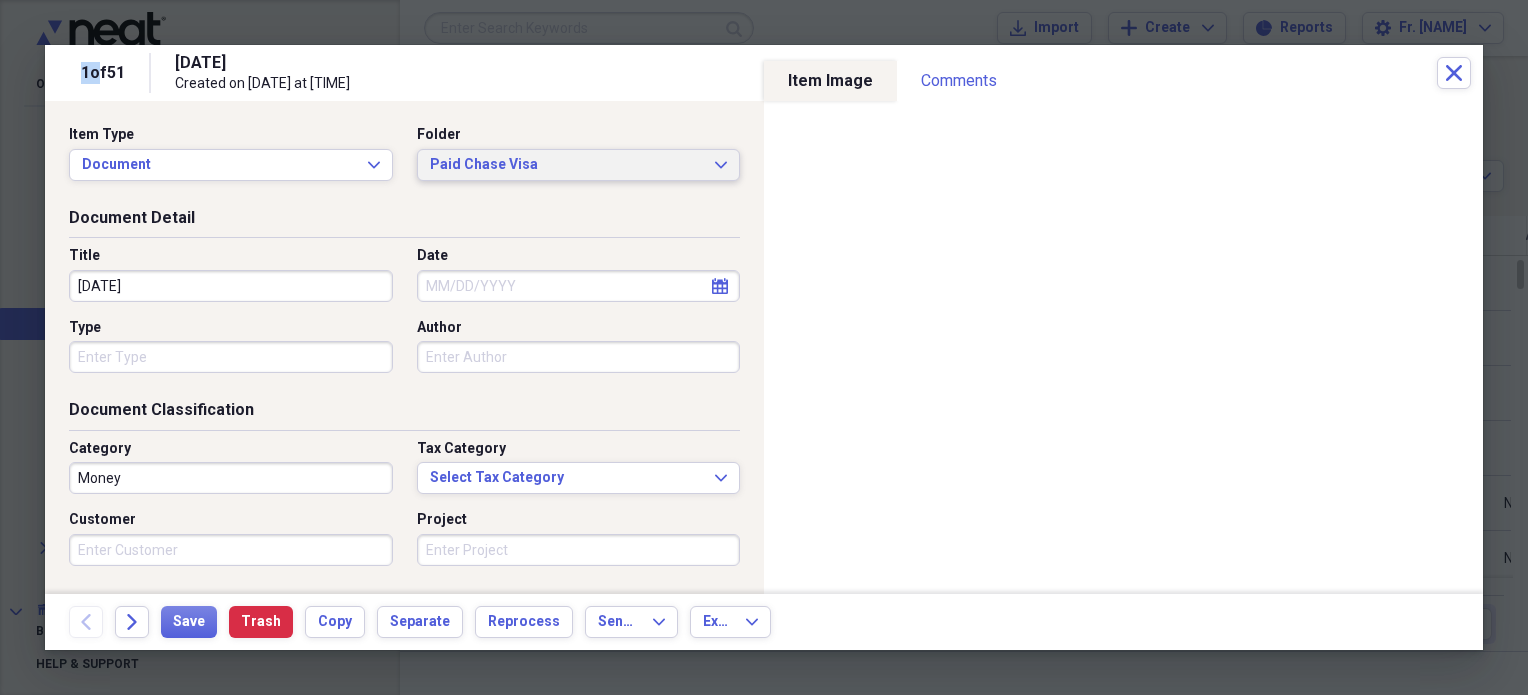 click on "Paid Chase Visa" at bounding box center [567, 165] 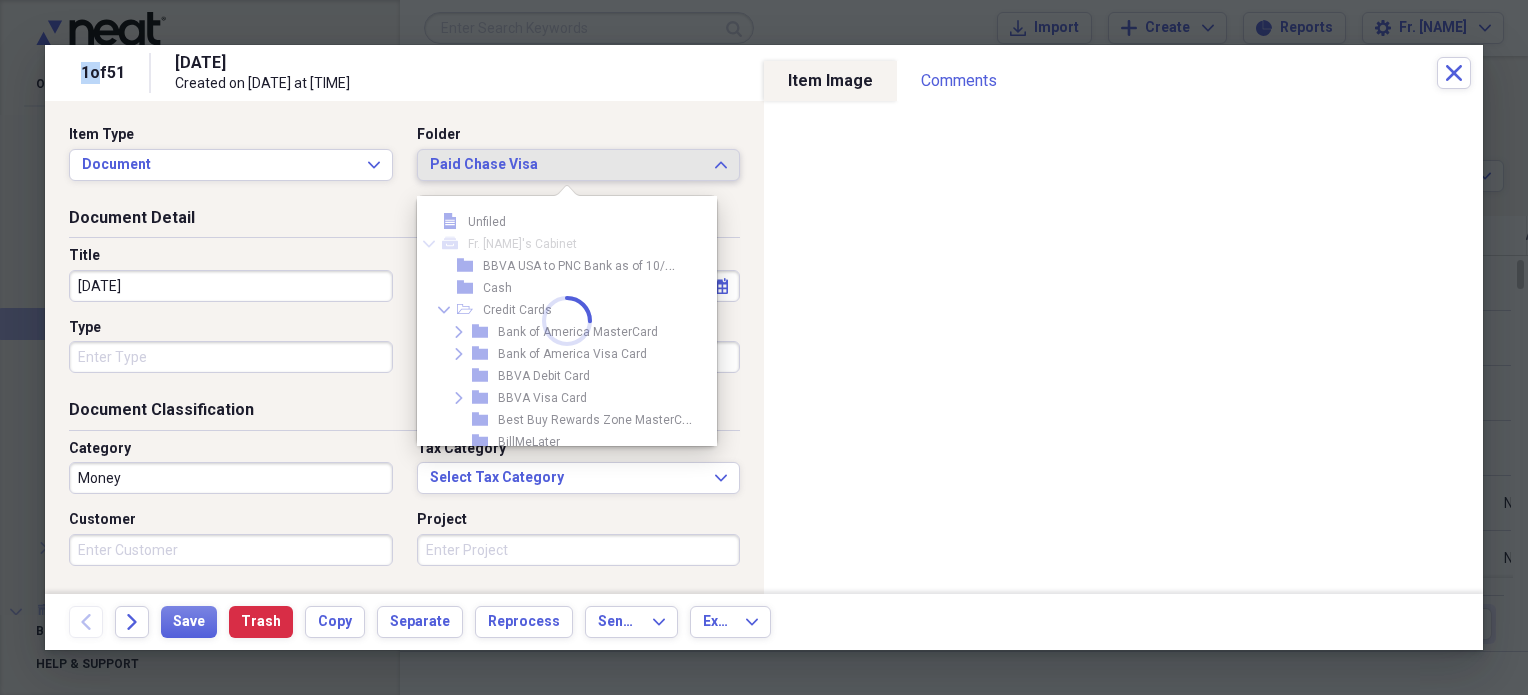 scroll, scrollTop: 208, scrollLeft: 0, axis: vertical 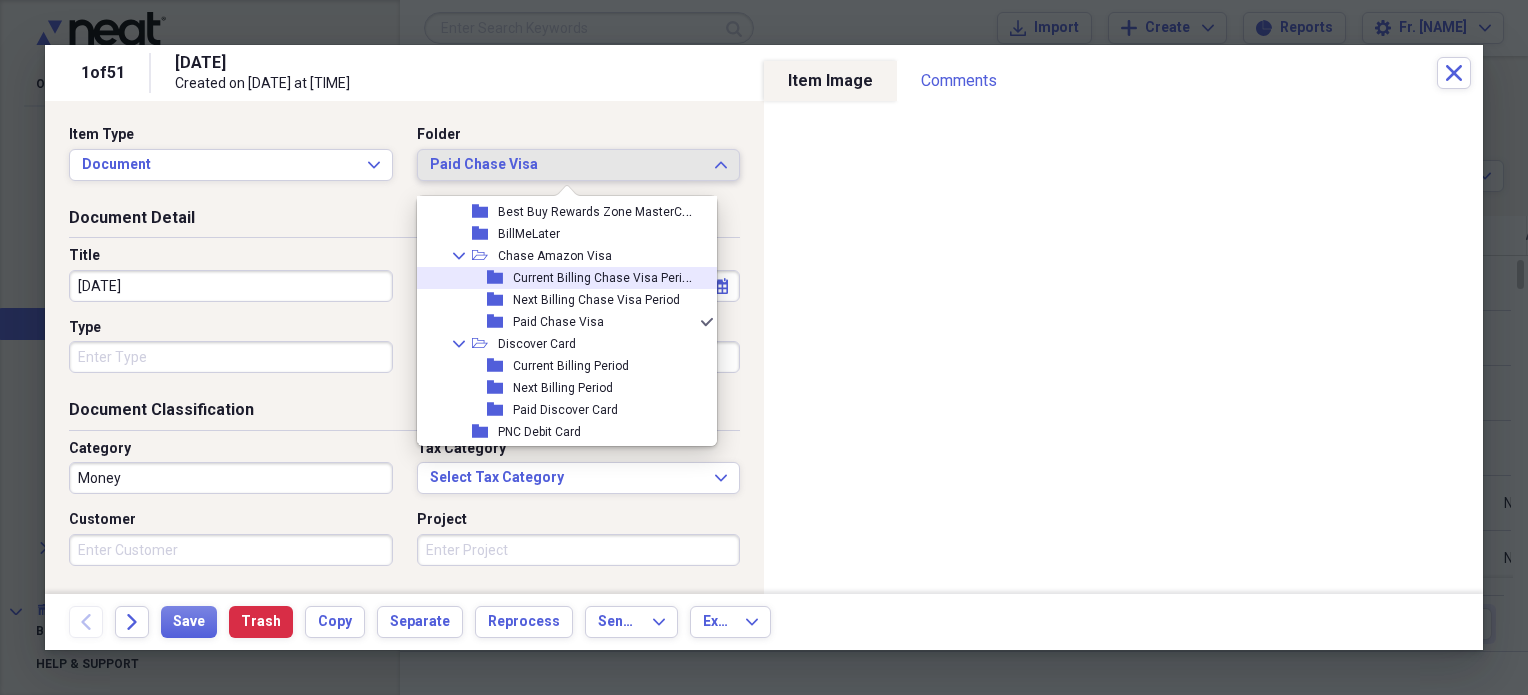click on "Current Billing Chase Visa Period" at bounding box center (604, 276) 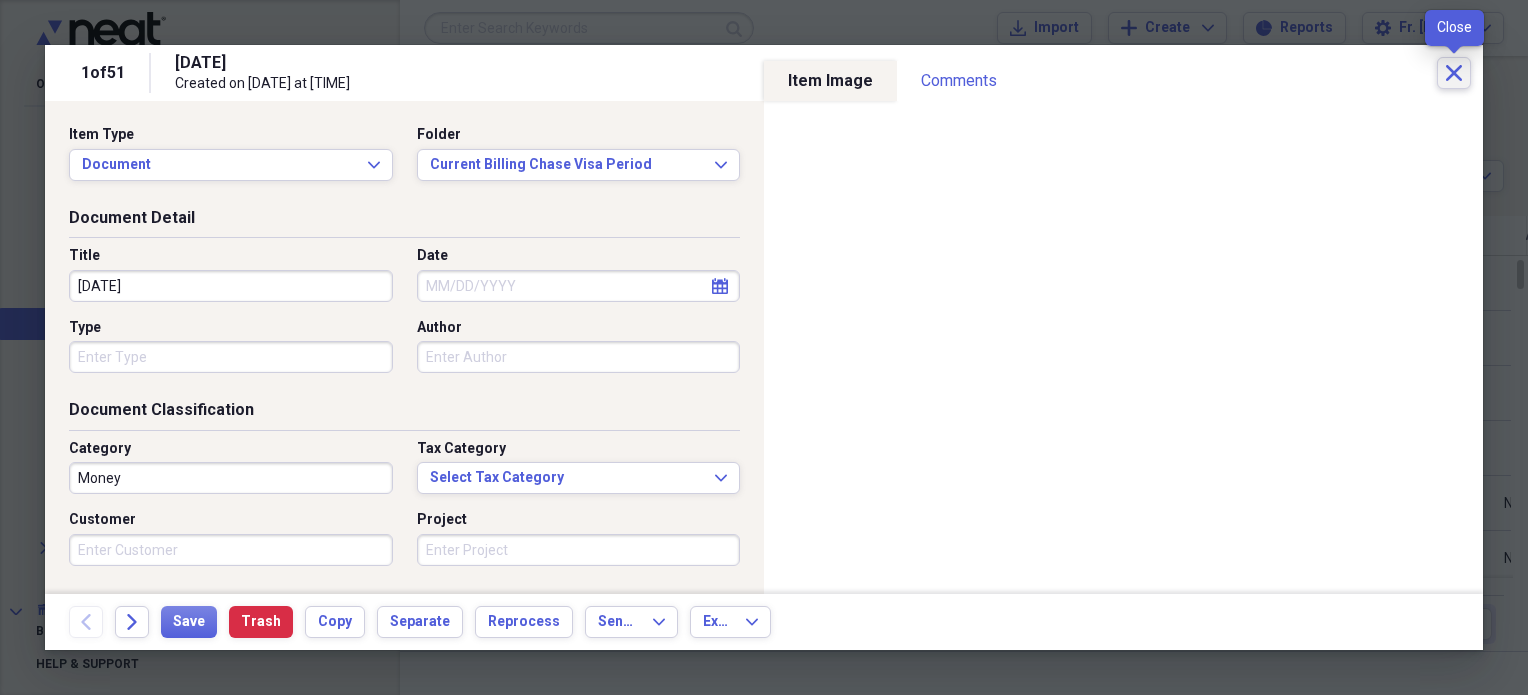 click on "Close" at bounding box center (1454, 73) 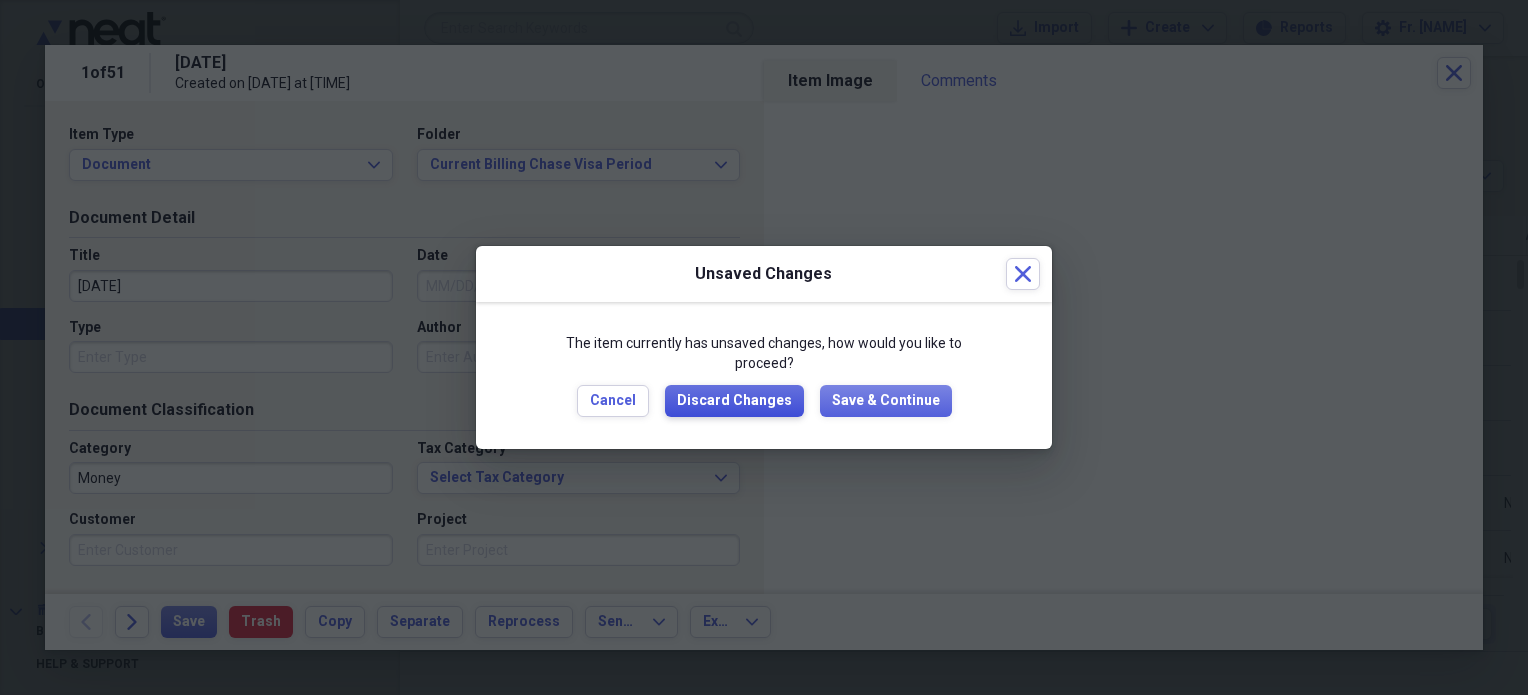 click on "Discard Changes" at bounding box center [734, 401] 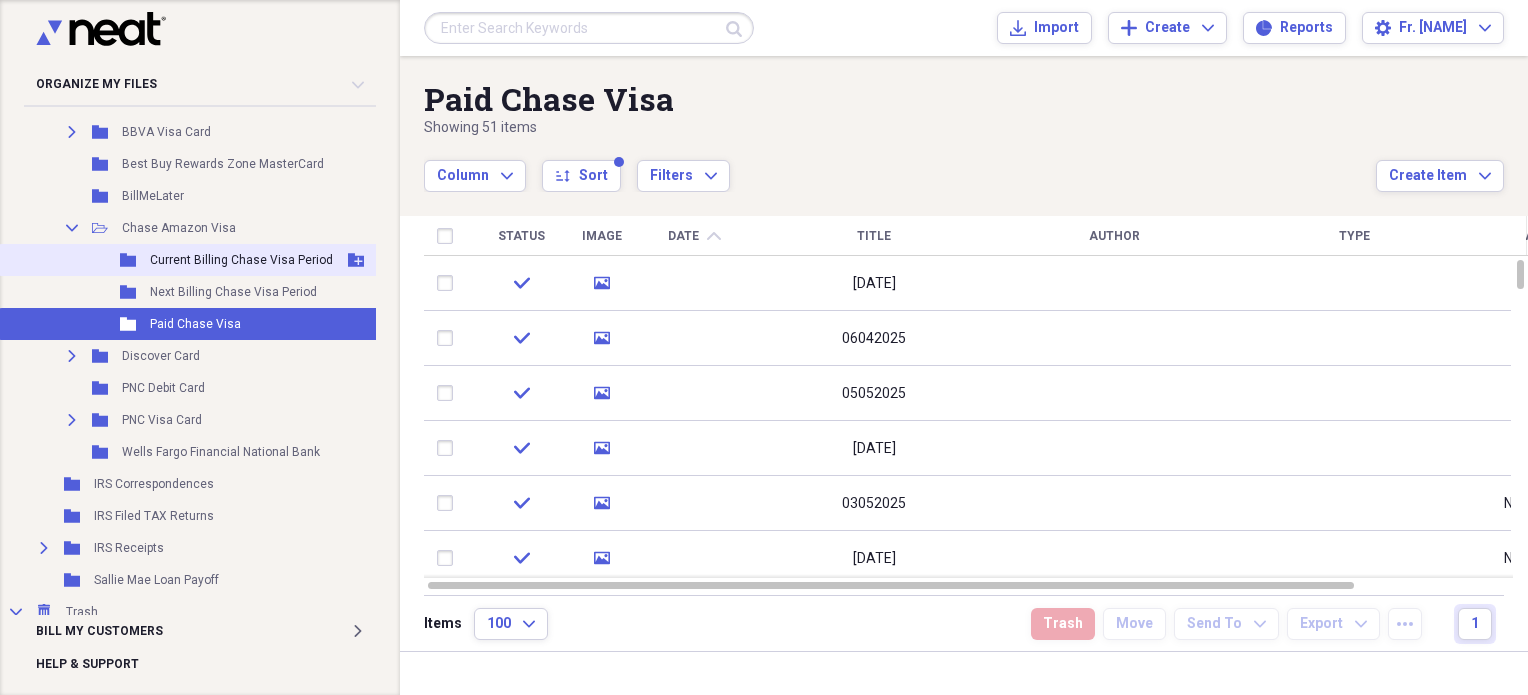 click on "Current Billing Chase Visa Period" at bounding box center [241, 260] 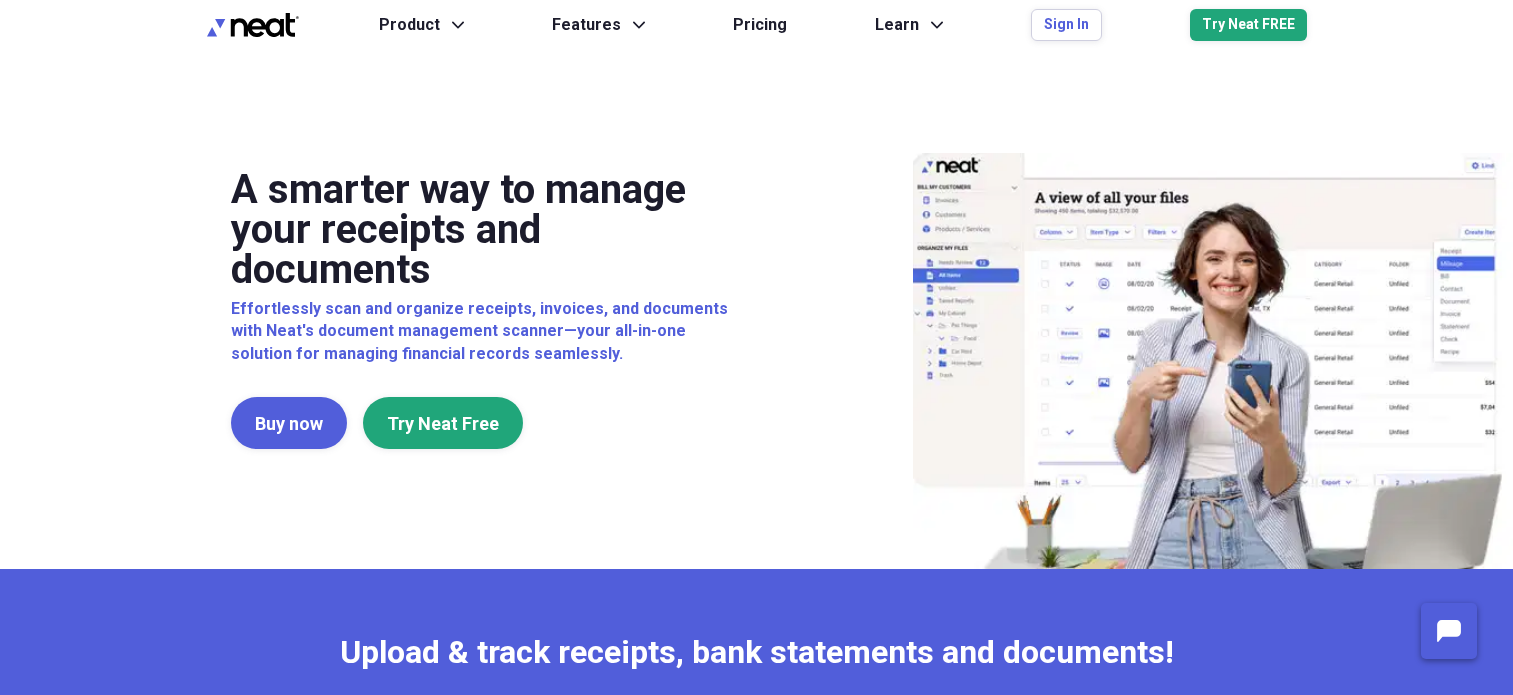 scroll, scrollTop: 0, scrollLeft: 0, axis: both 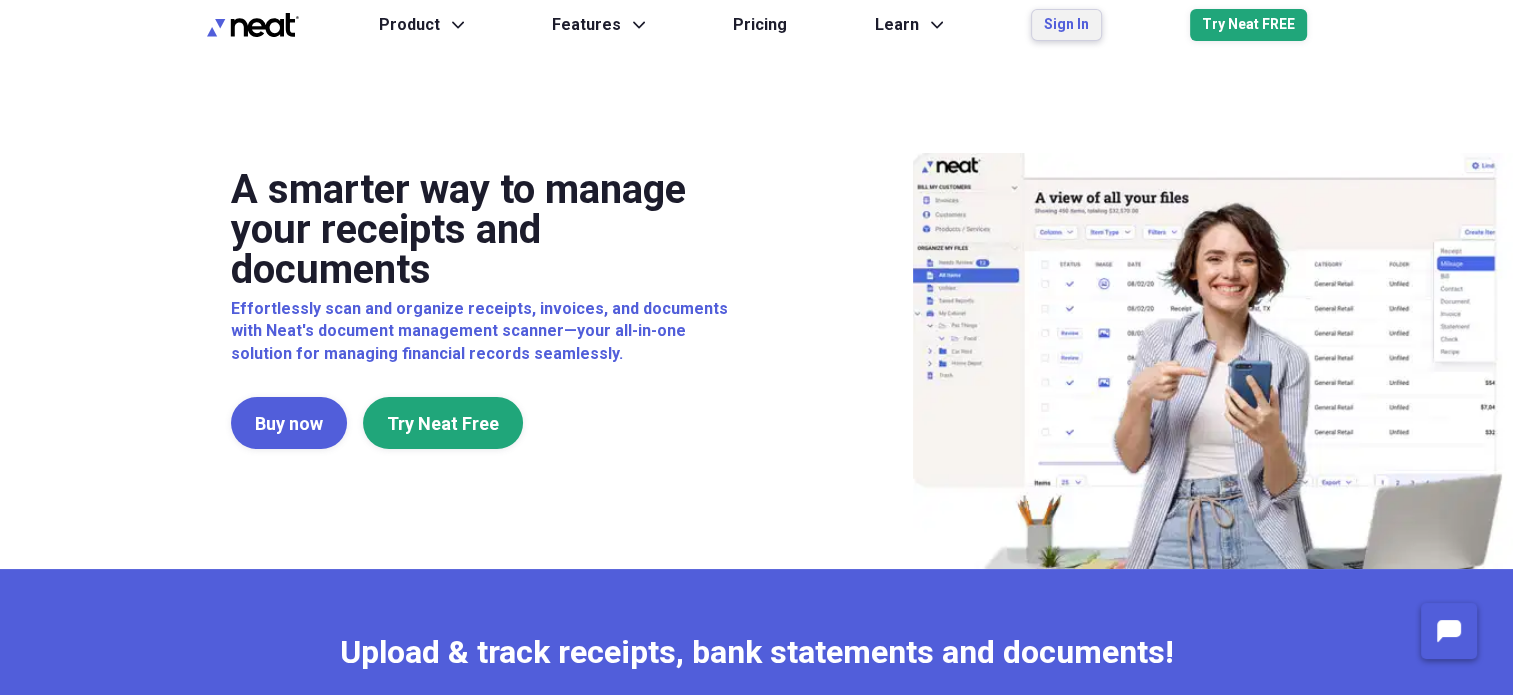 click on "Sign In" at bounding box center [1066, 25] 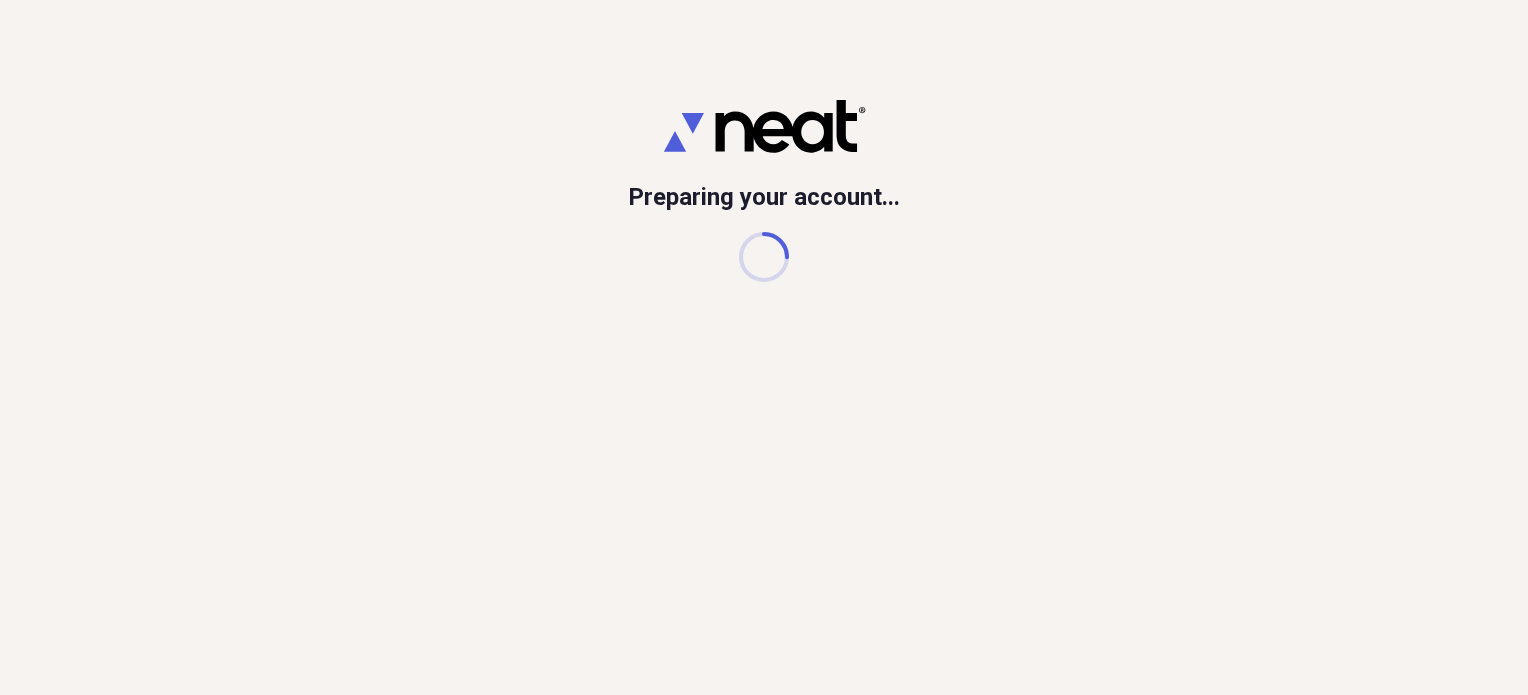 scroll, scrollTop: 0, scrollLeft: 0, axis: both 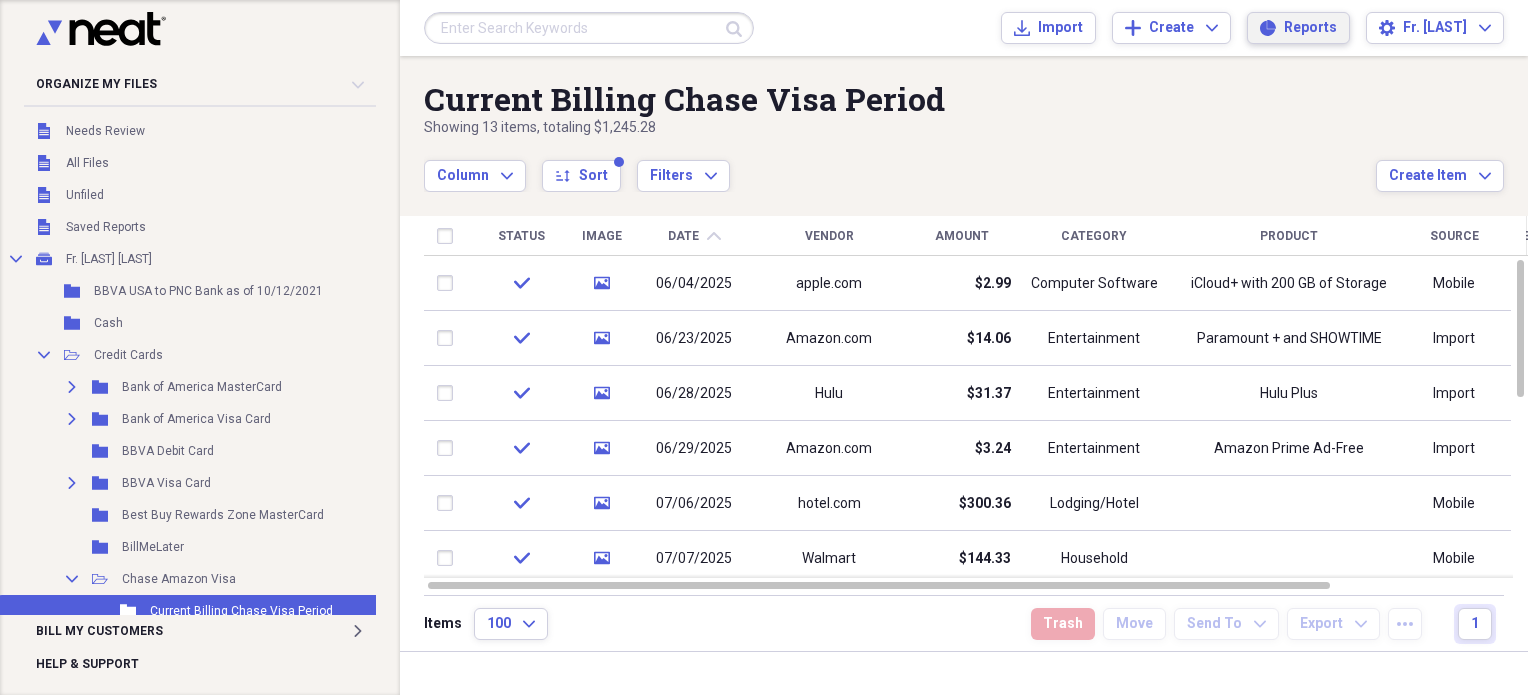 click on "Reports" at bounding box center (1310, 28) 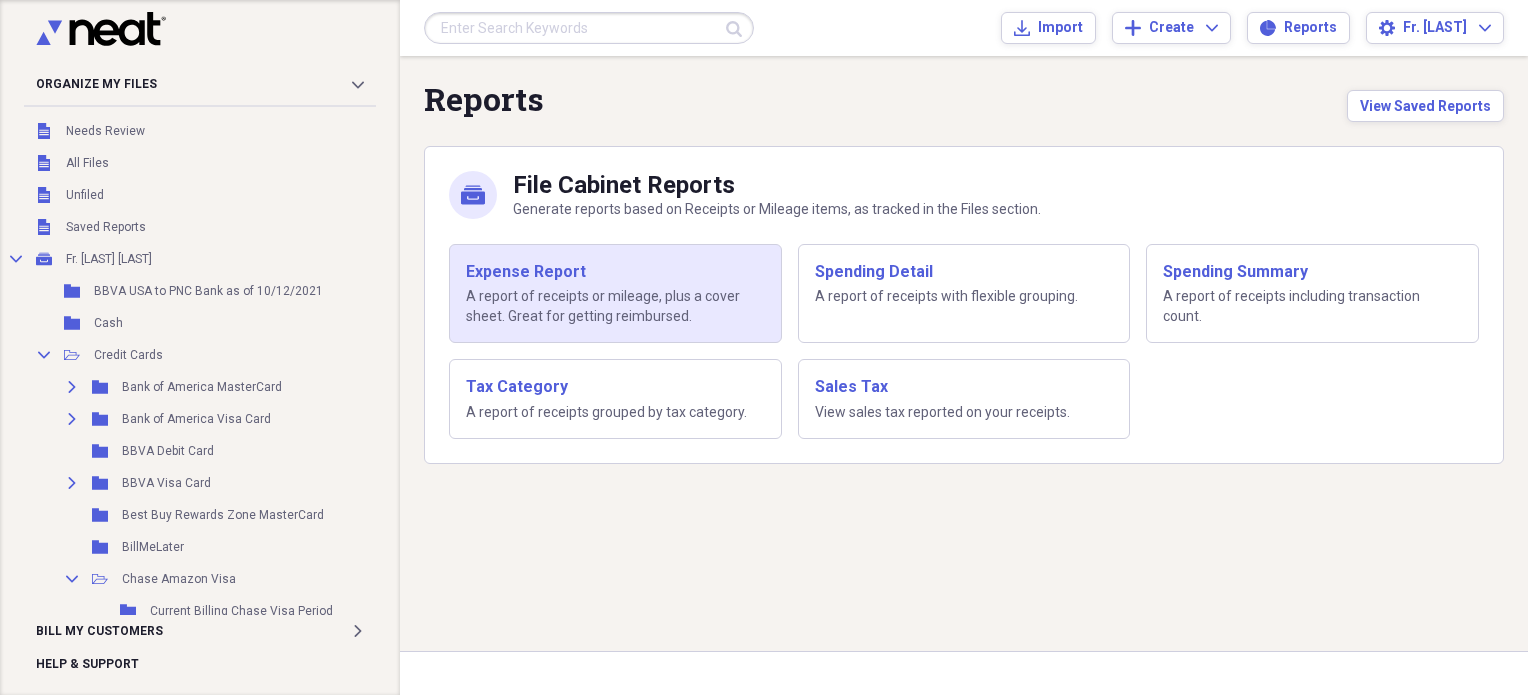 click on "Expense Report" at bounding box center [615, 272] 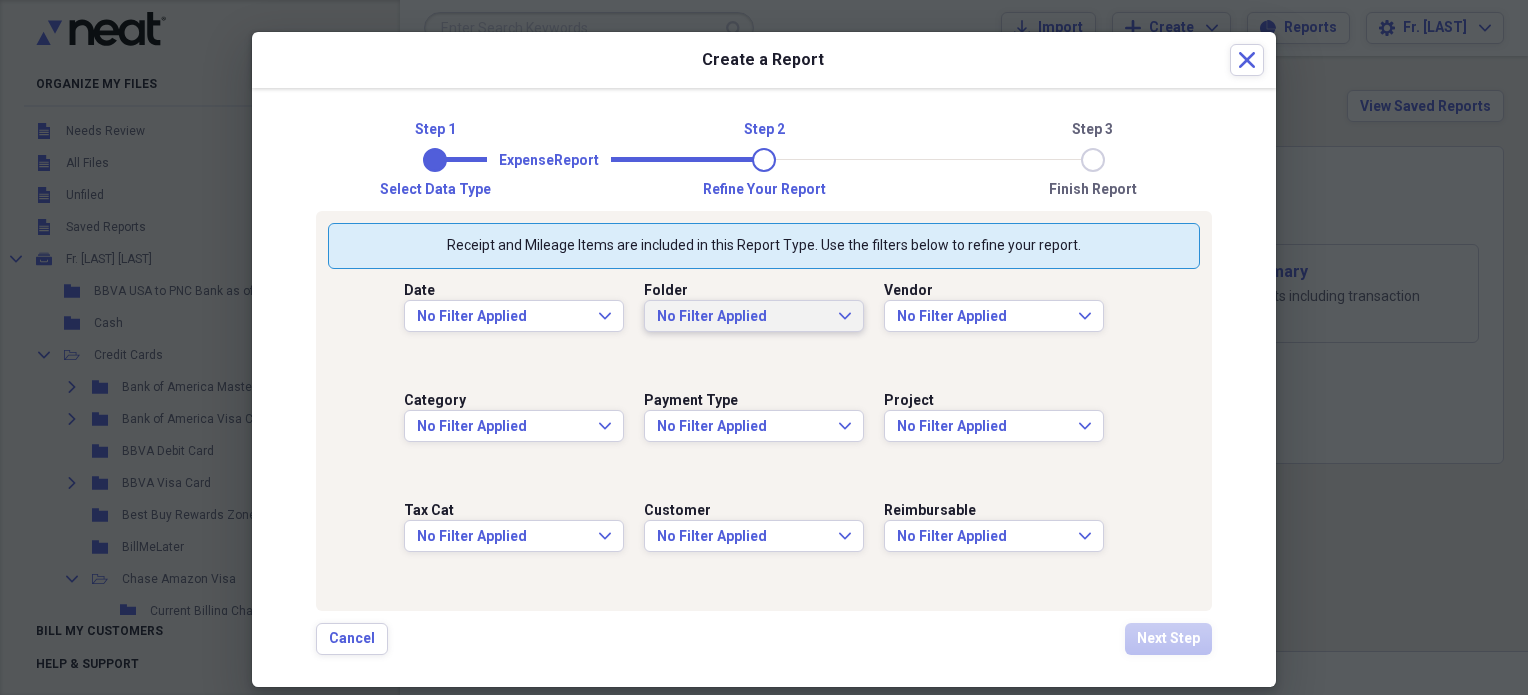 click on "No Filter Applied" at bounding box center [742, 317] 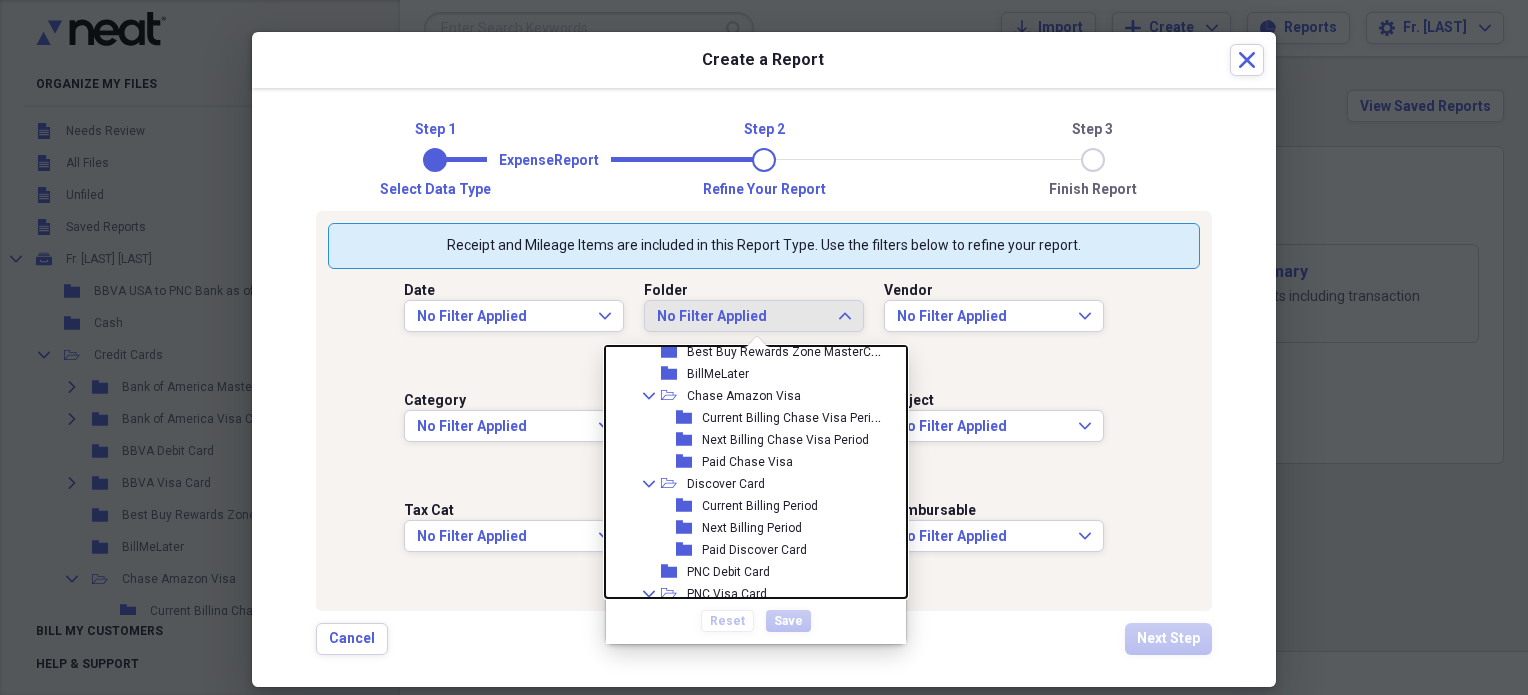 scroll, scrollTop: 220, scrollLeft: 0, axis: vertical 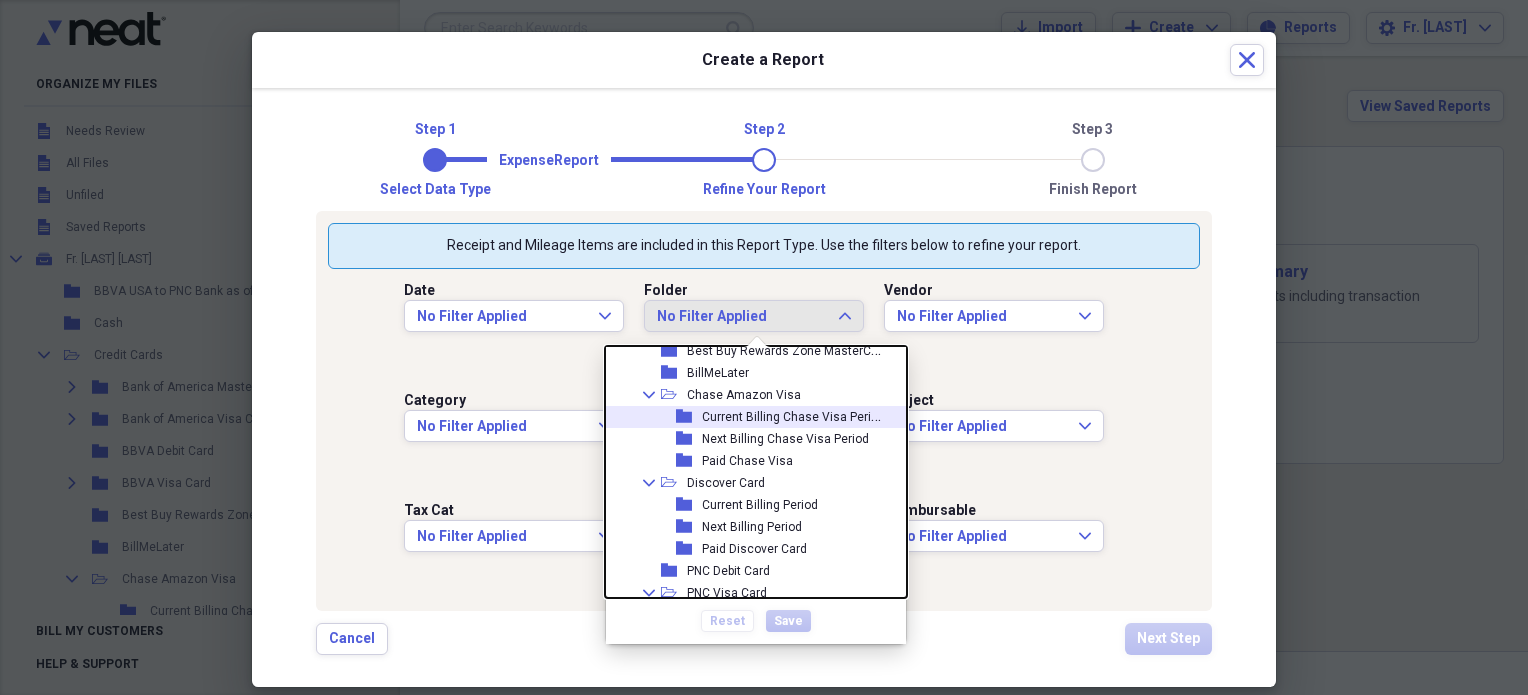 click on "Current Billing Chase Visa Period" at bounding box center (793, 415) 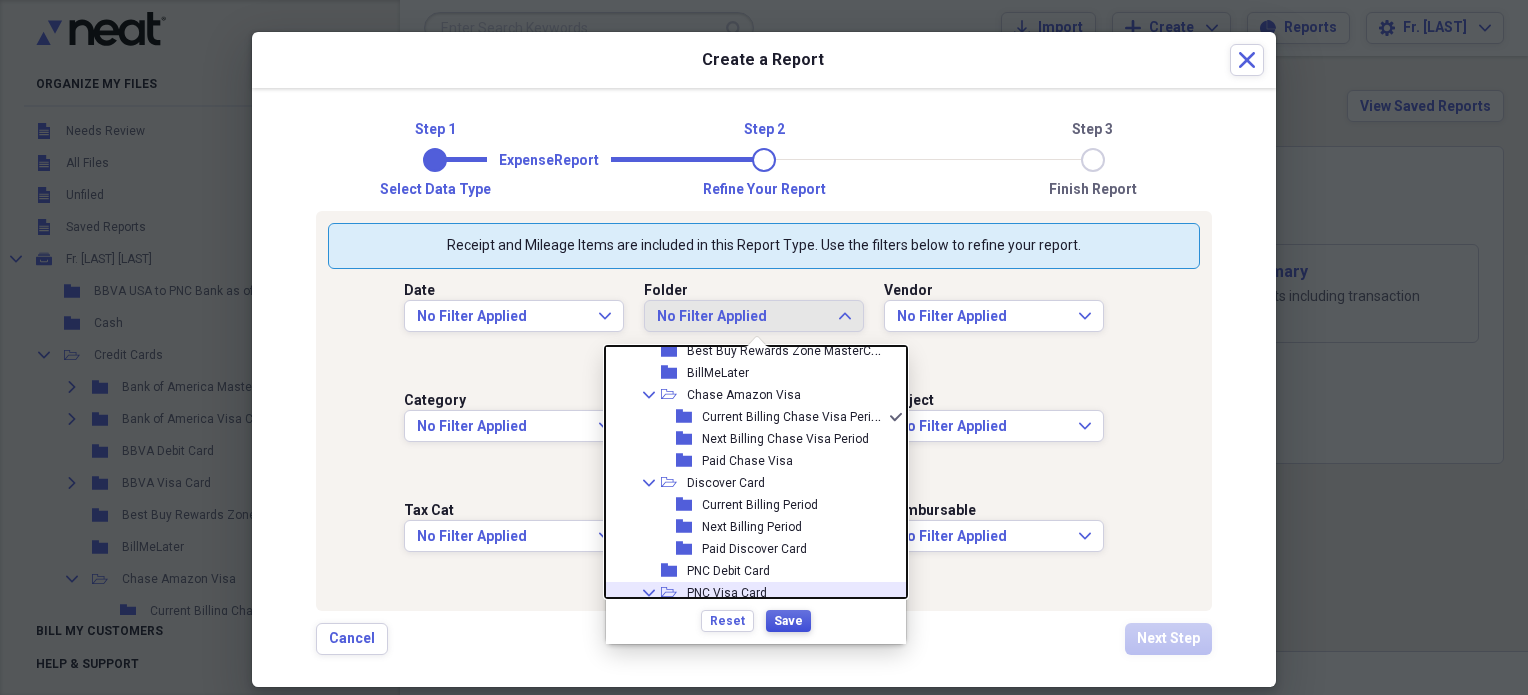 click on "Save" at bounding box center (788, 621) 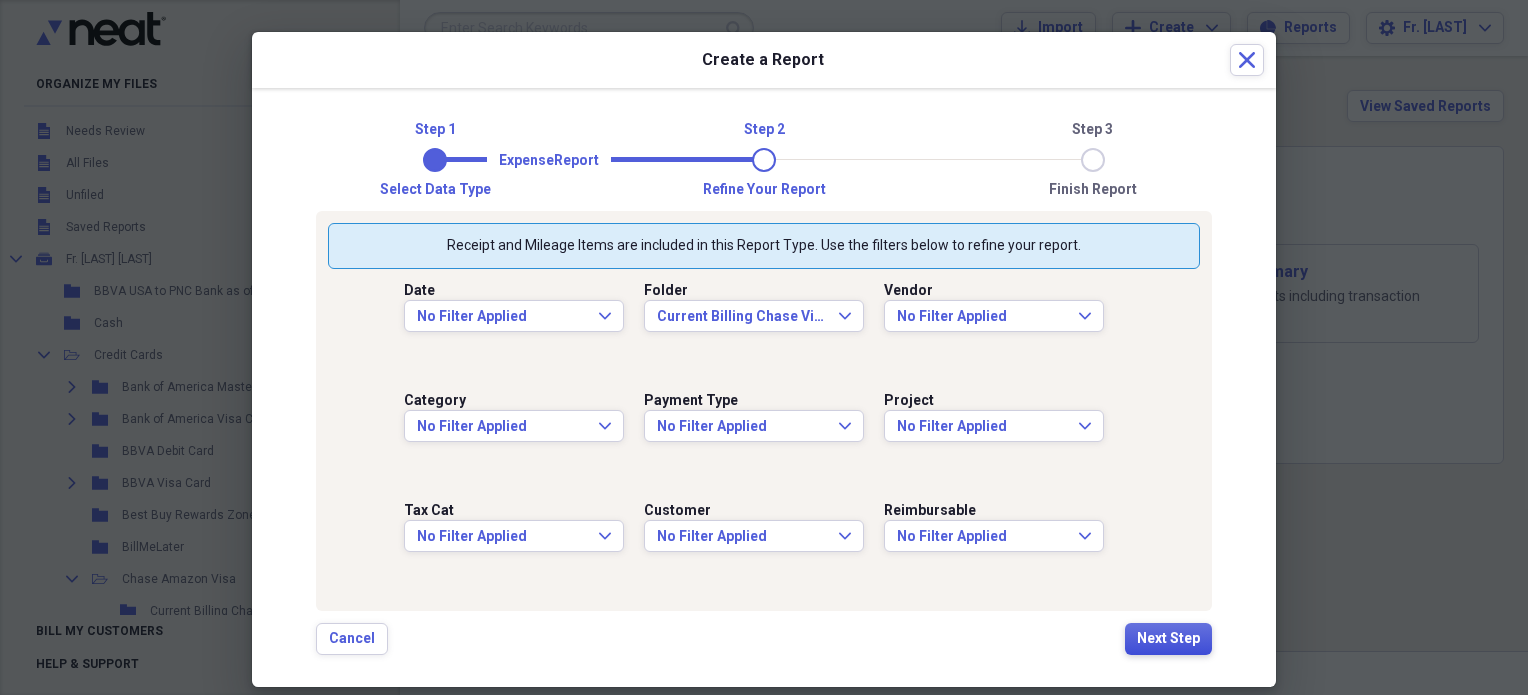 click on "Next Step" at bounding box center (1168, 639) 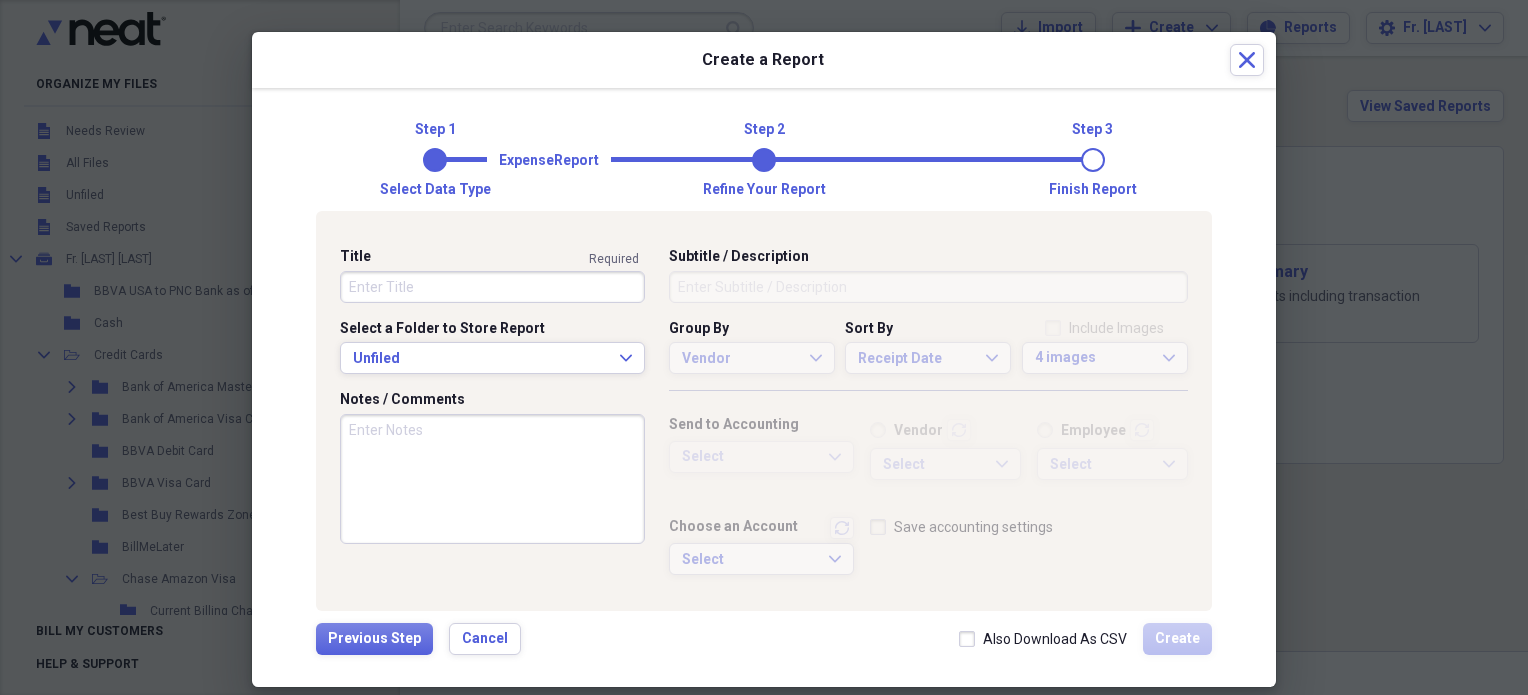 click on "Title" at bounding box center (492, 287) 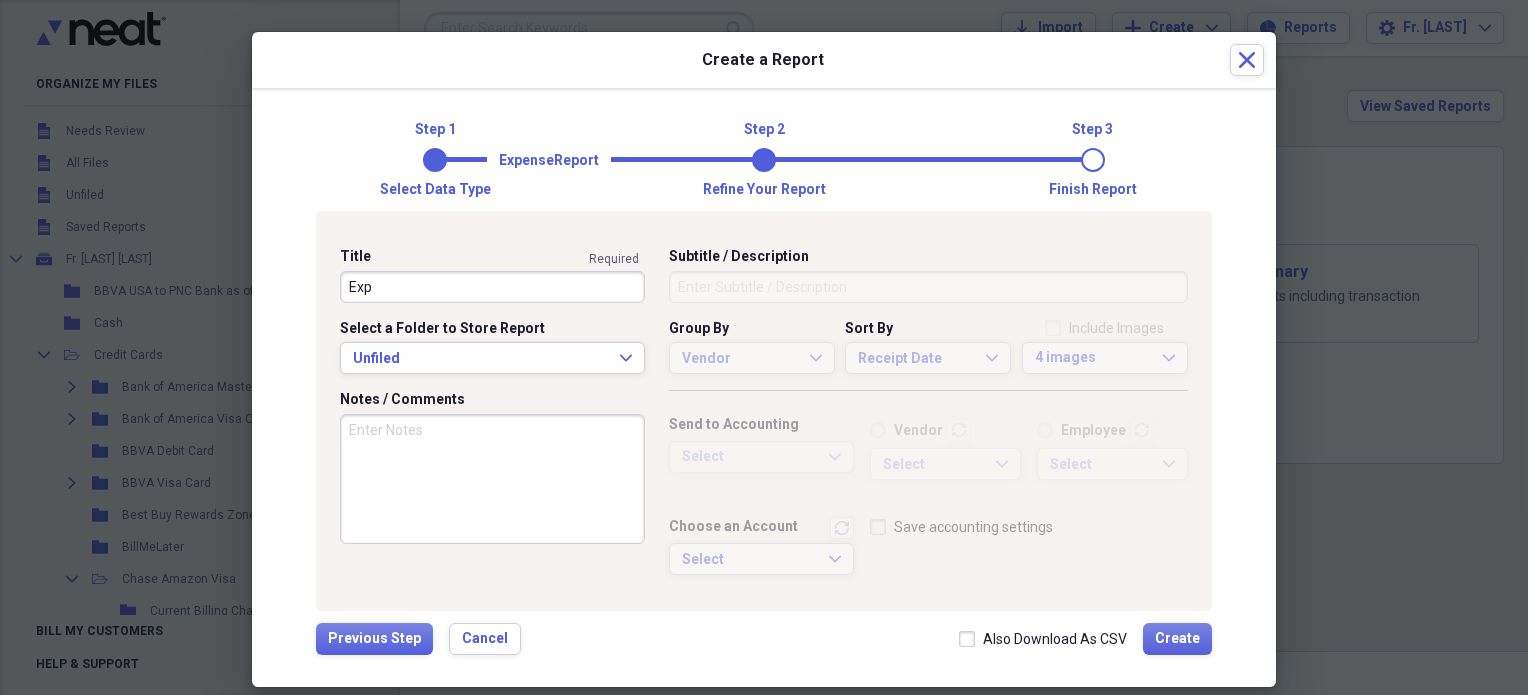 scroll, scrollTop: 2, scrollLeft: 0, axis: vertical 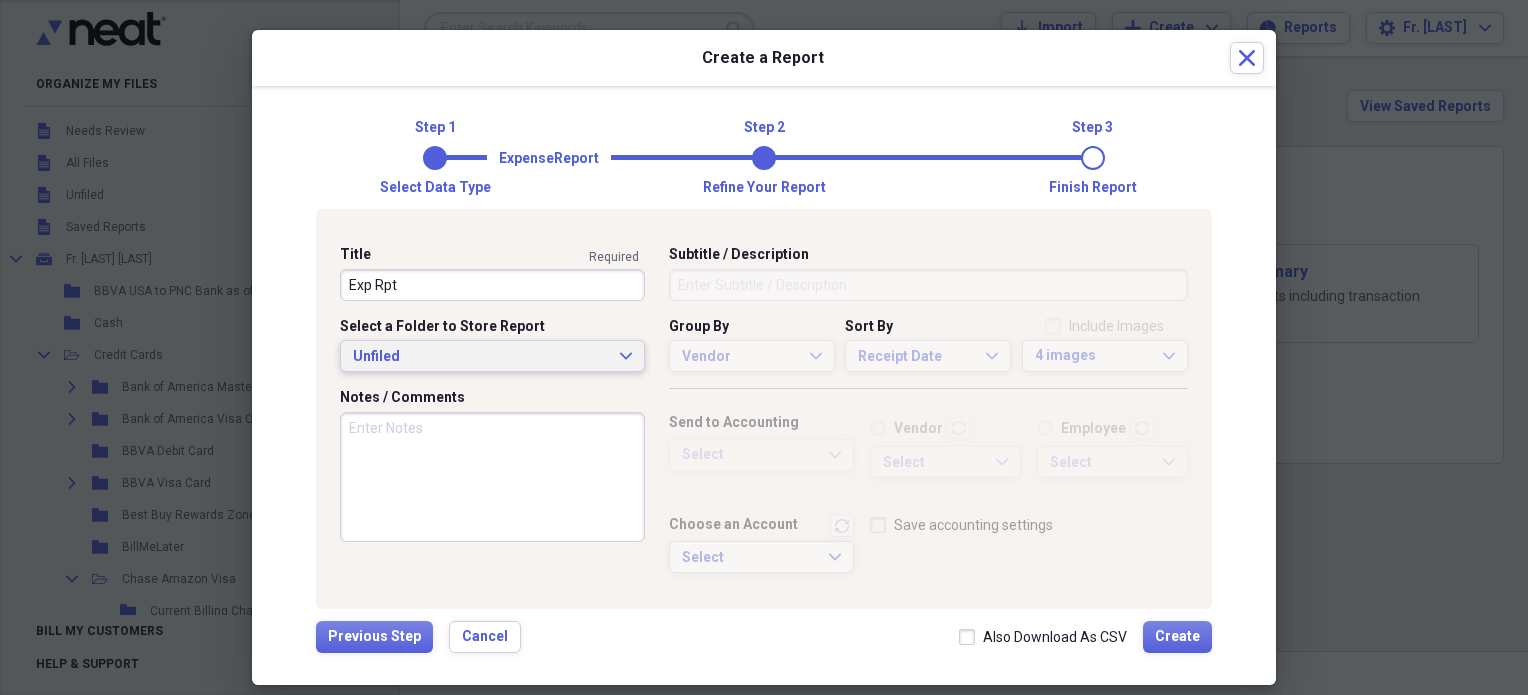 type on "Exp Rpt" 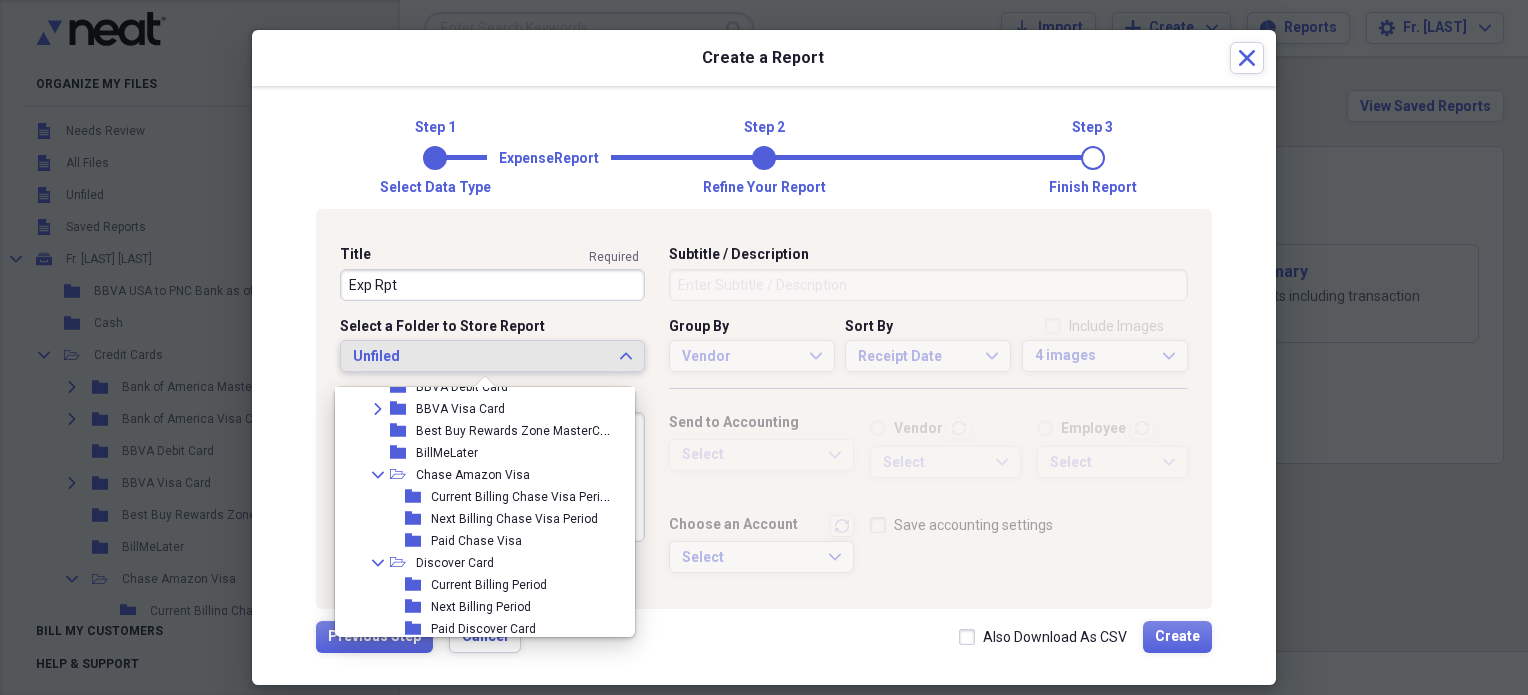 scroll, scrollTop: 181, scrollLeft: 0, axis: vertical 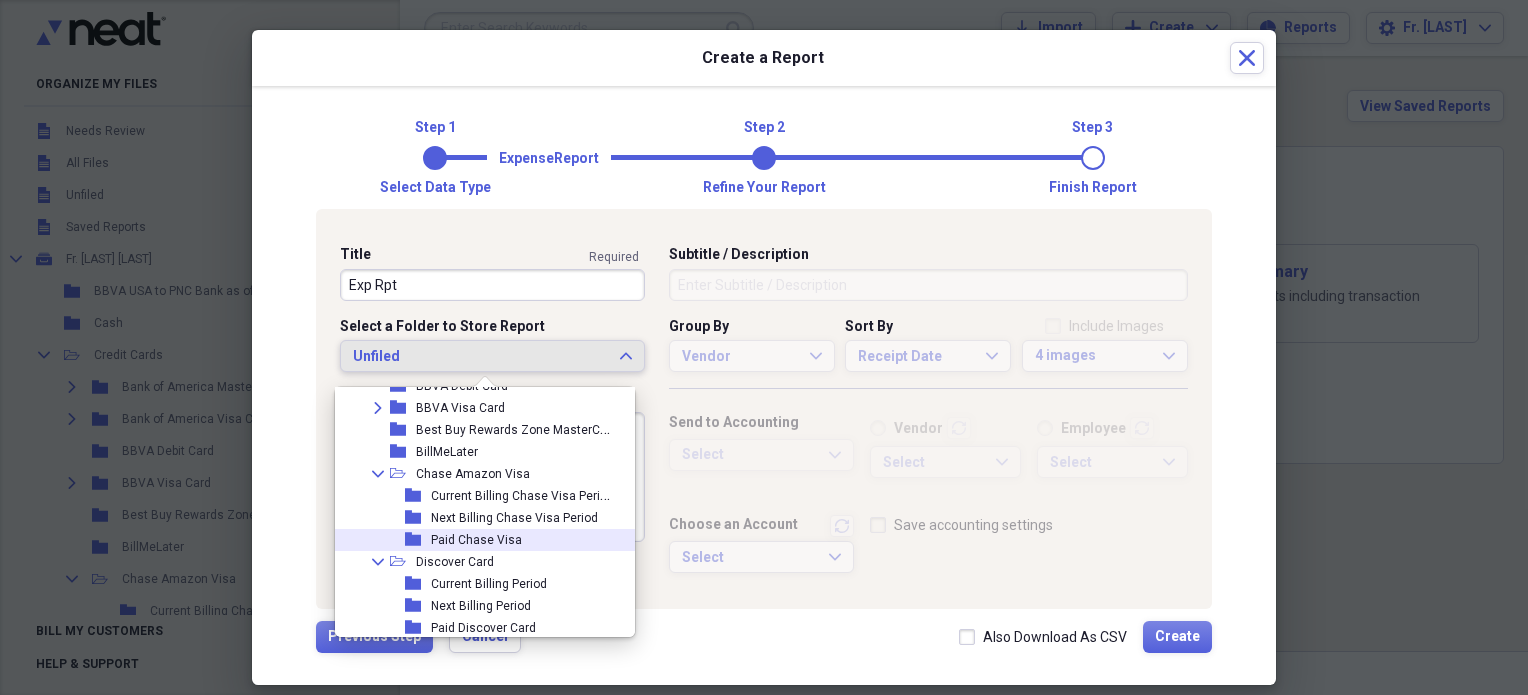 click on "Paid Chase Visa" at bounding box center (476, 540) 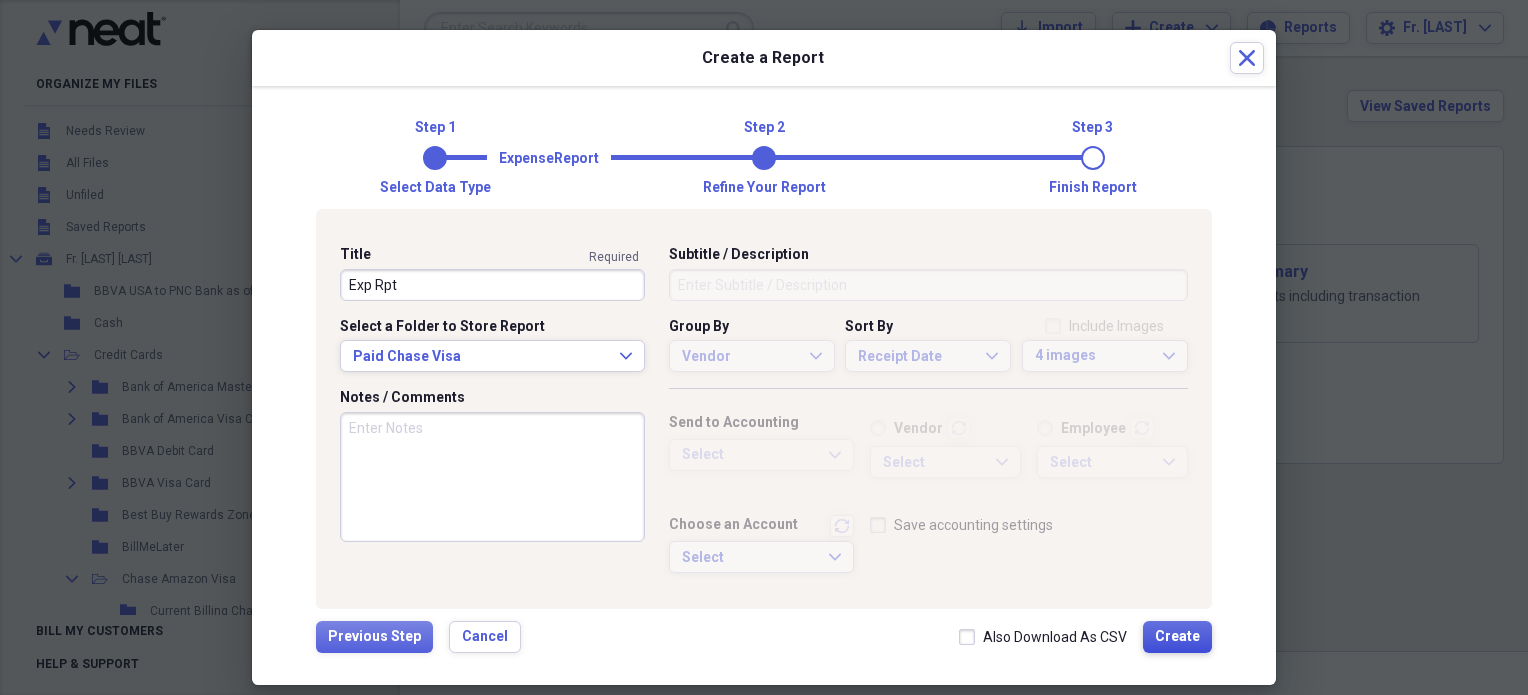click on "Create" at bounding box center [1177, 637] 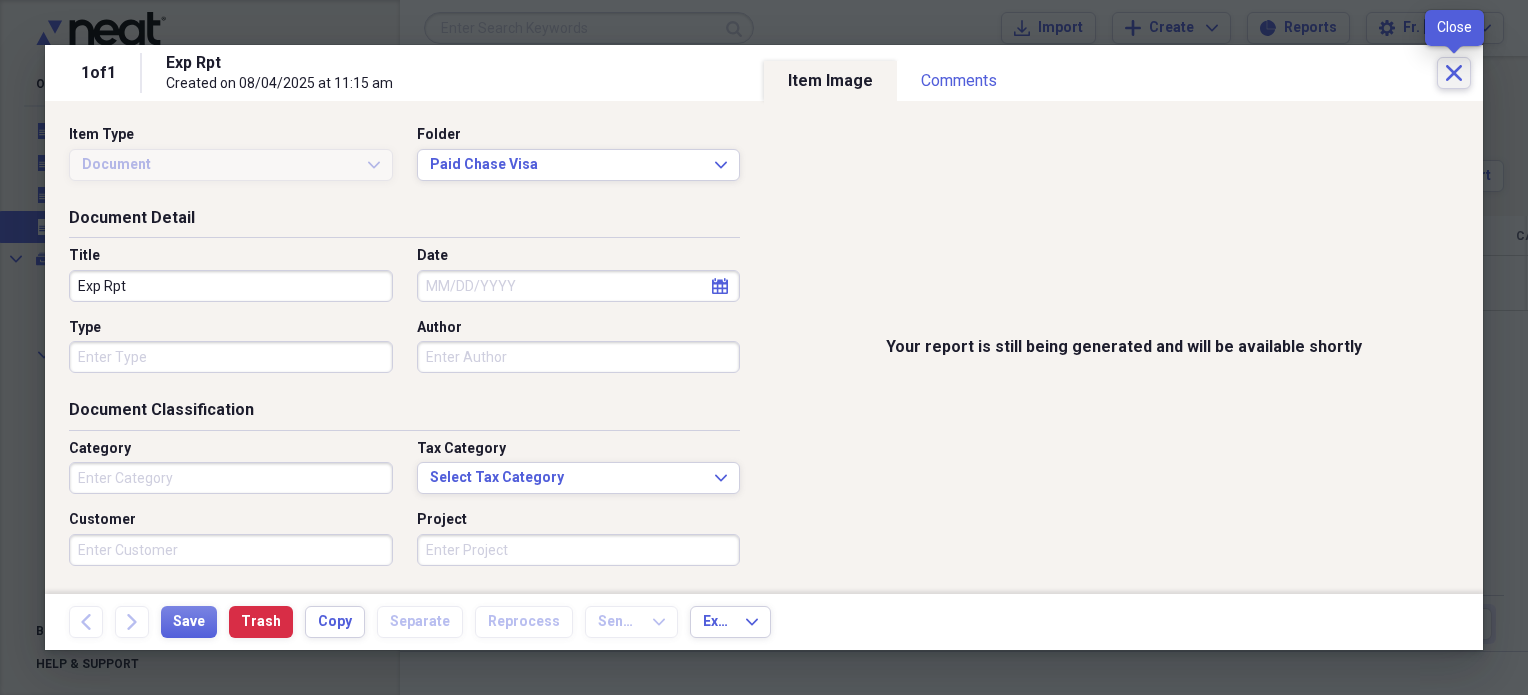 click on "Close" at bounding box center [1454, 73] 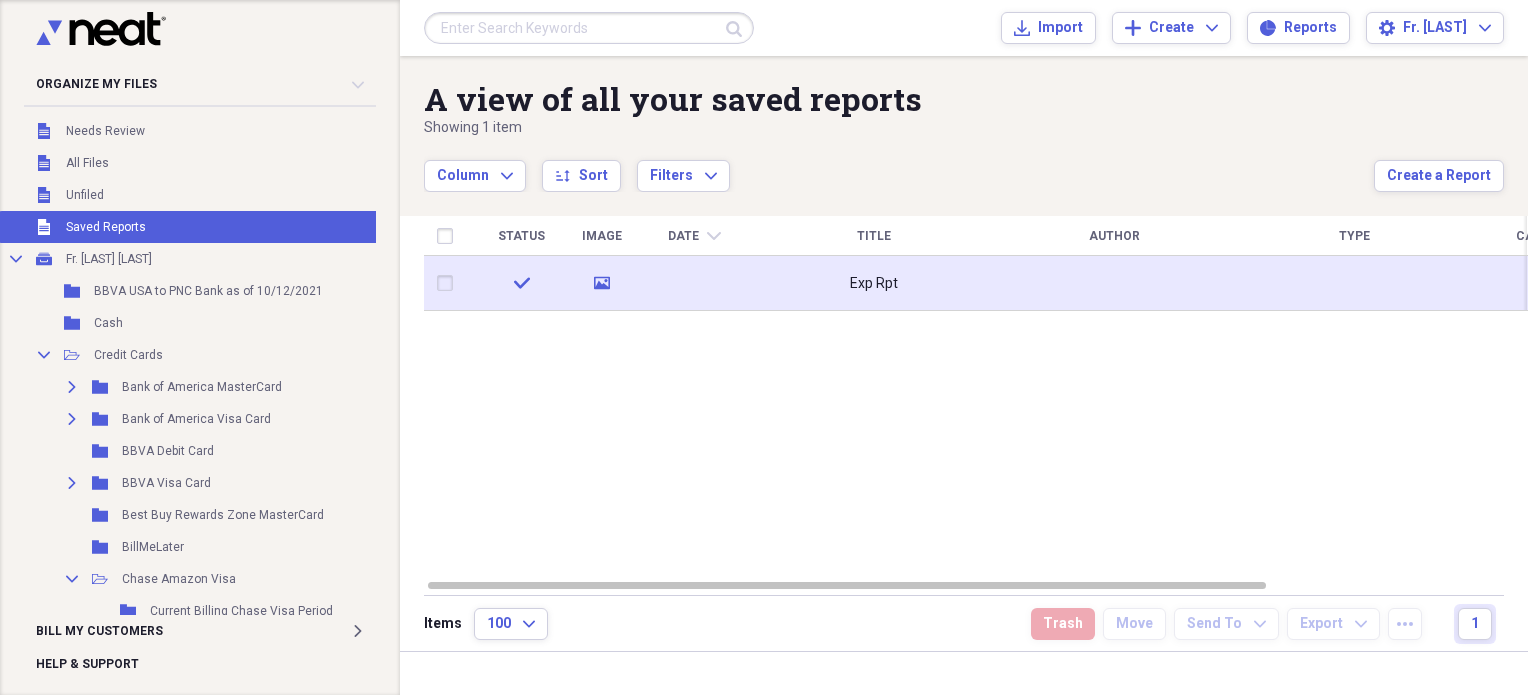 click on "Exp Rpt" at bounding box center [874, 283] 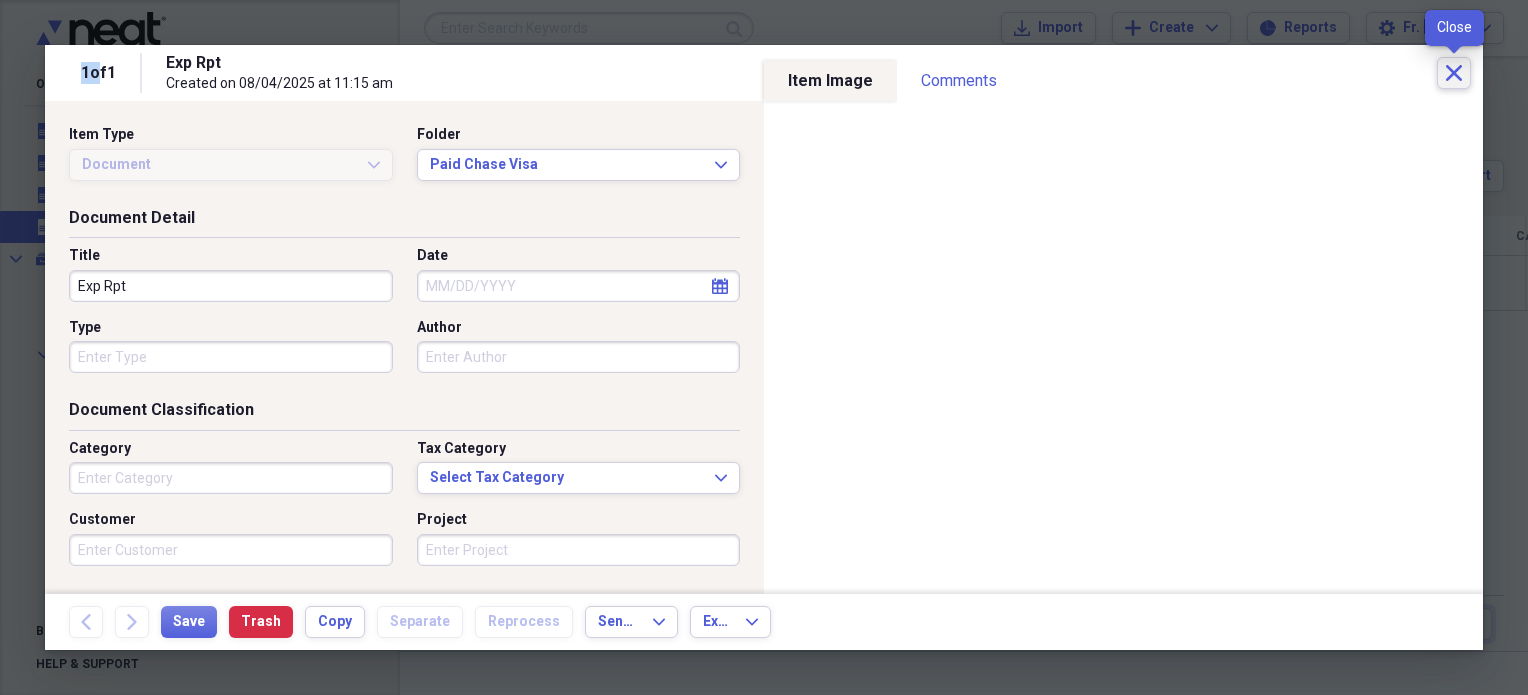 click on "Close" at bounding box center [1454, 73] 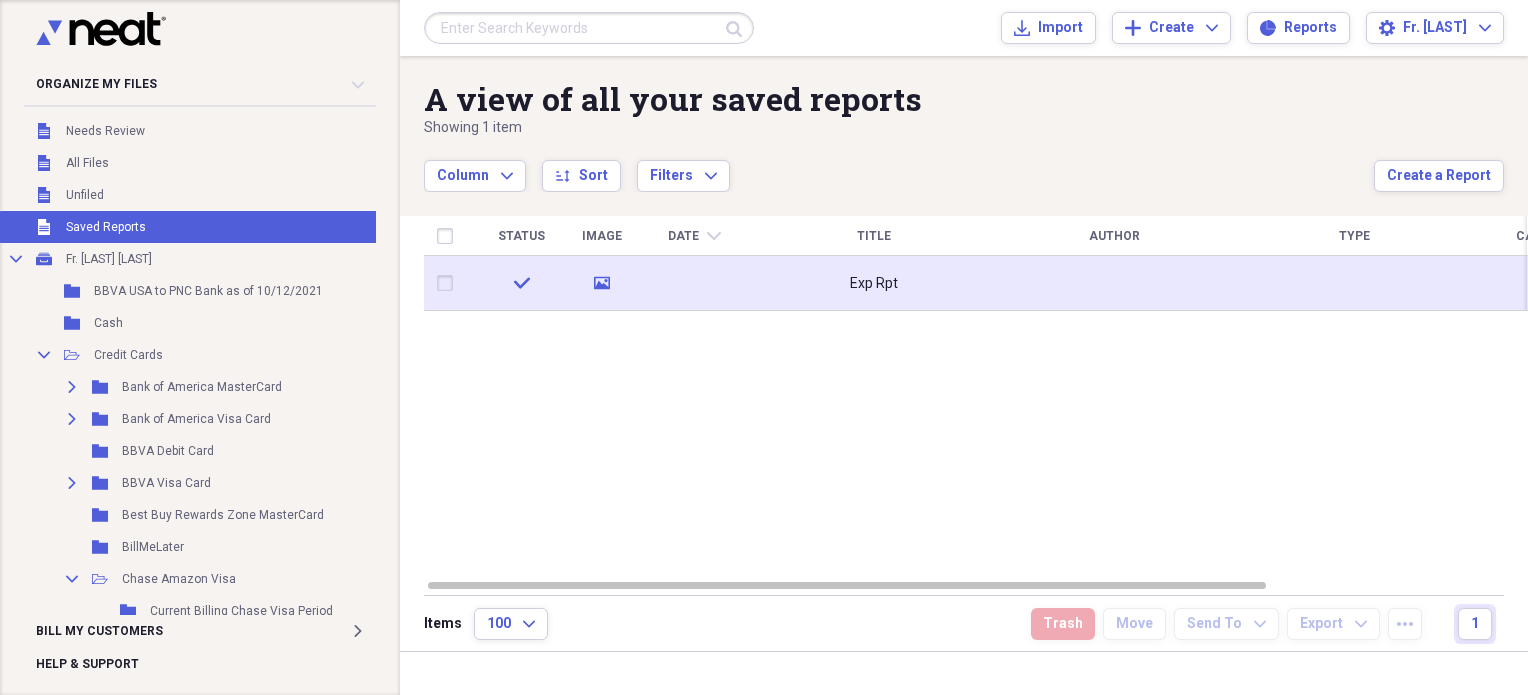 click at bounding box center [449, 283] 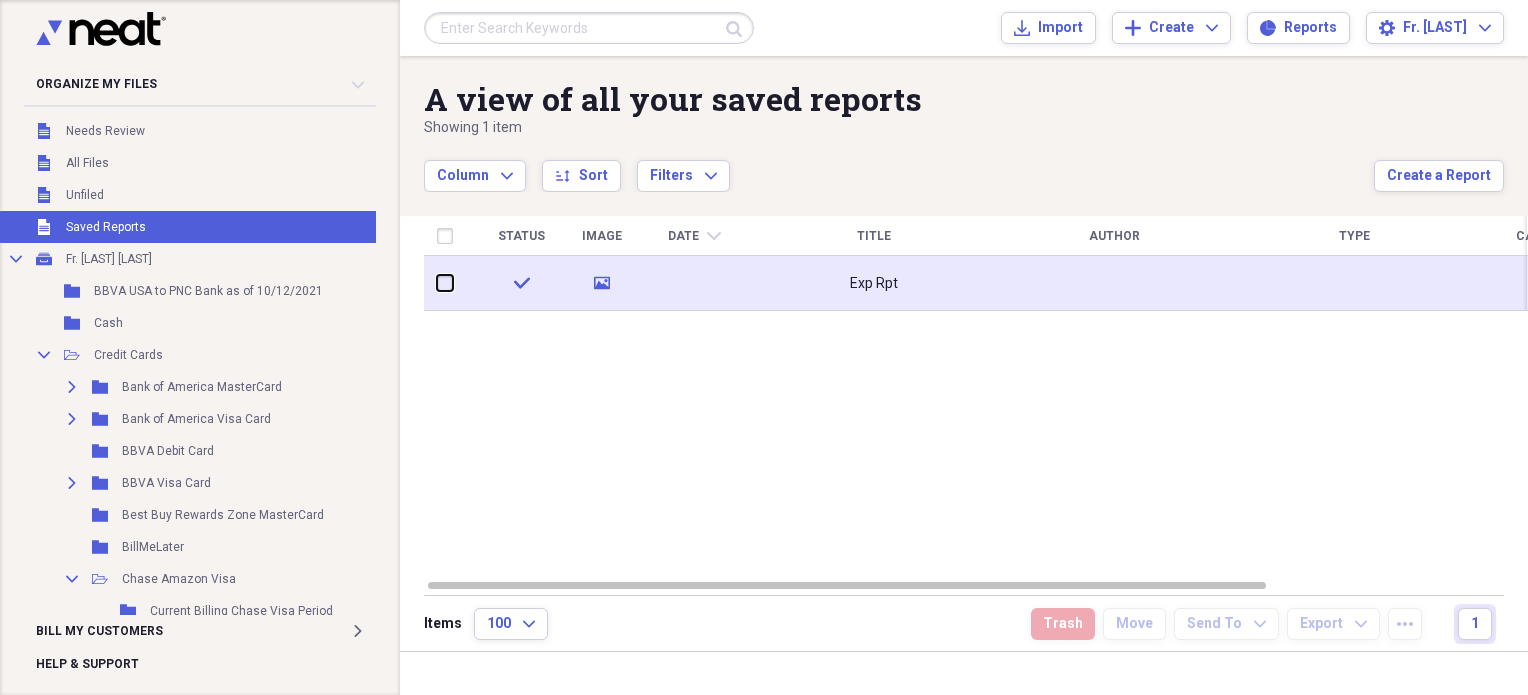 click at bounding box center (437, 283) 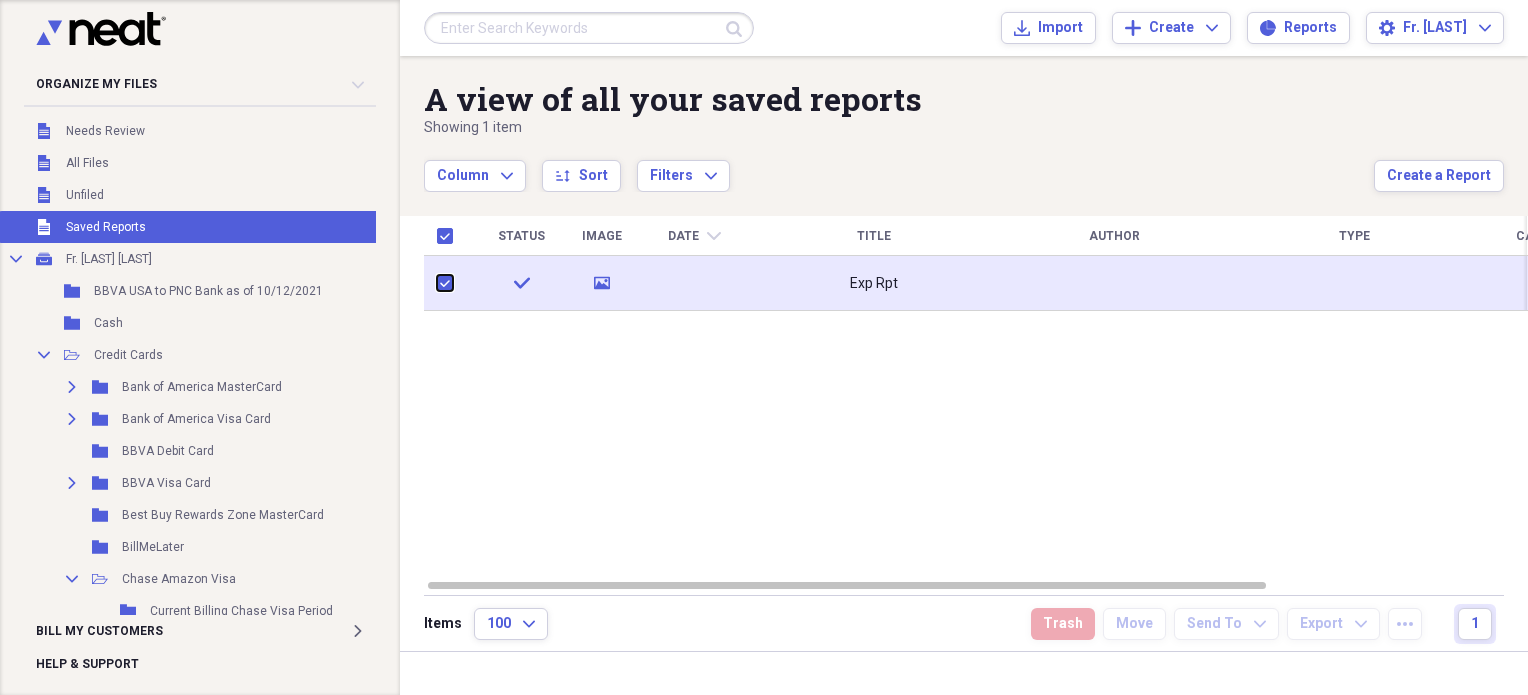 checkbox on "true" 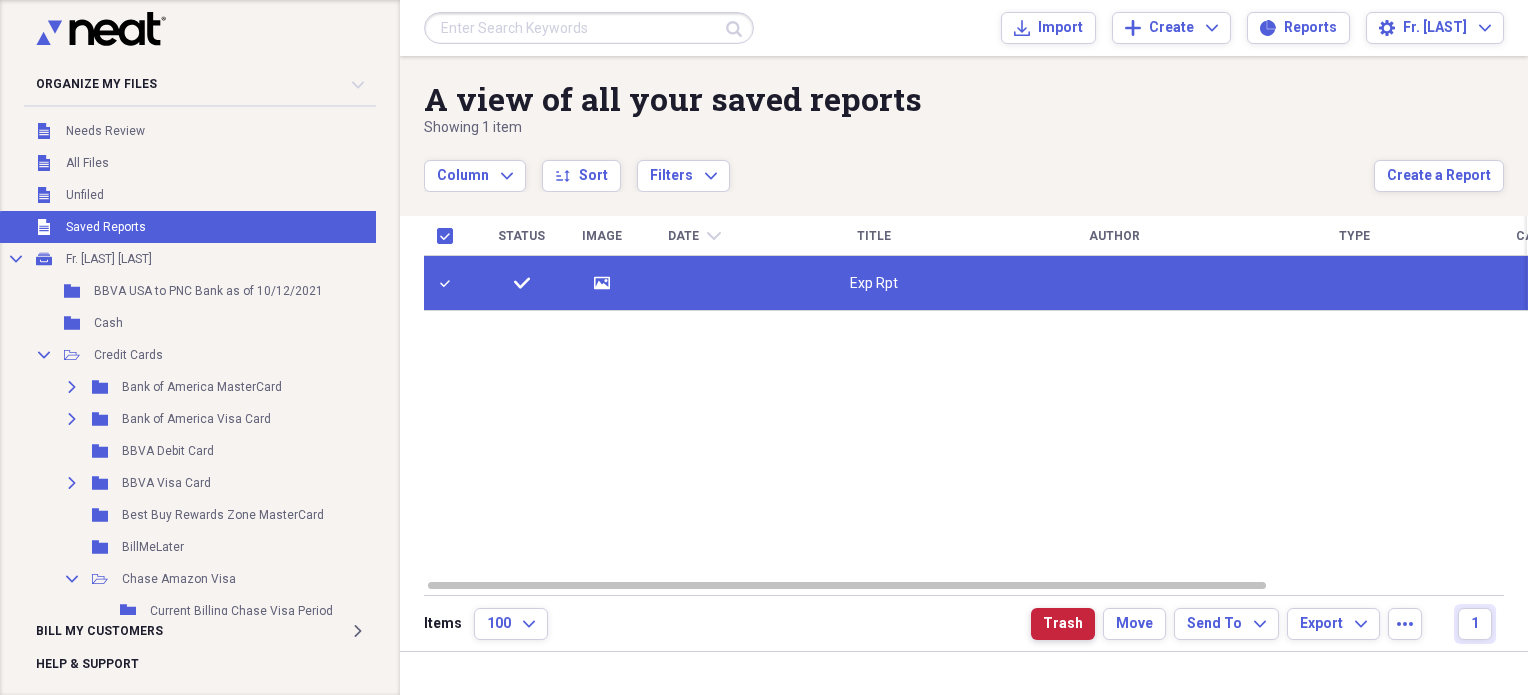 click on "Trash" at bounding box center (1063, 624) 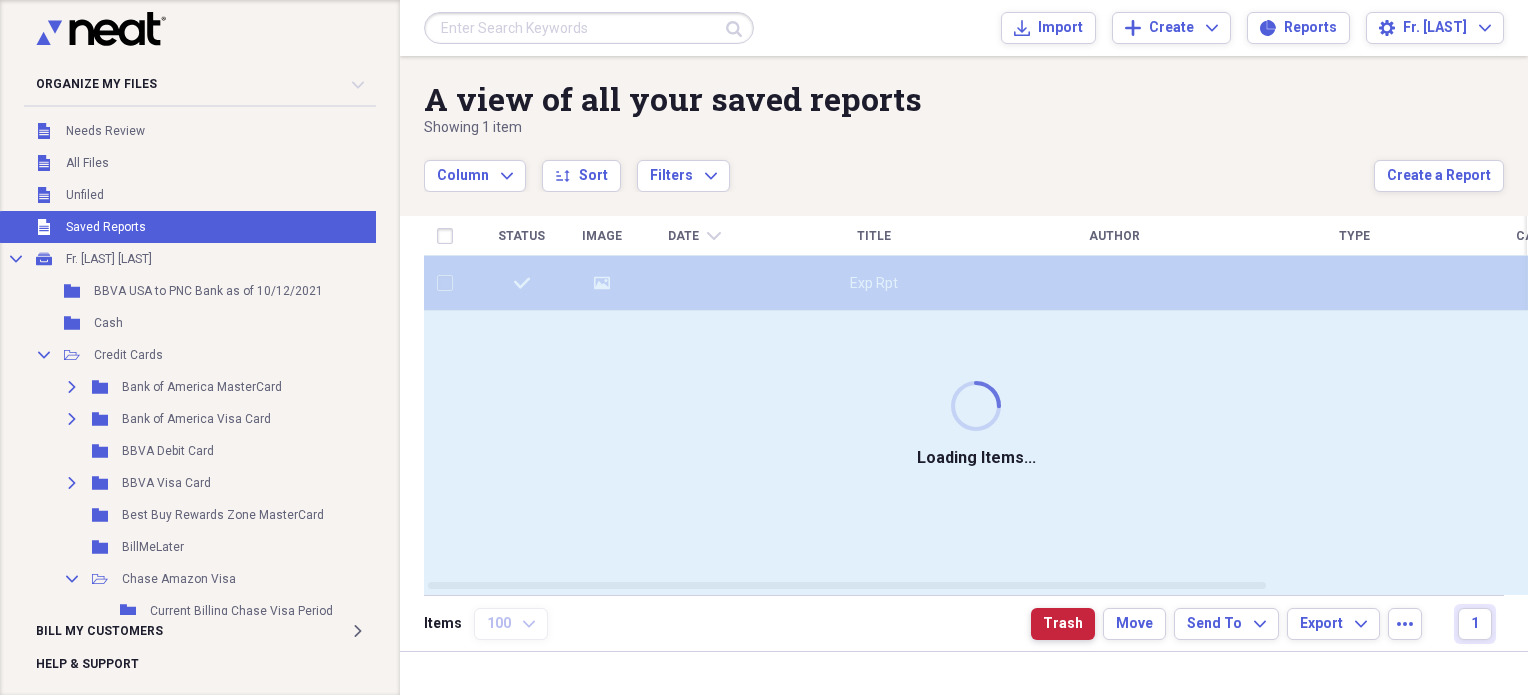 checkbox on "false" 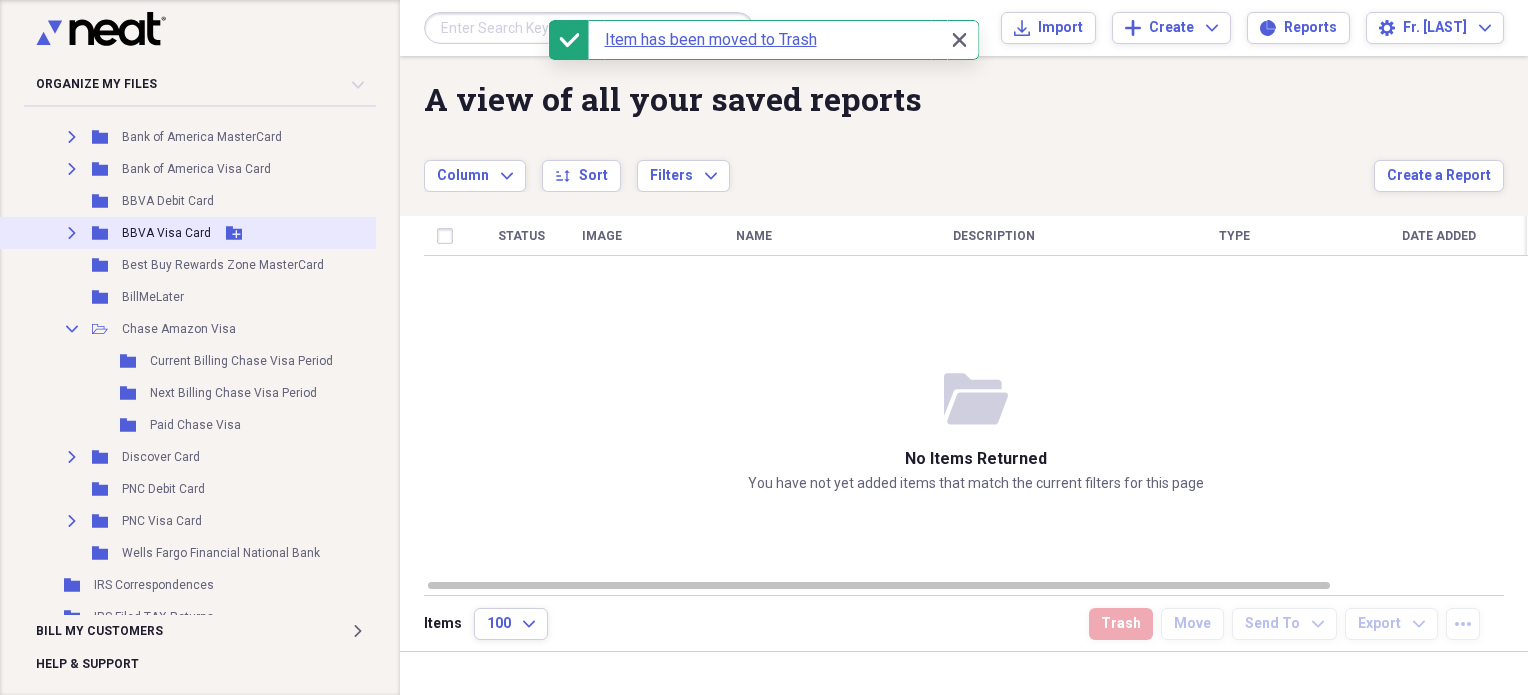 scroll, scrollTop: 408, scrollLeft: 0, axis: vertical 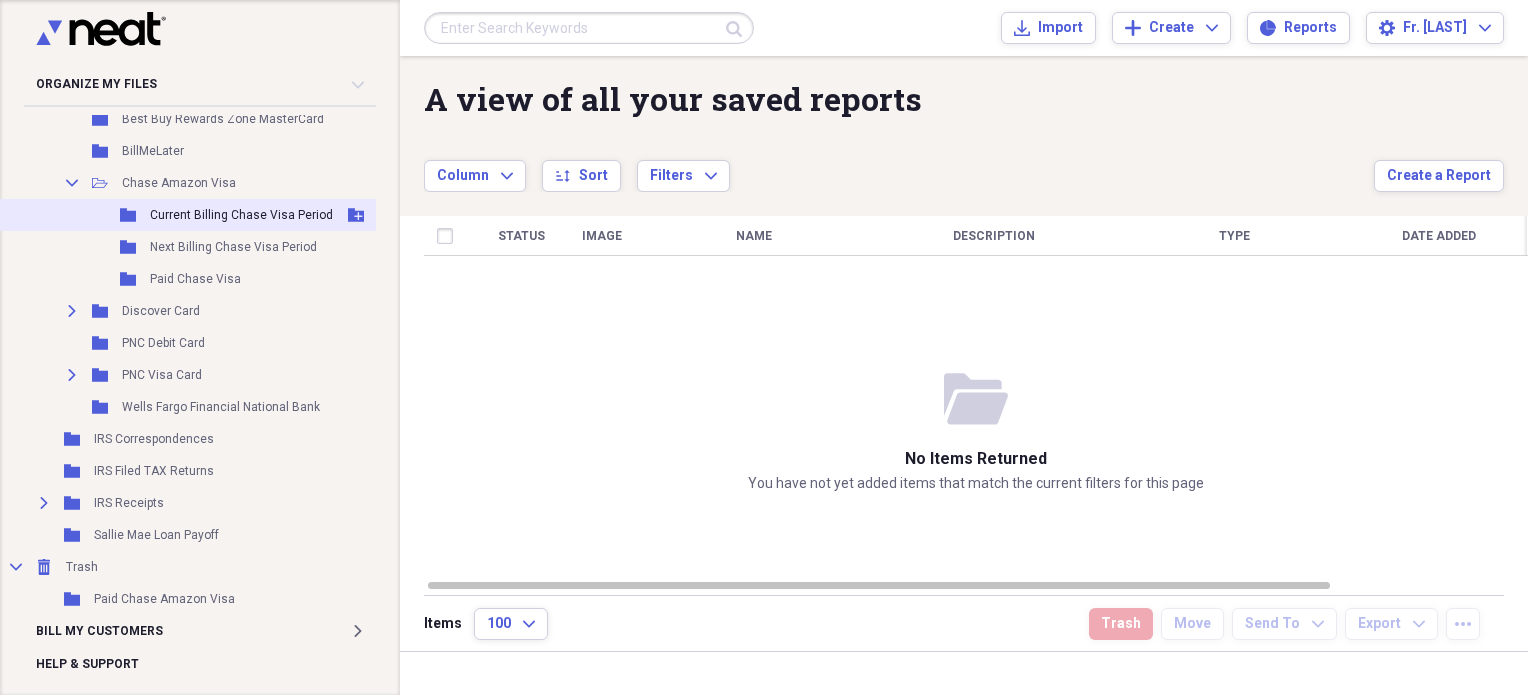 click on "Folder Current Billing Chase Visa Period Add Folder" at bounding box center [197, 215] 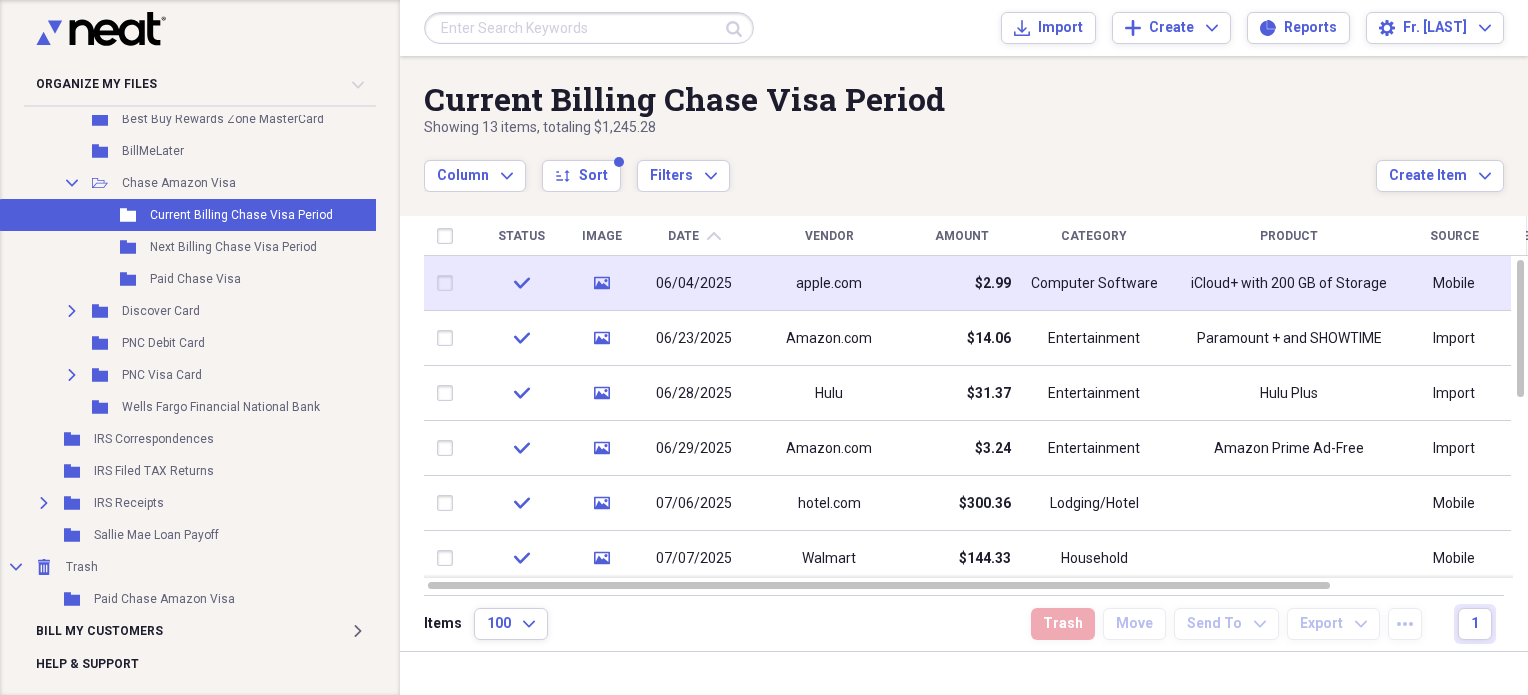 click at bounding box center [449, 283] 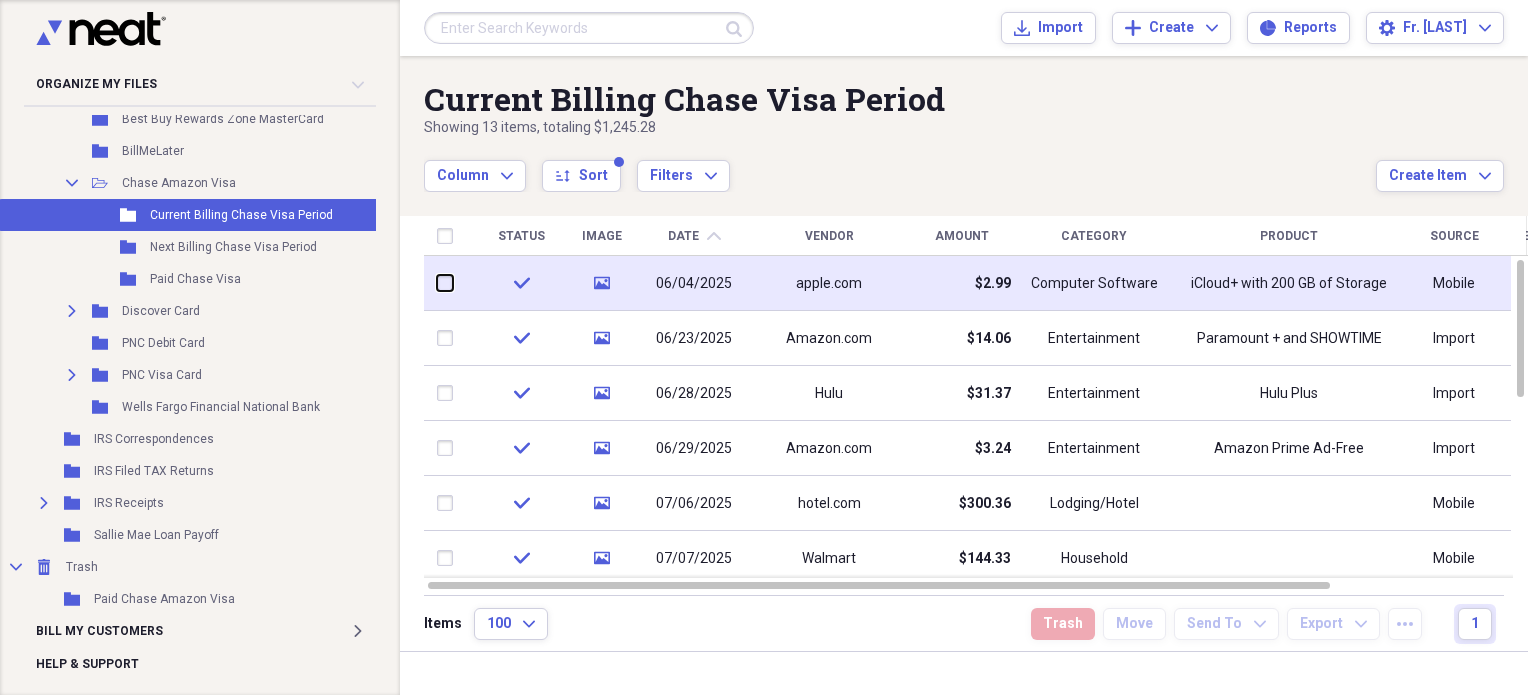 click at bounding box center [437, 283] 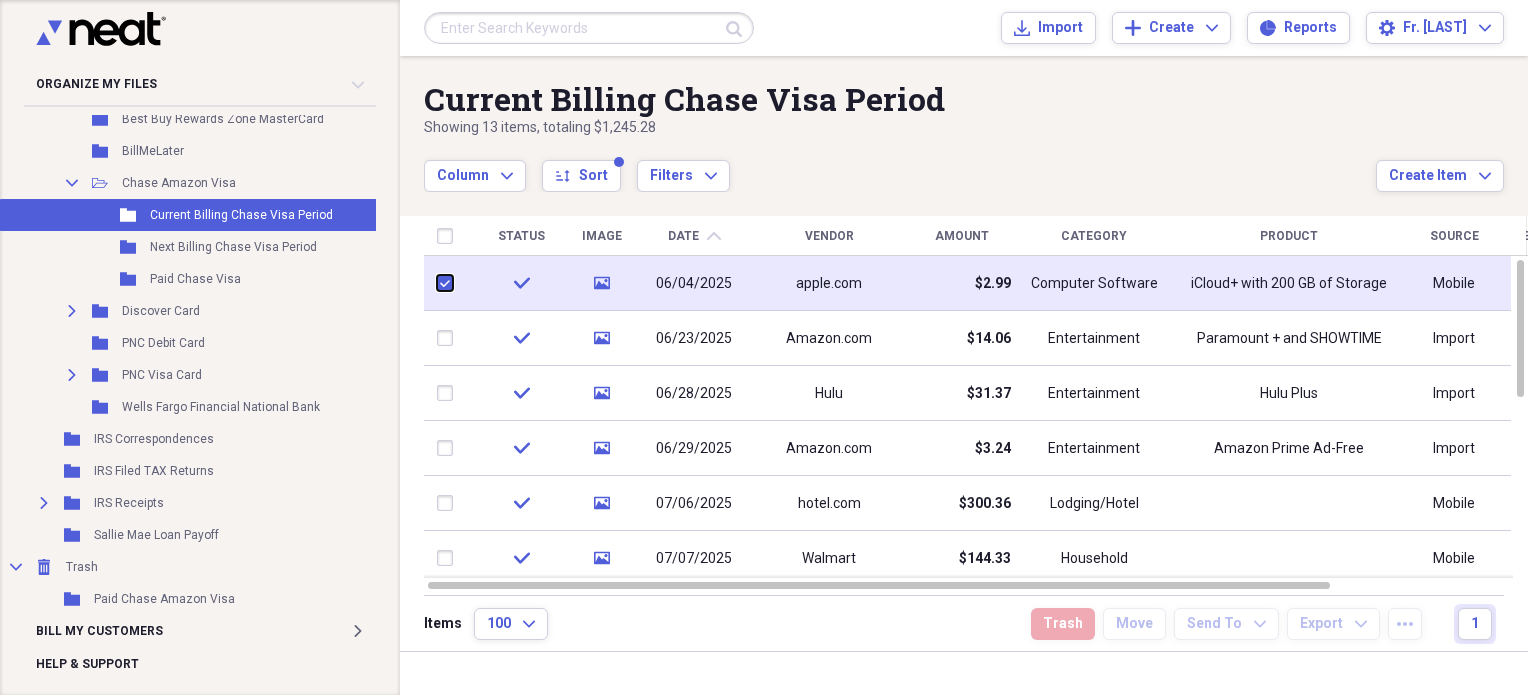 checkbox on "true" 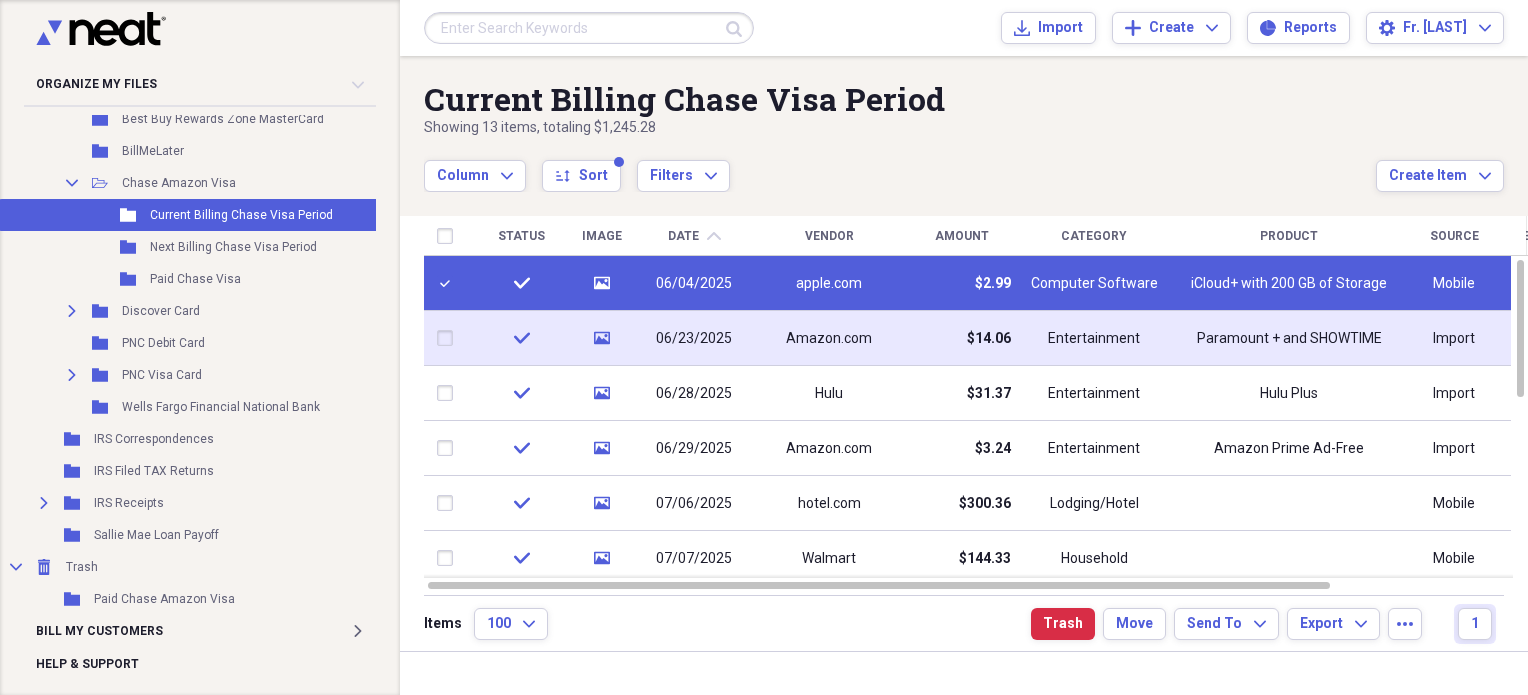 click at bounding box center (449, 338) 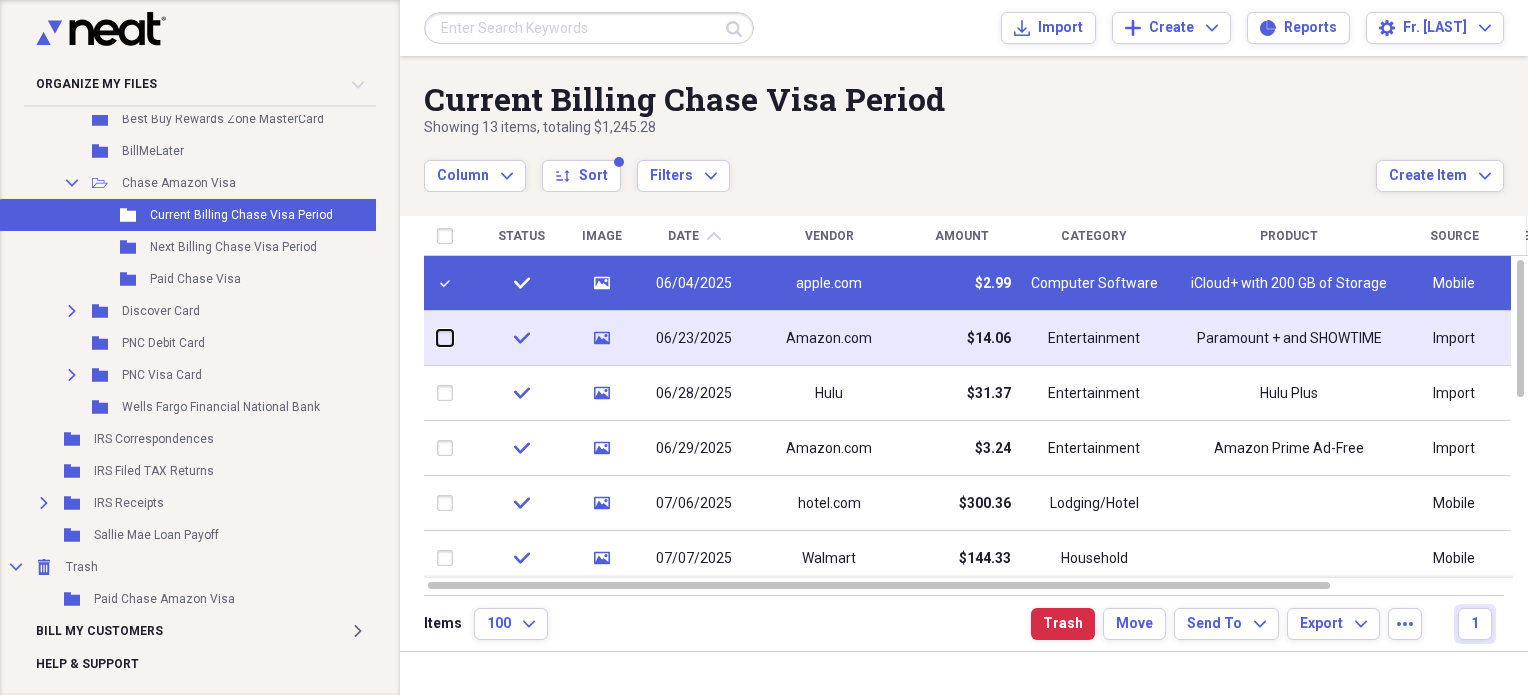 click at bounding box center [437, 338] 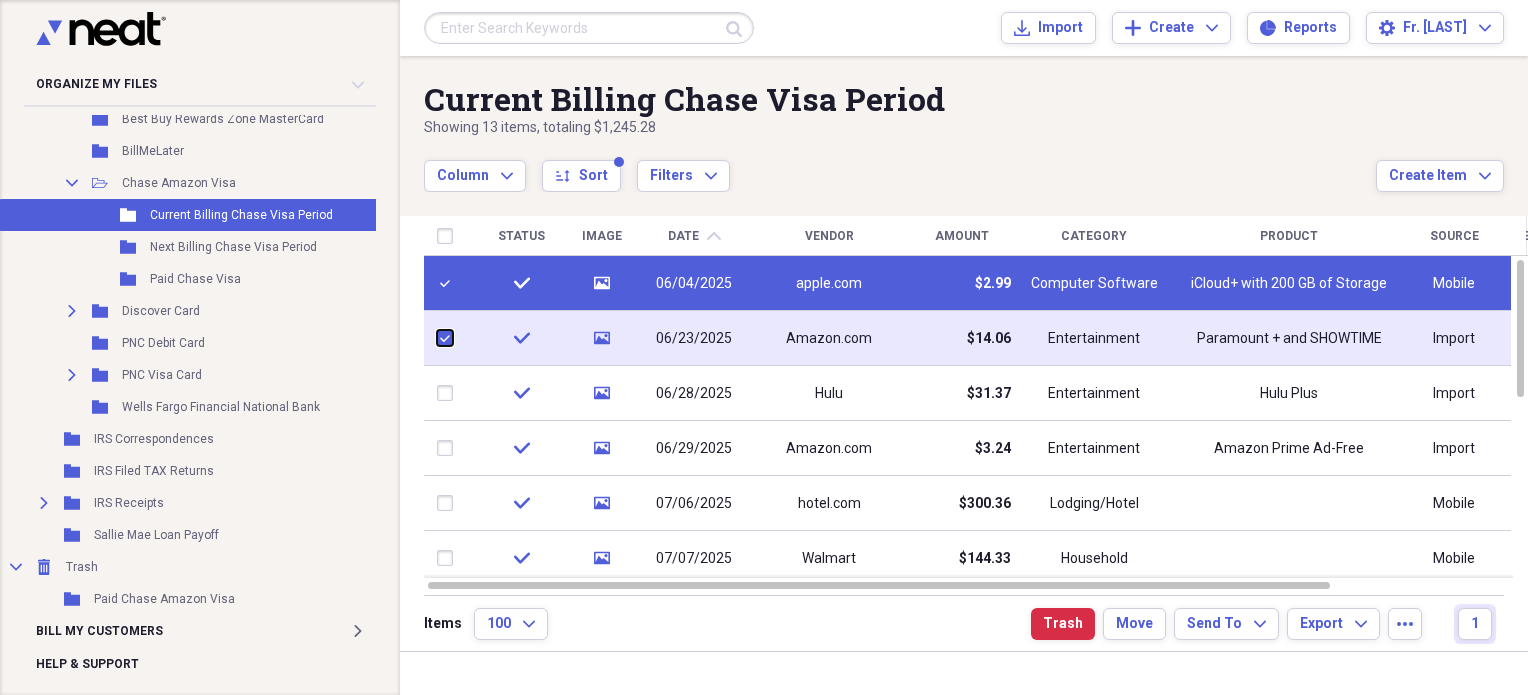 checkbox on "true" 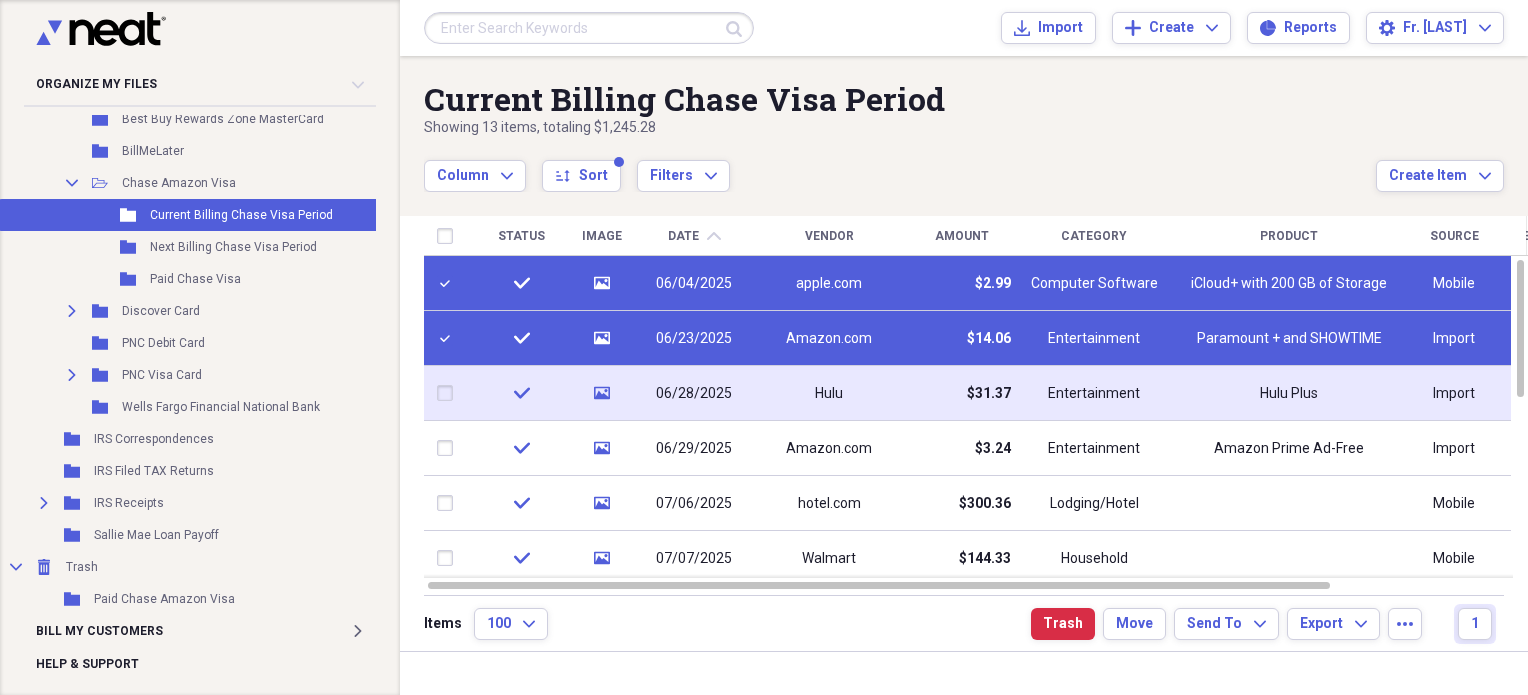 click at bounding box center (449, 393) 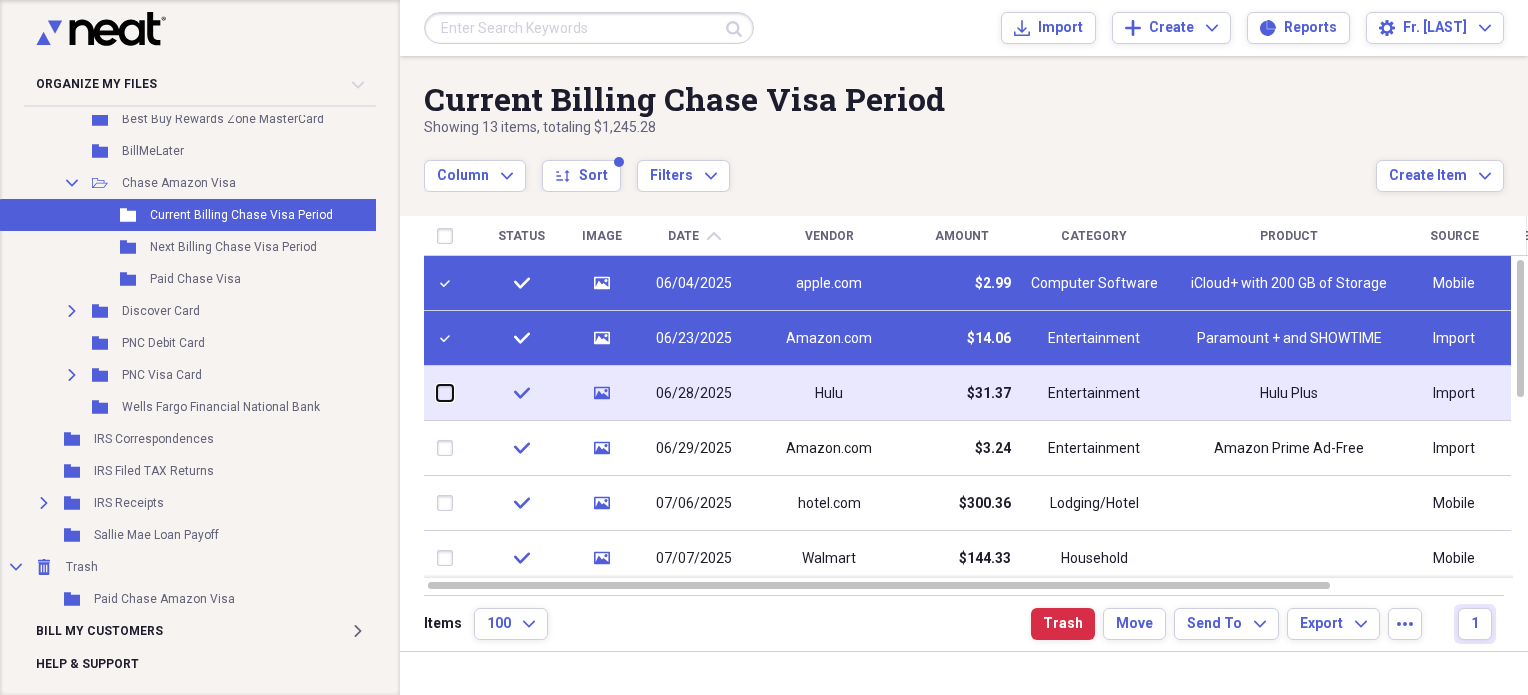 click at bounding box center [437, 393] 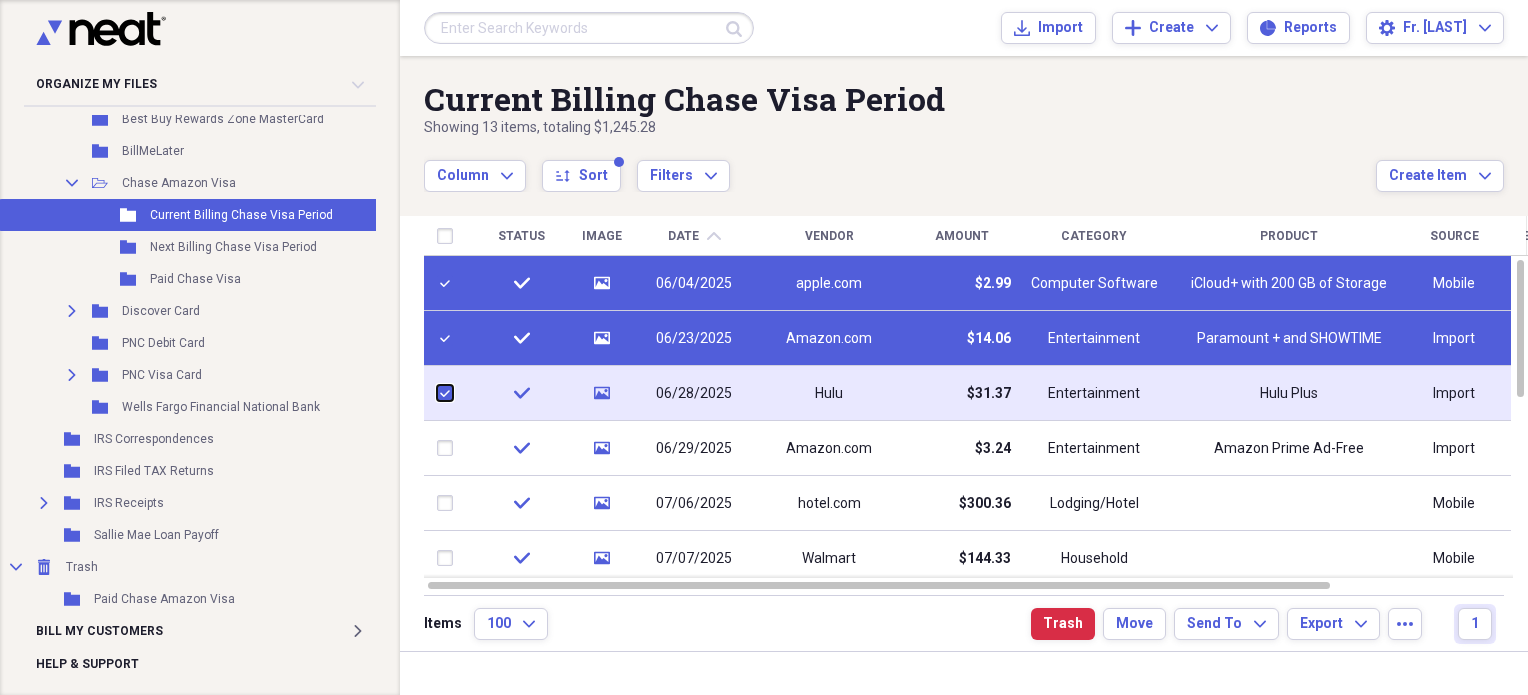 checkbox on "true" 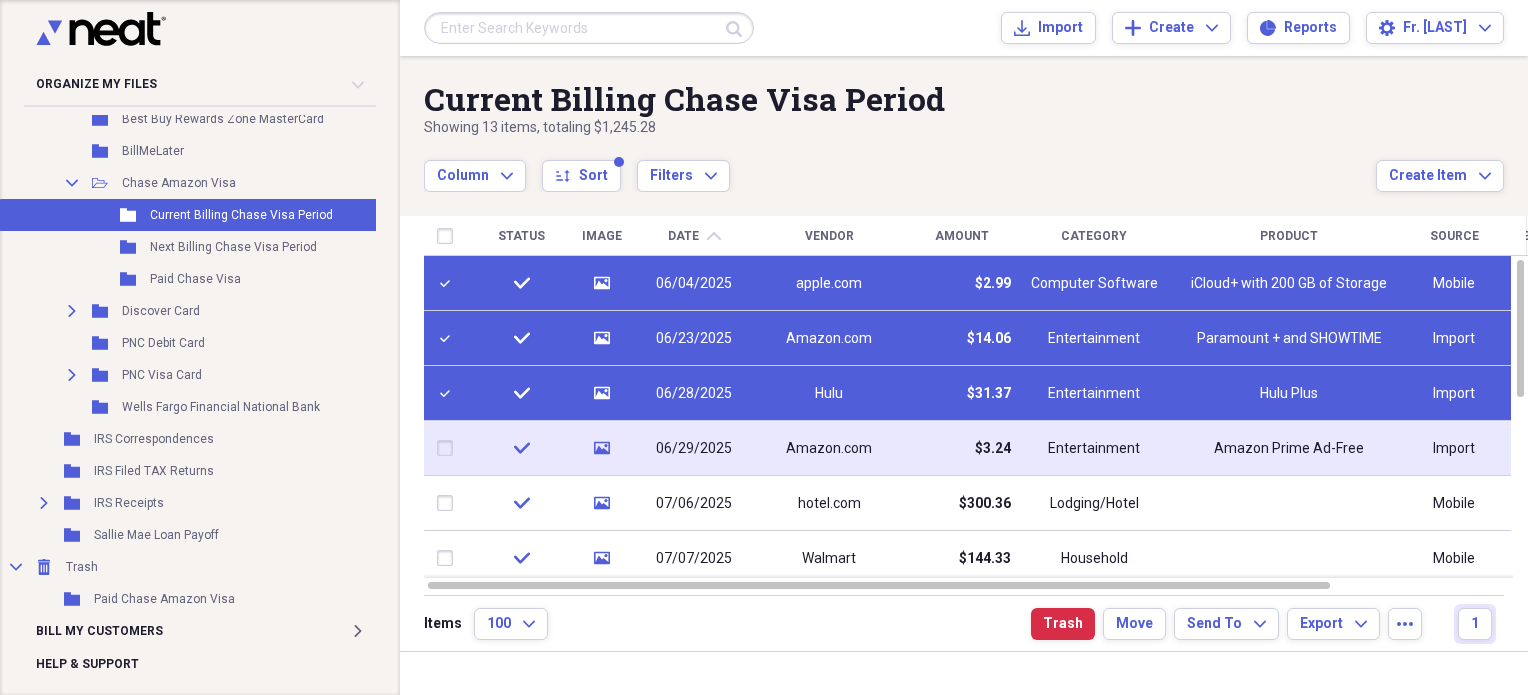 click at bounding box center (449, 448) 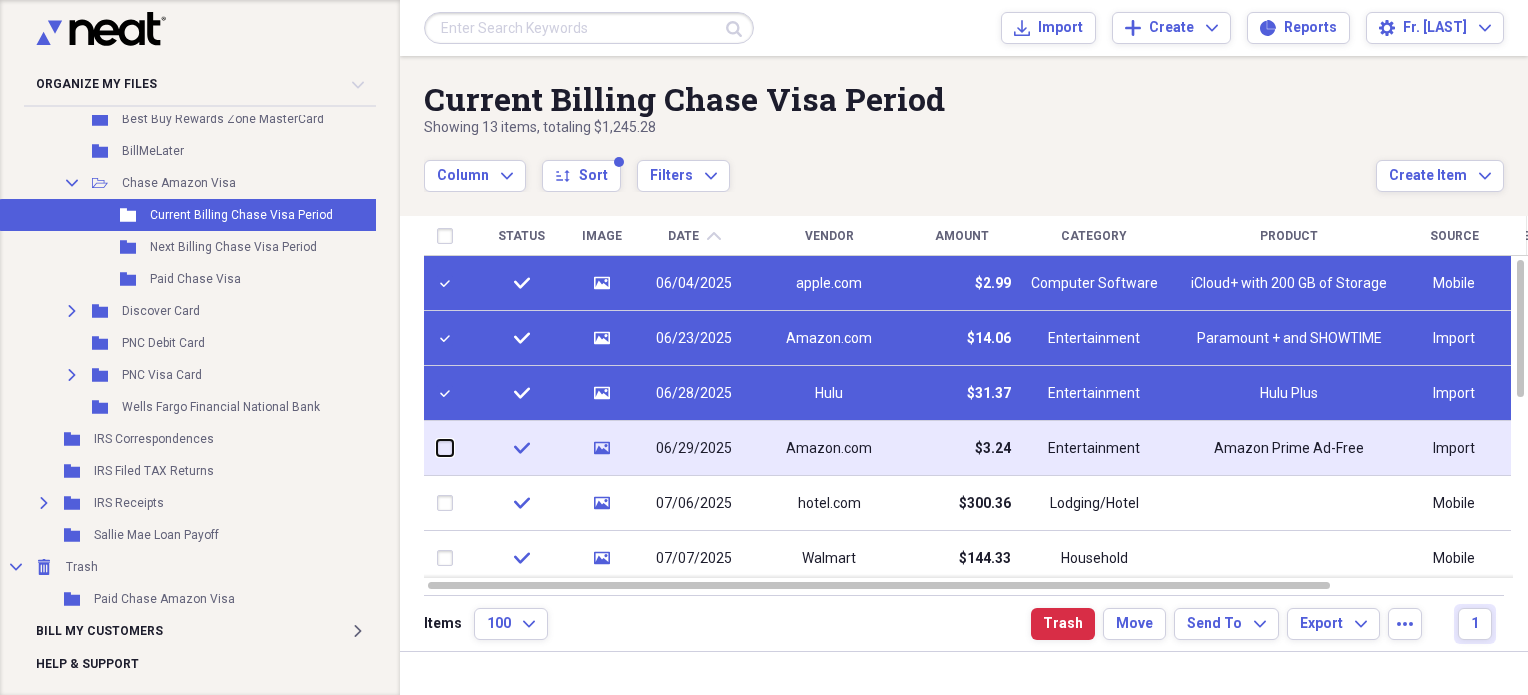 click at bounding box center (437, 448) 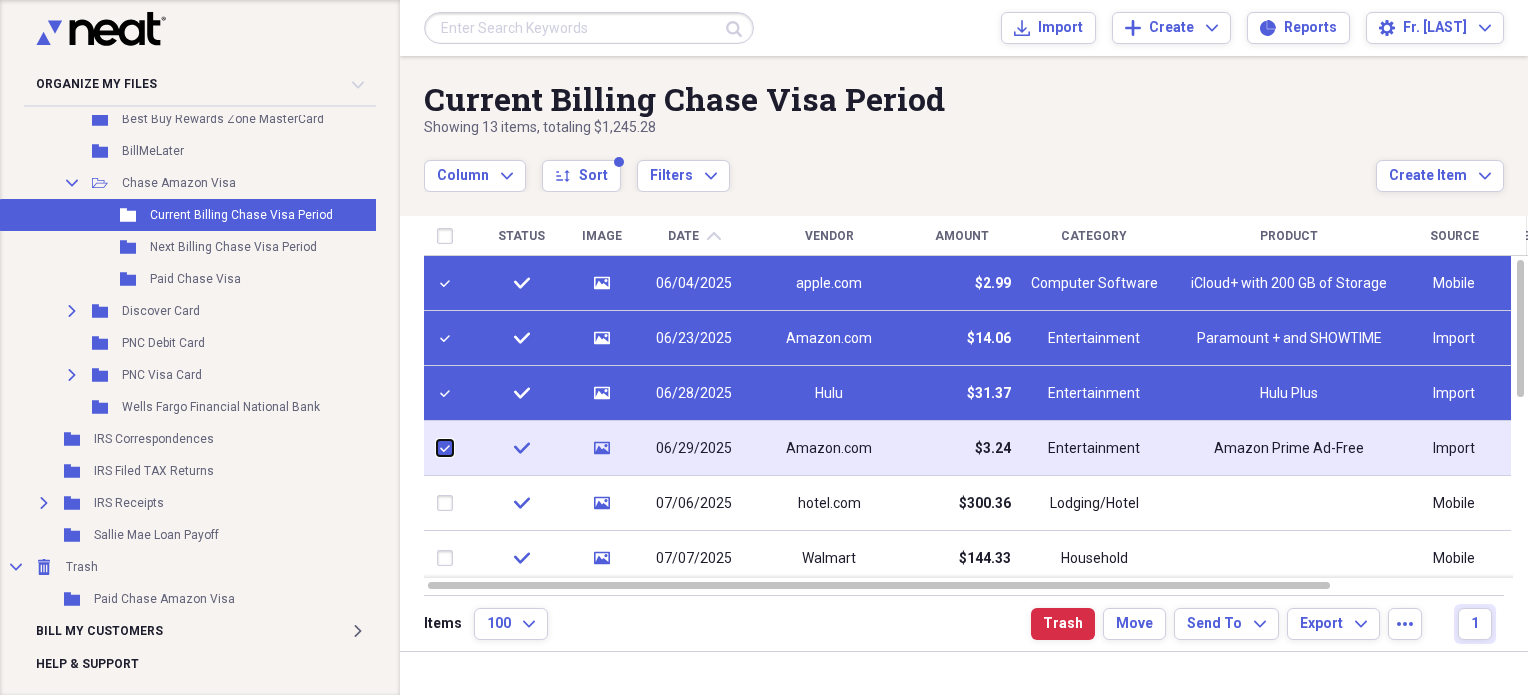 checkbox on "true" 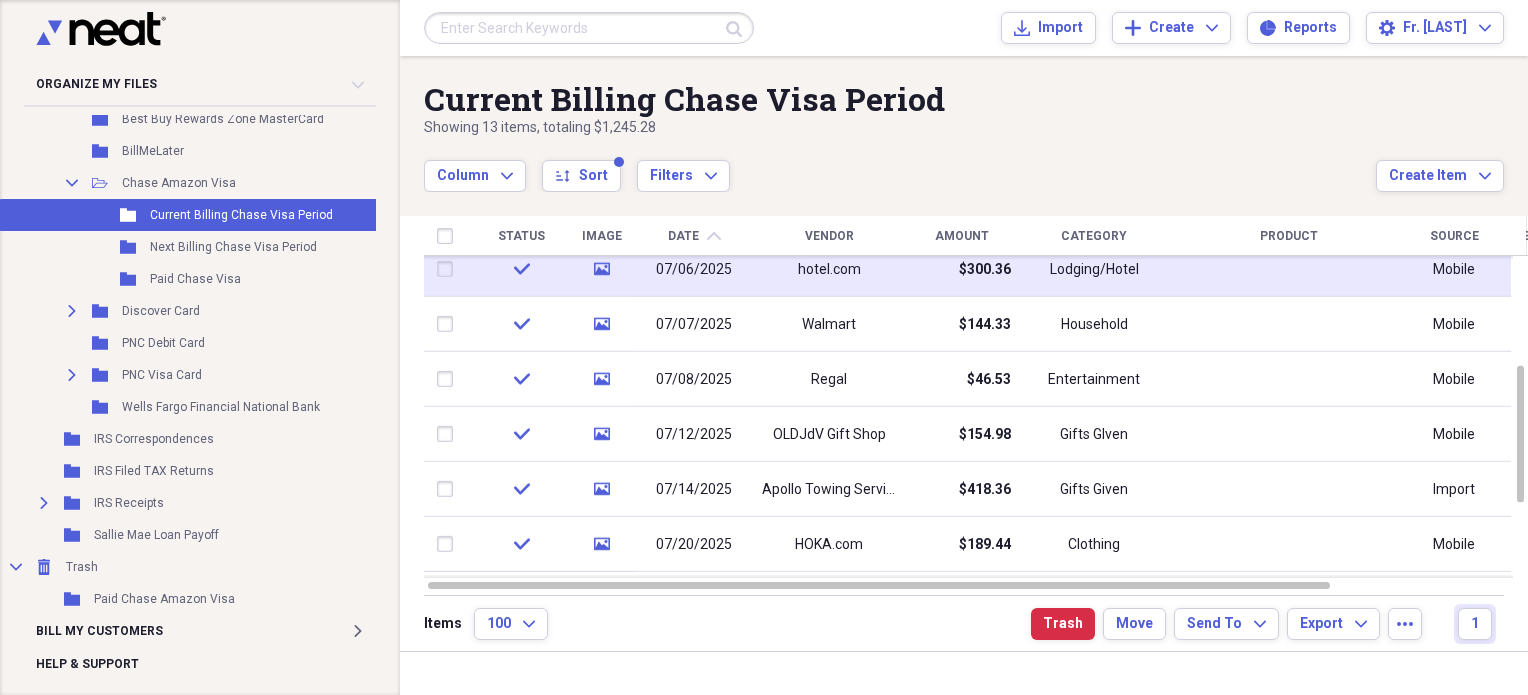 checkbox on "false" 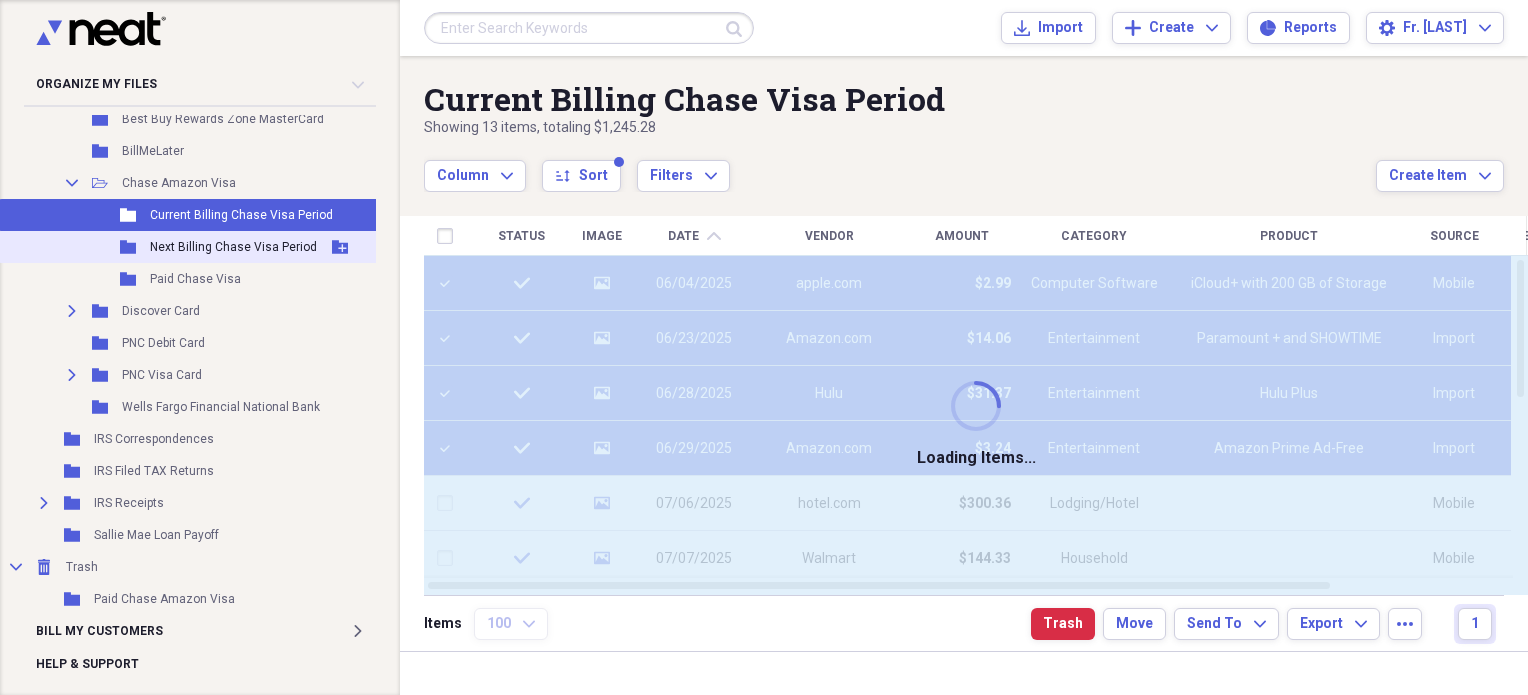 click on "Next Billing Chase Visa Period" at bounding box center (233, 247) 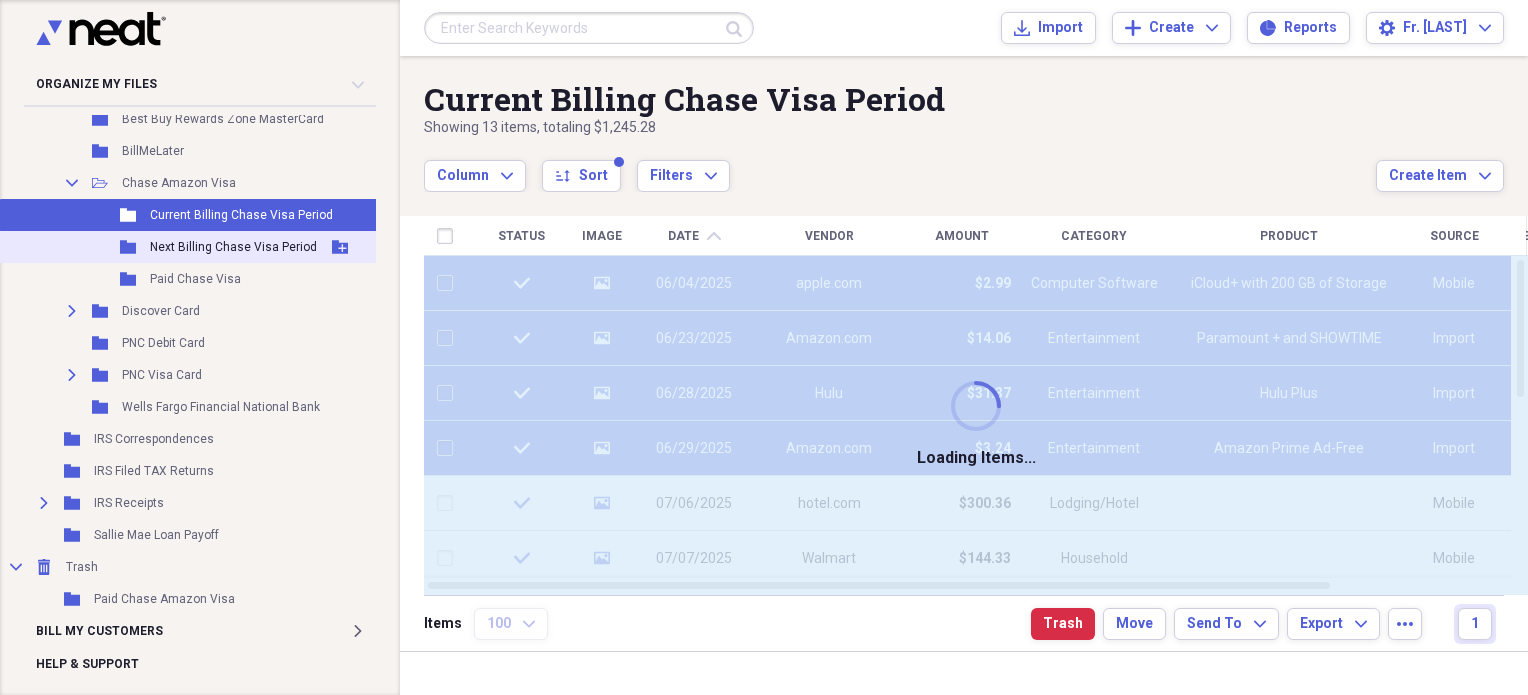 checkbox on "false" 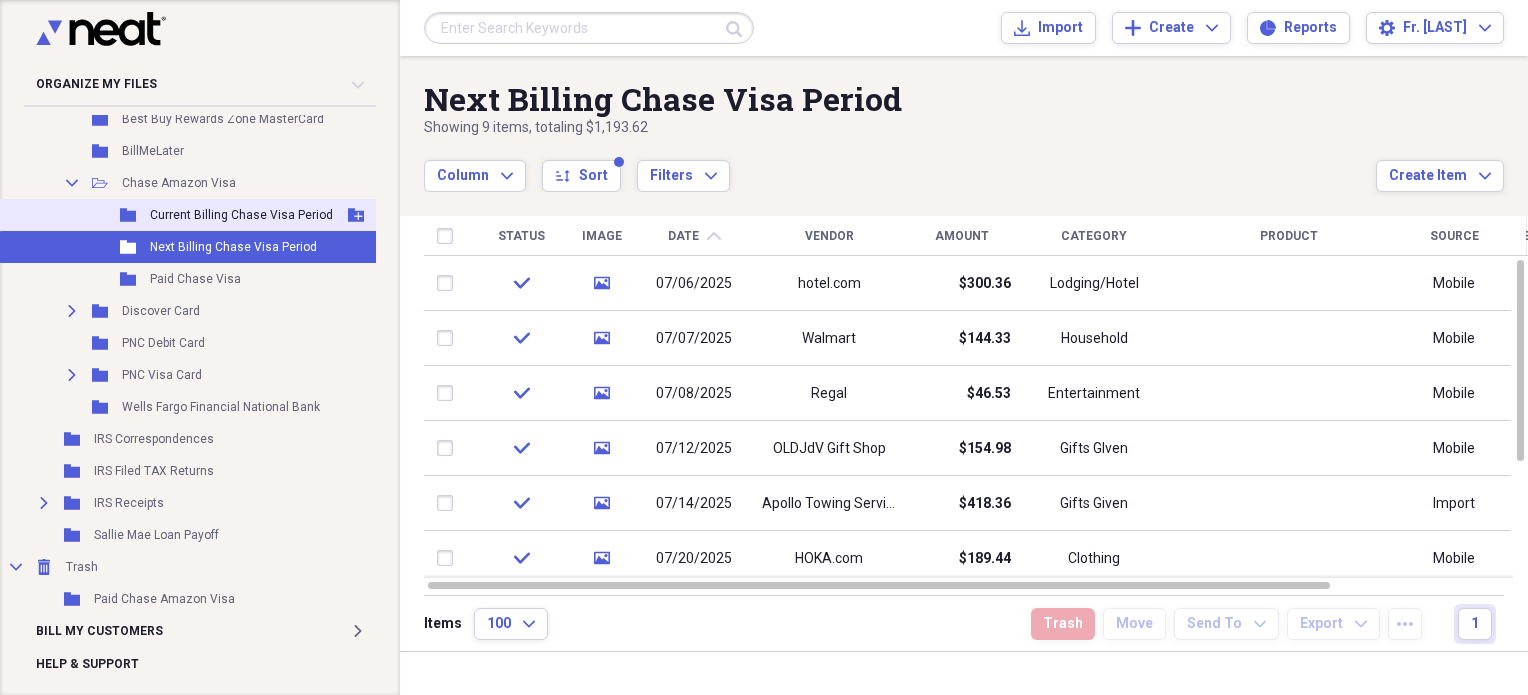 click on "Current Billing Chase Visa Period" at bounding box center [241, 215] 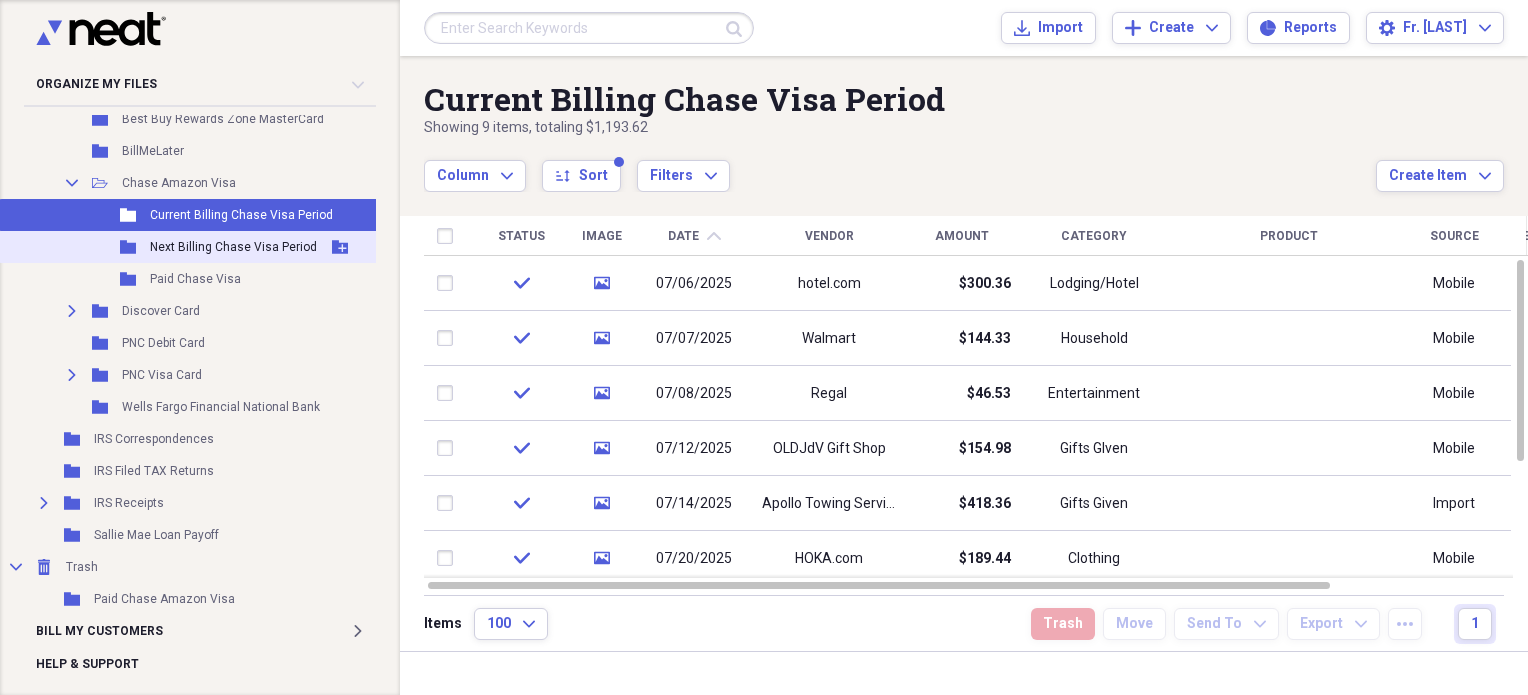 click on "Next Billing Chase Visa Period" at bounding box center (233, 247) 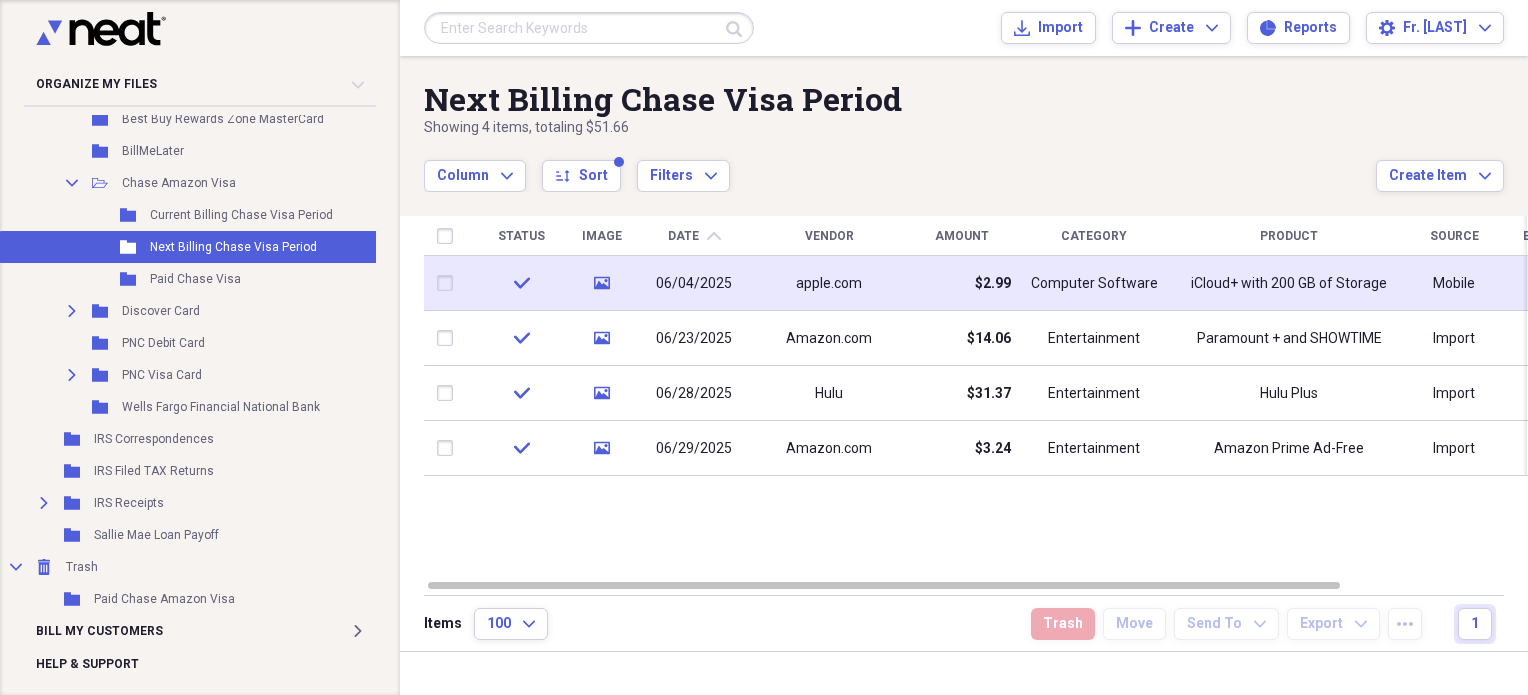click on "06/04/2025" at bounding box center [694, 284] 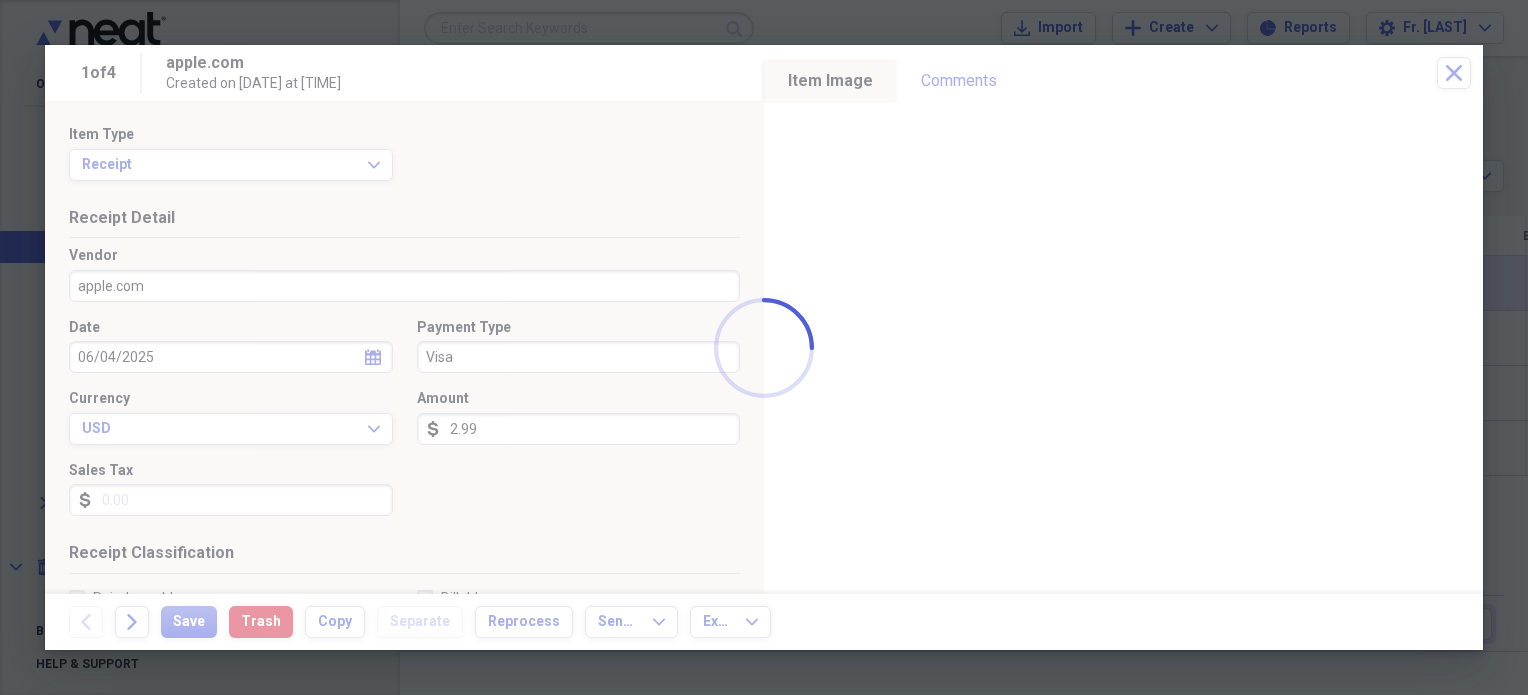 click at bounding box center [764, 347] 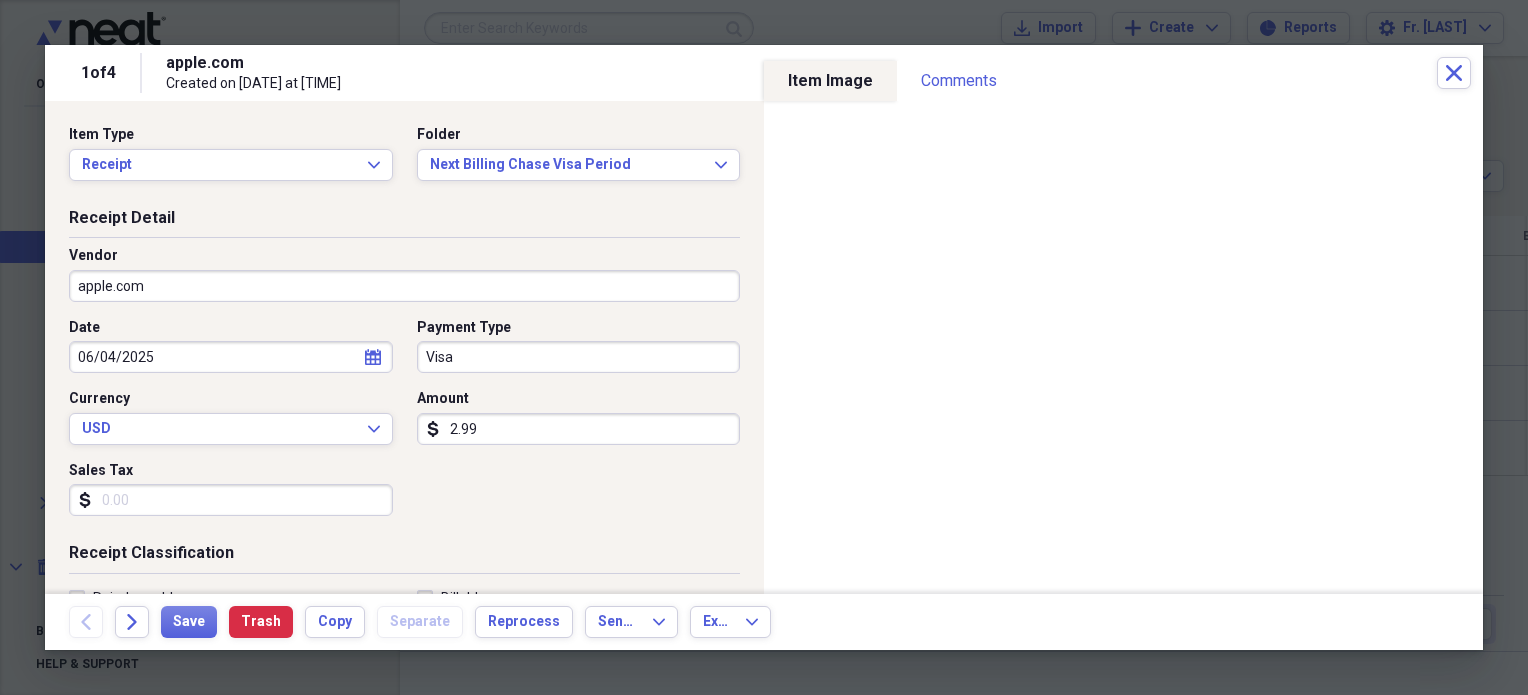 select on "5" 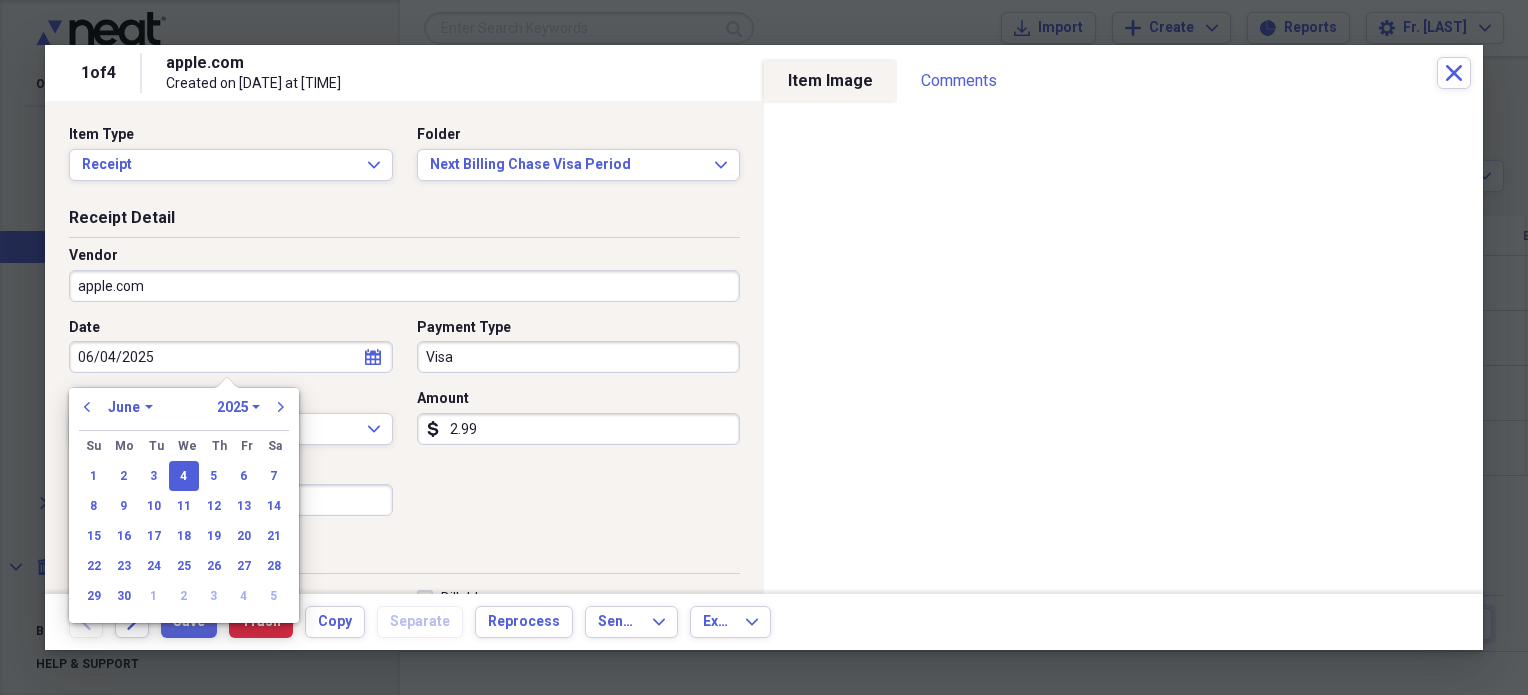 click on "06/04/2025" at bounding box center [231, 357] 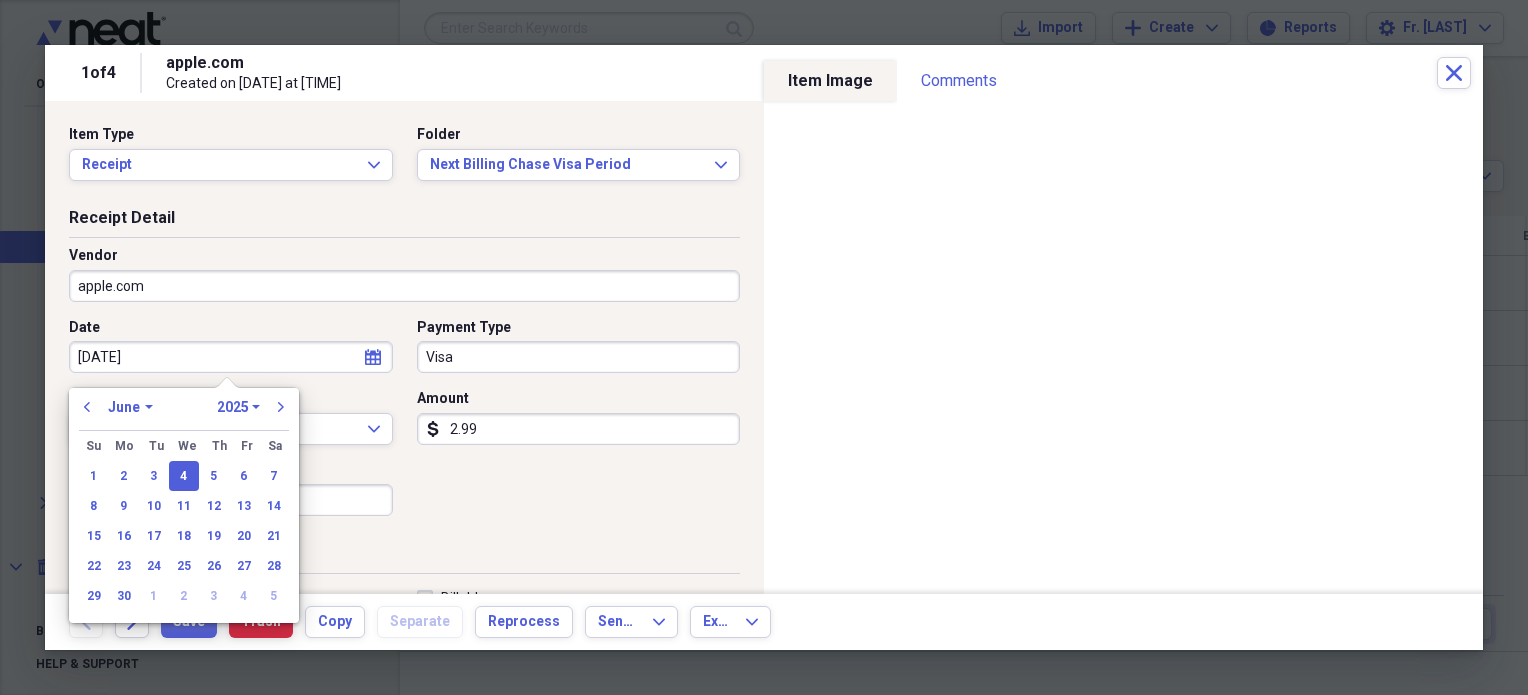 type on "07/04/2025" 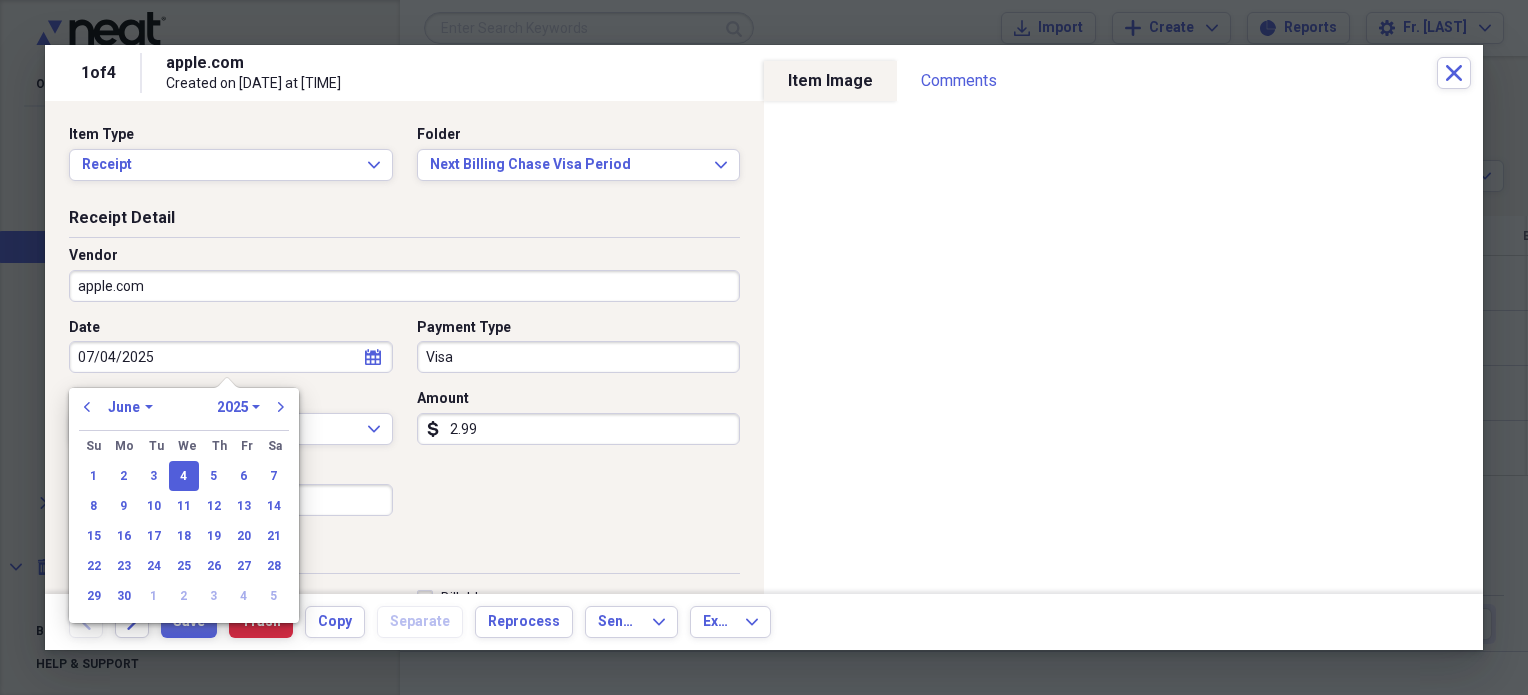 select on "6" 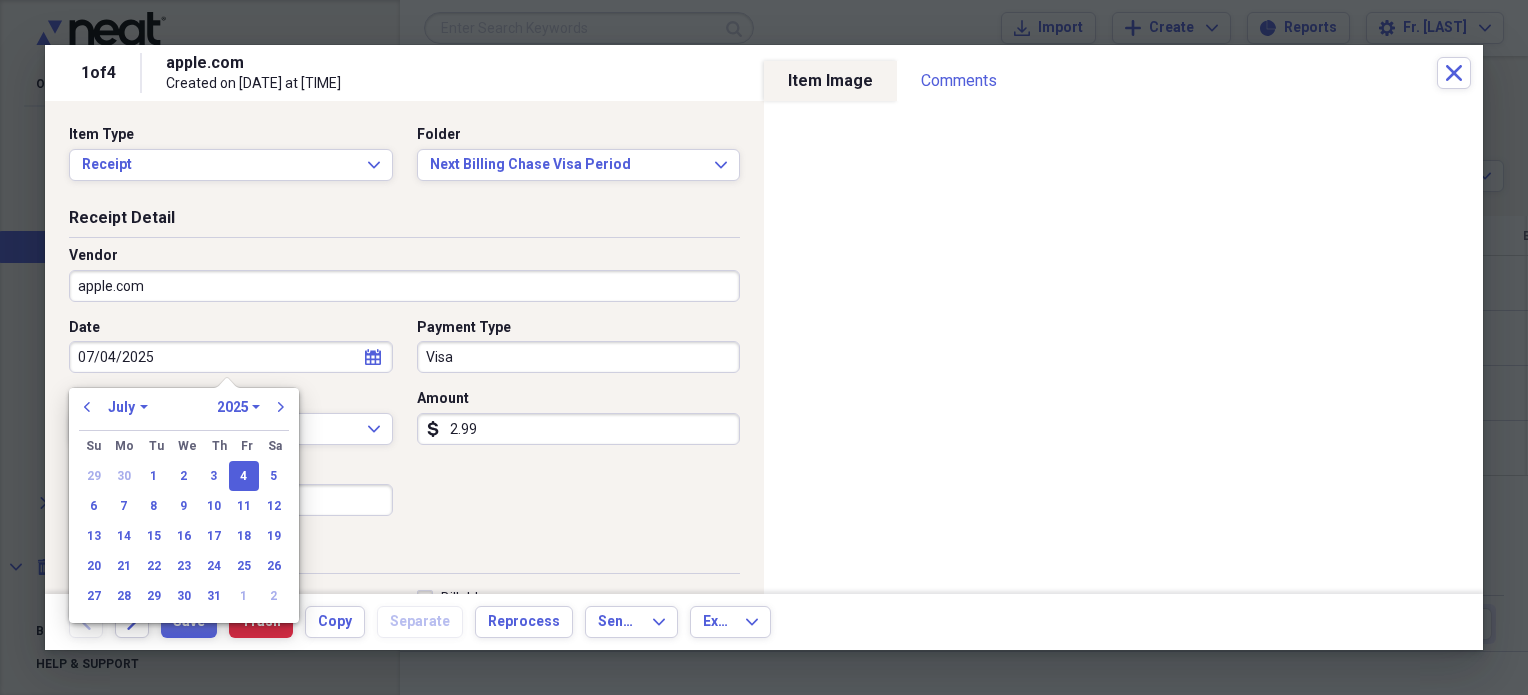 type on "07/04/2025" 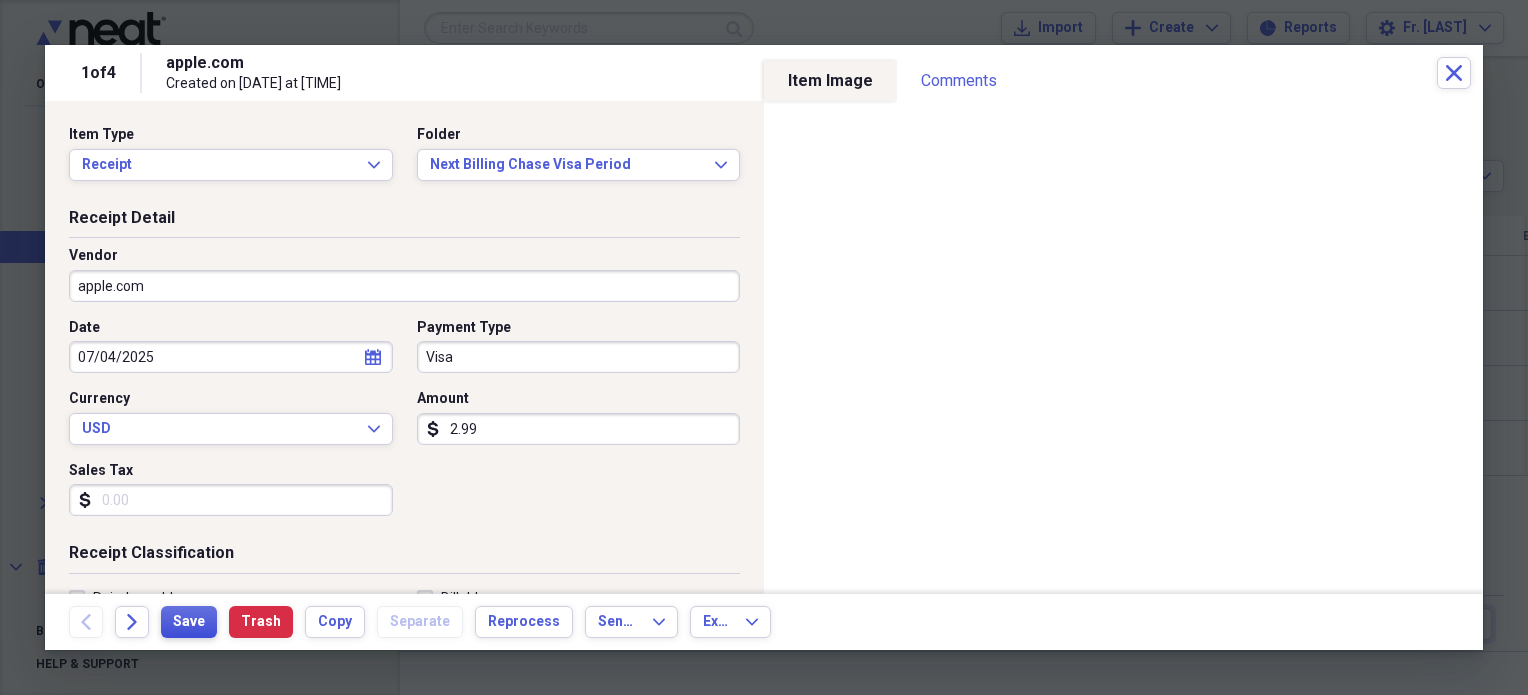click on "Save" at bounding box center (189, 622) 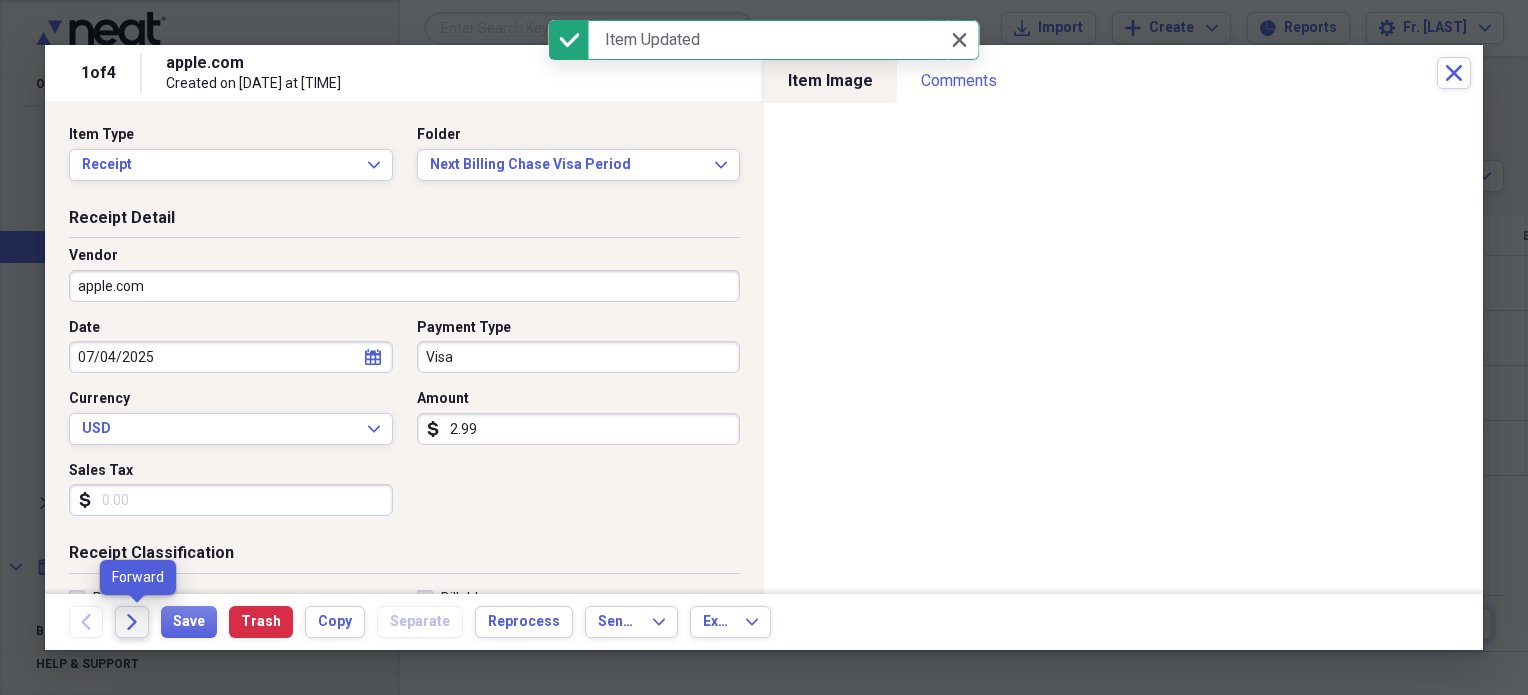click 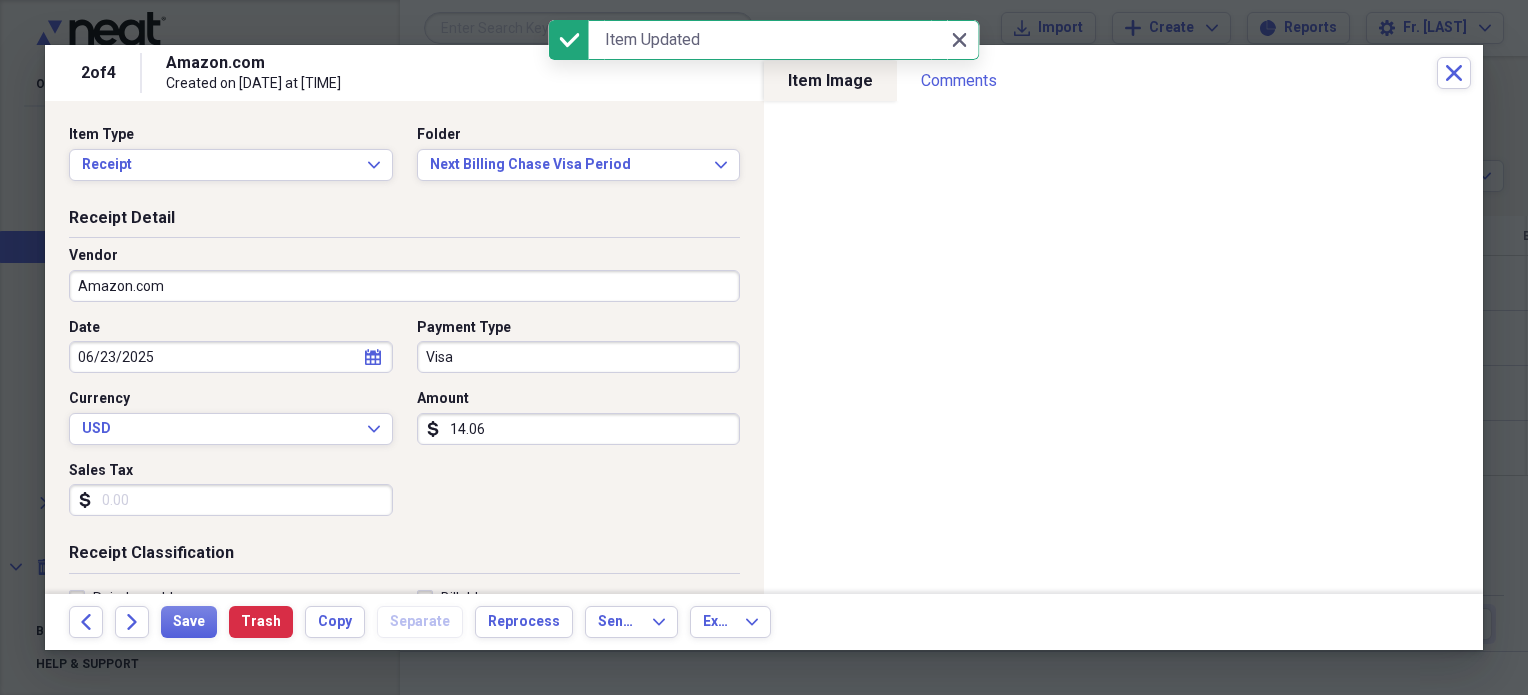 click on "06/23/2025" at bounding box center (231, 357) 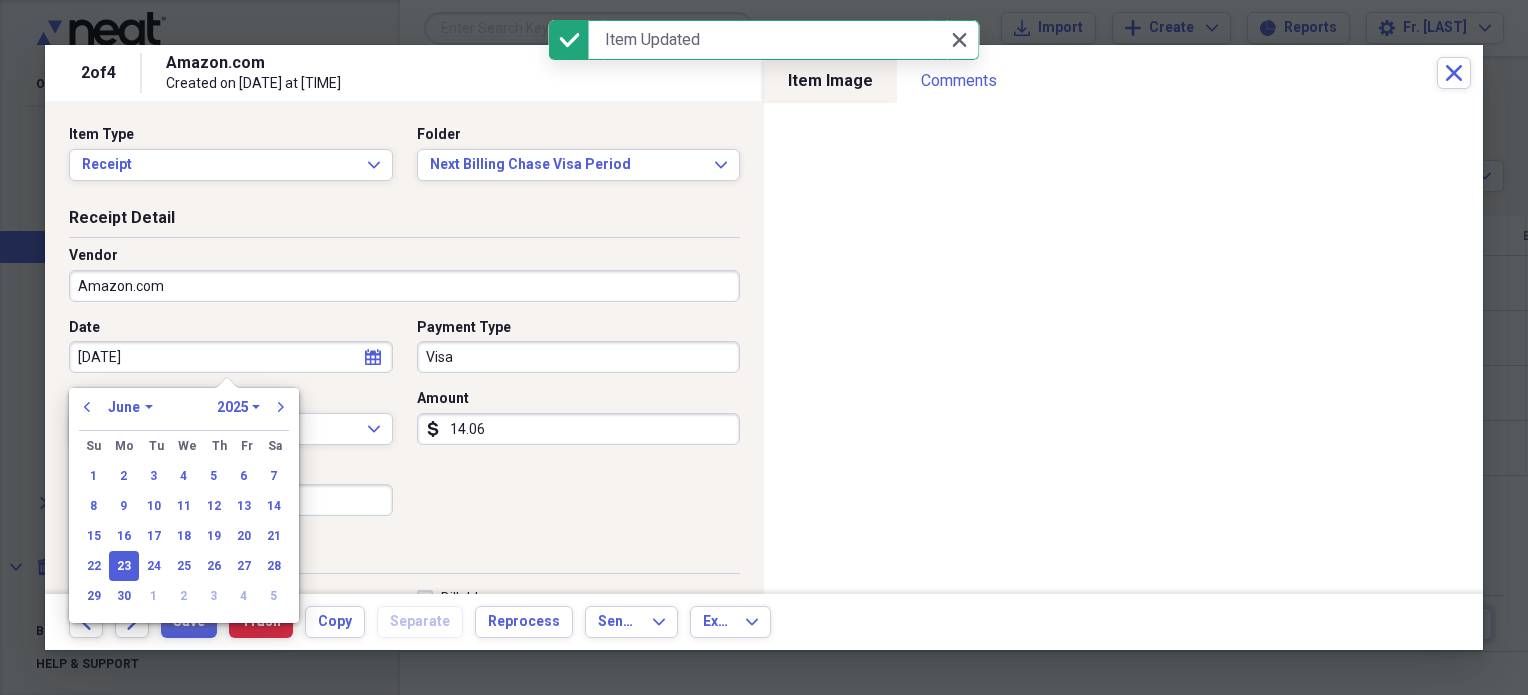 type on "07/23/2025" 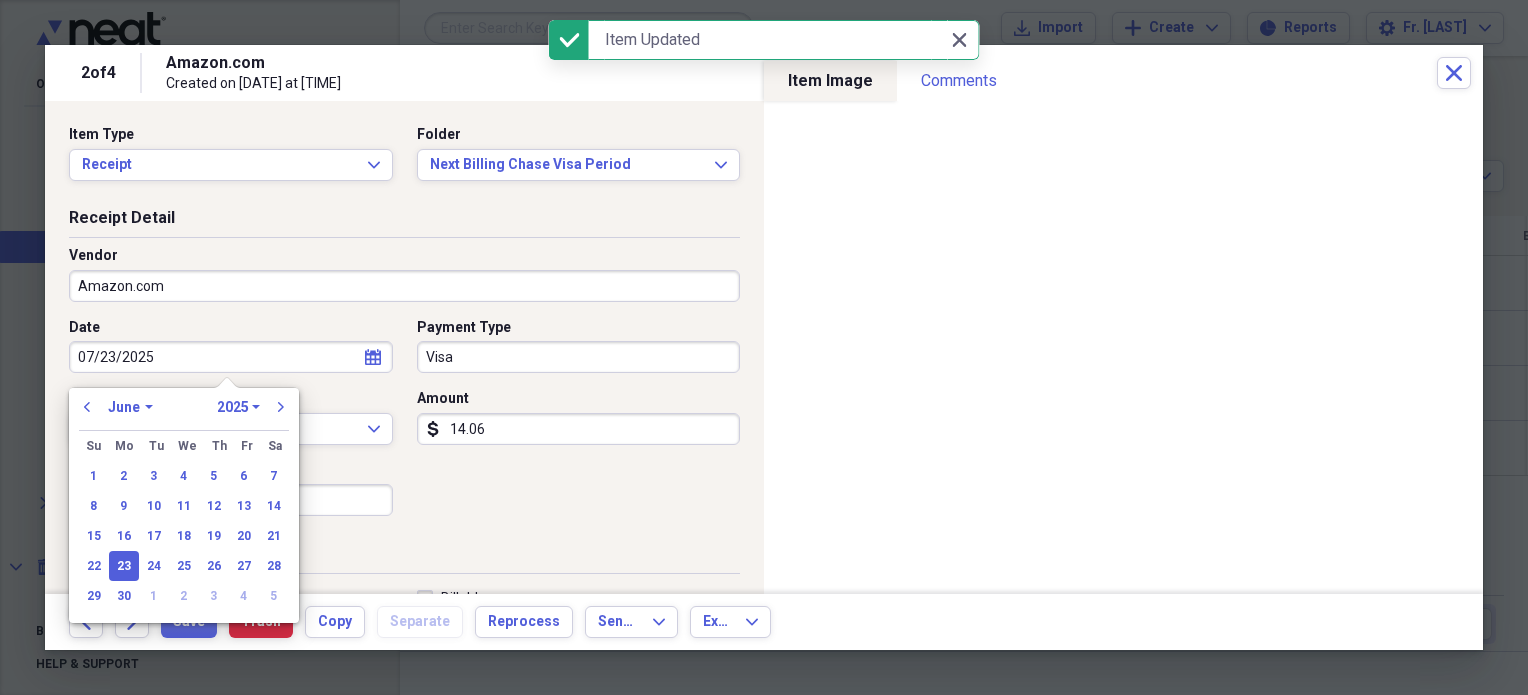 select on "6" 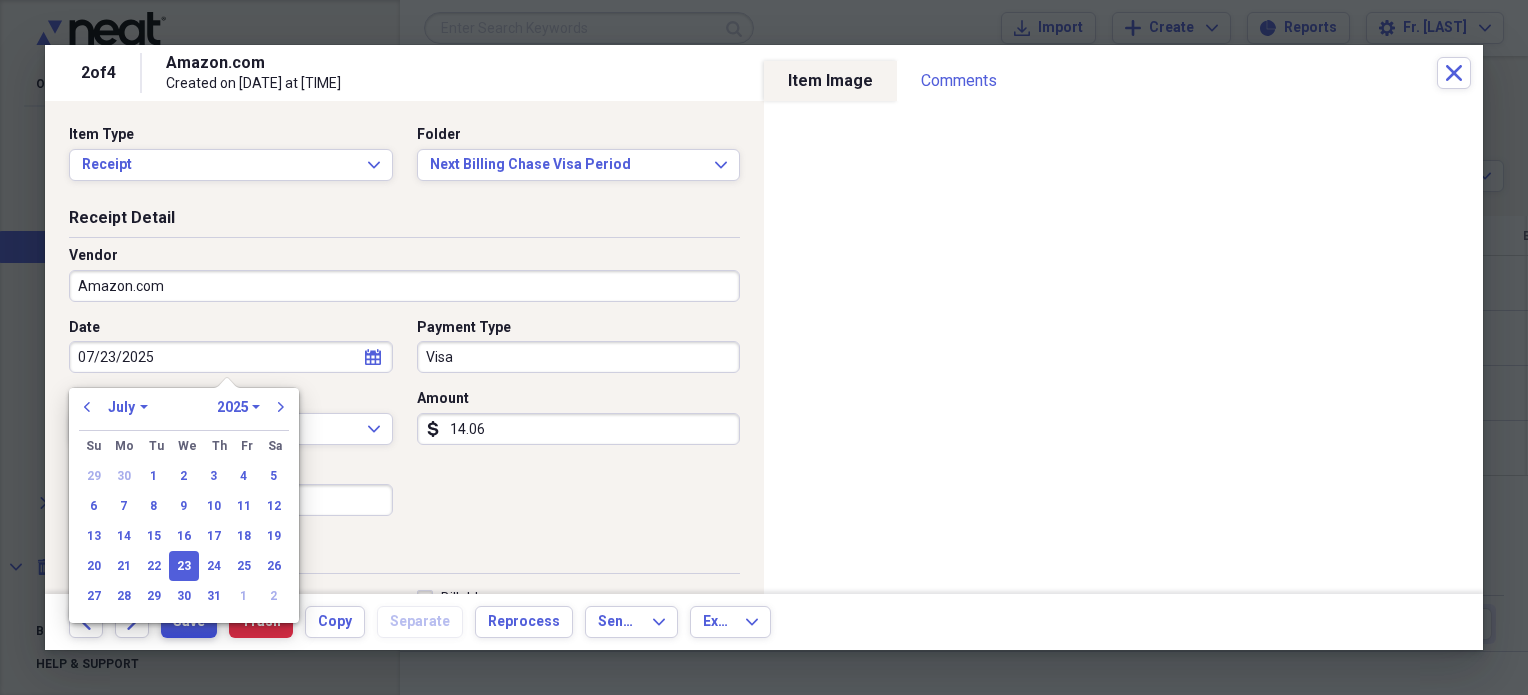 type on "07/23/2025" 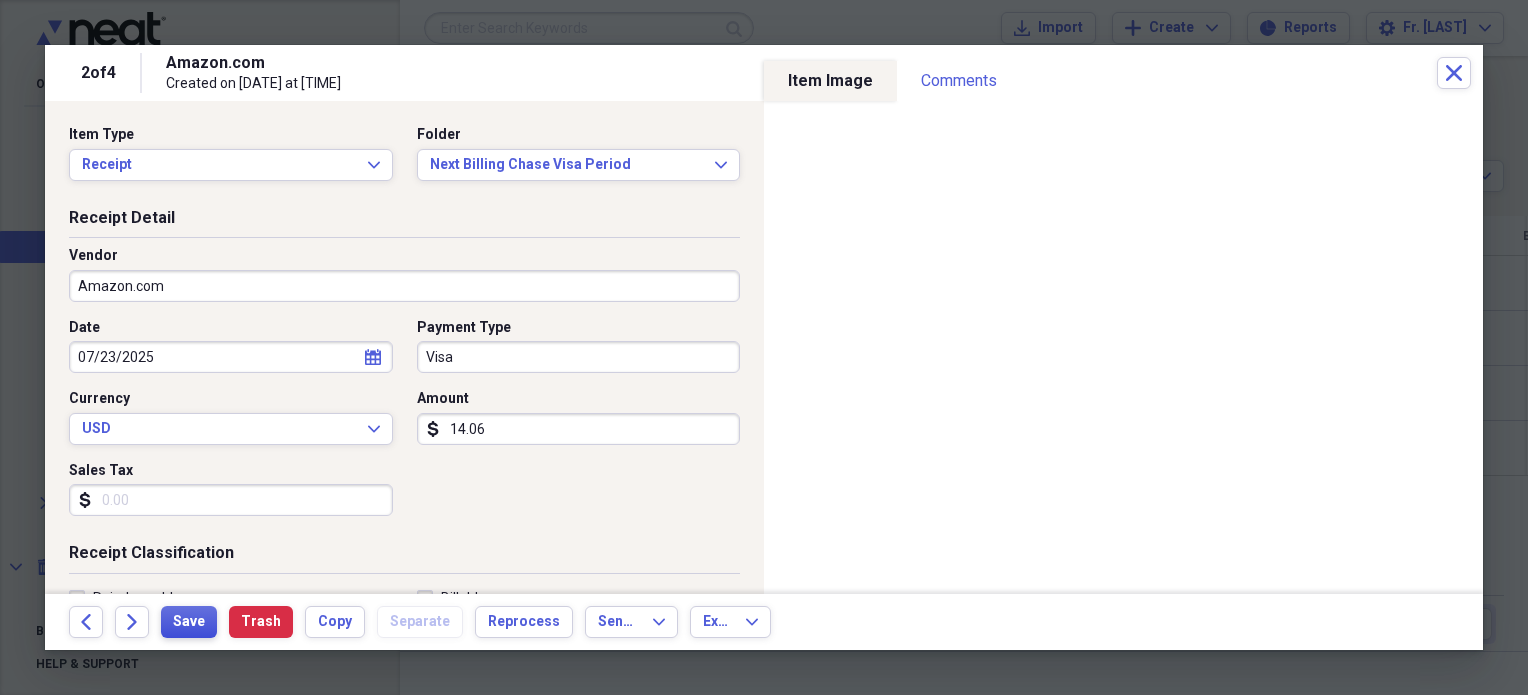 click on "Save" at bounding box center [189, 622] 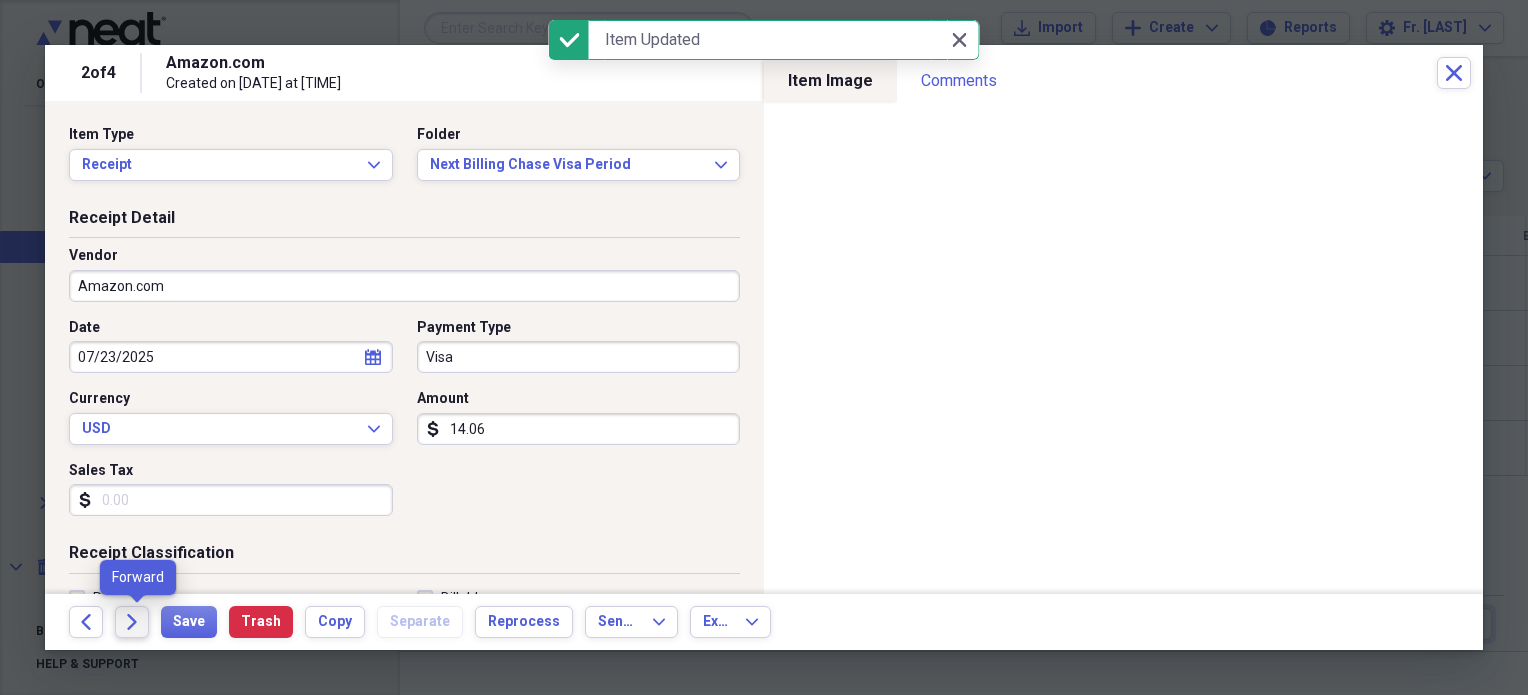 click on "Forward" 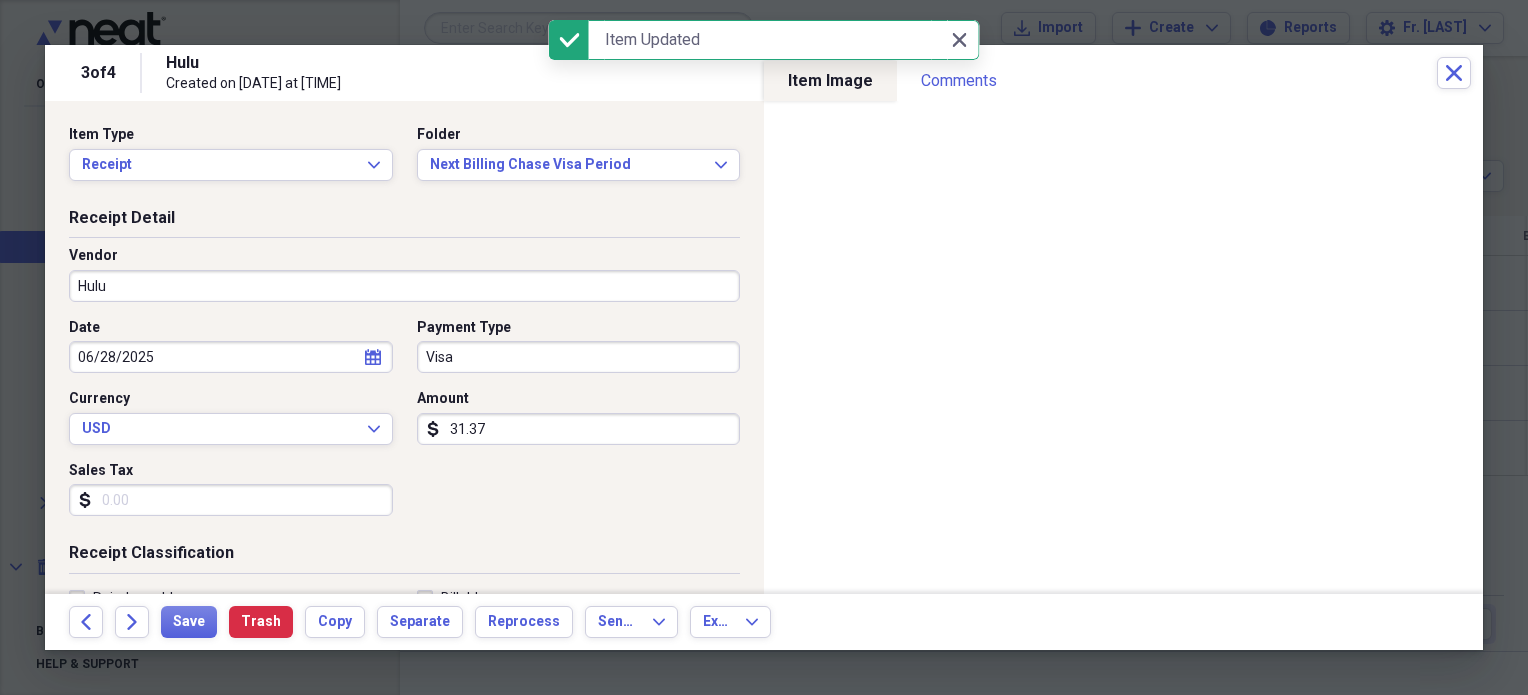 click on "06/28/2025" at bounding box center (231, 357) 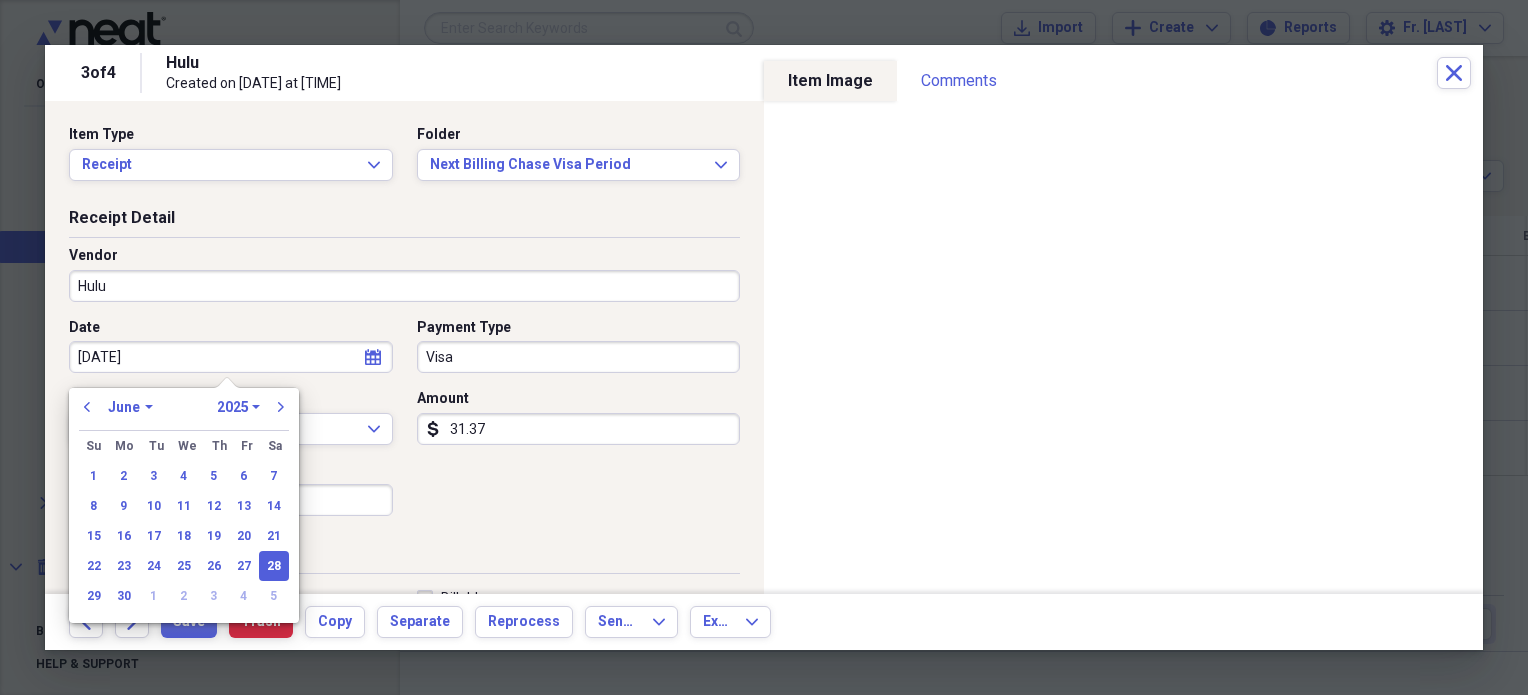 type on "07/28/2025" 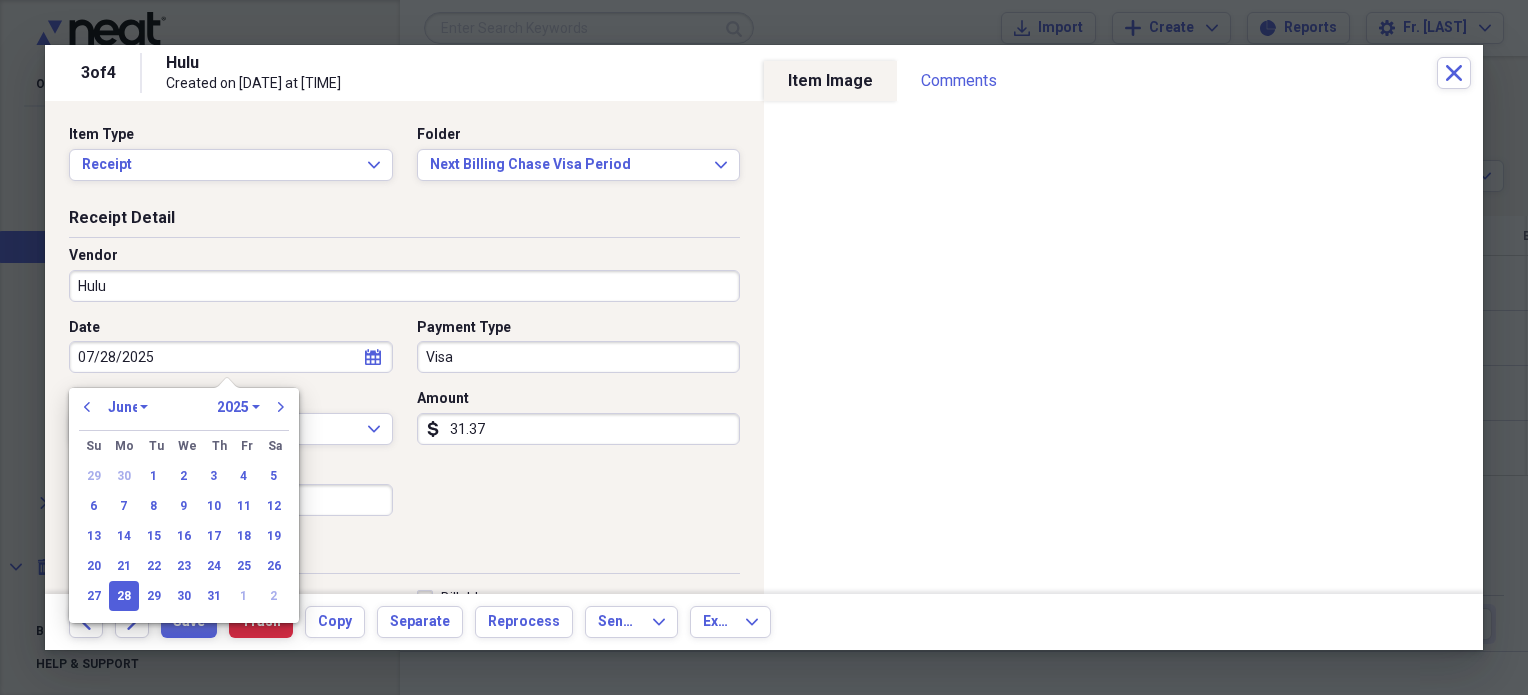 select on "6" 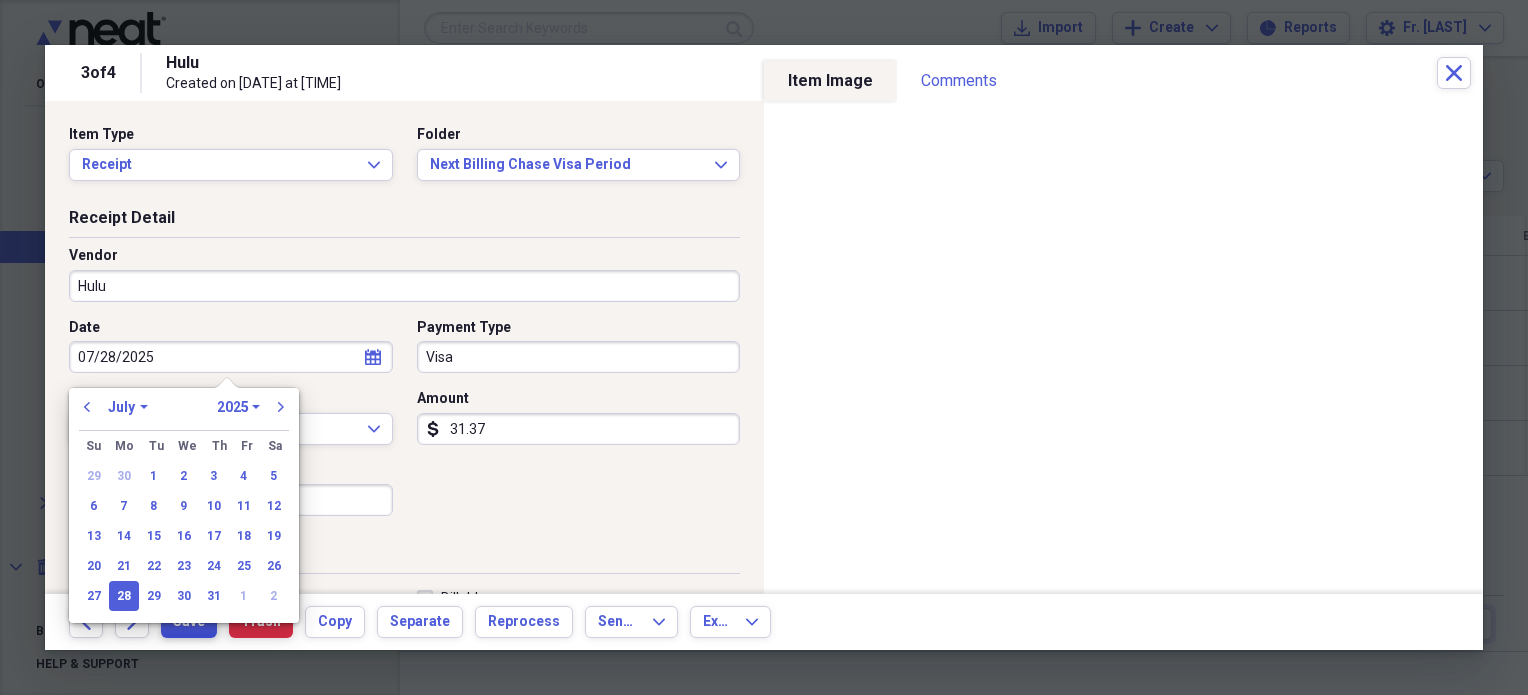 type on "07/28/2025" 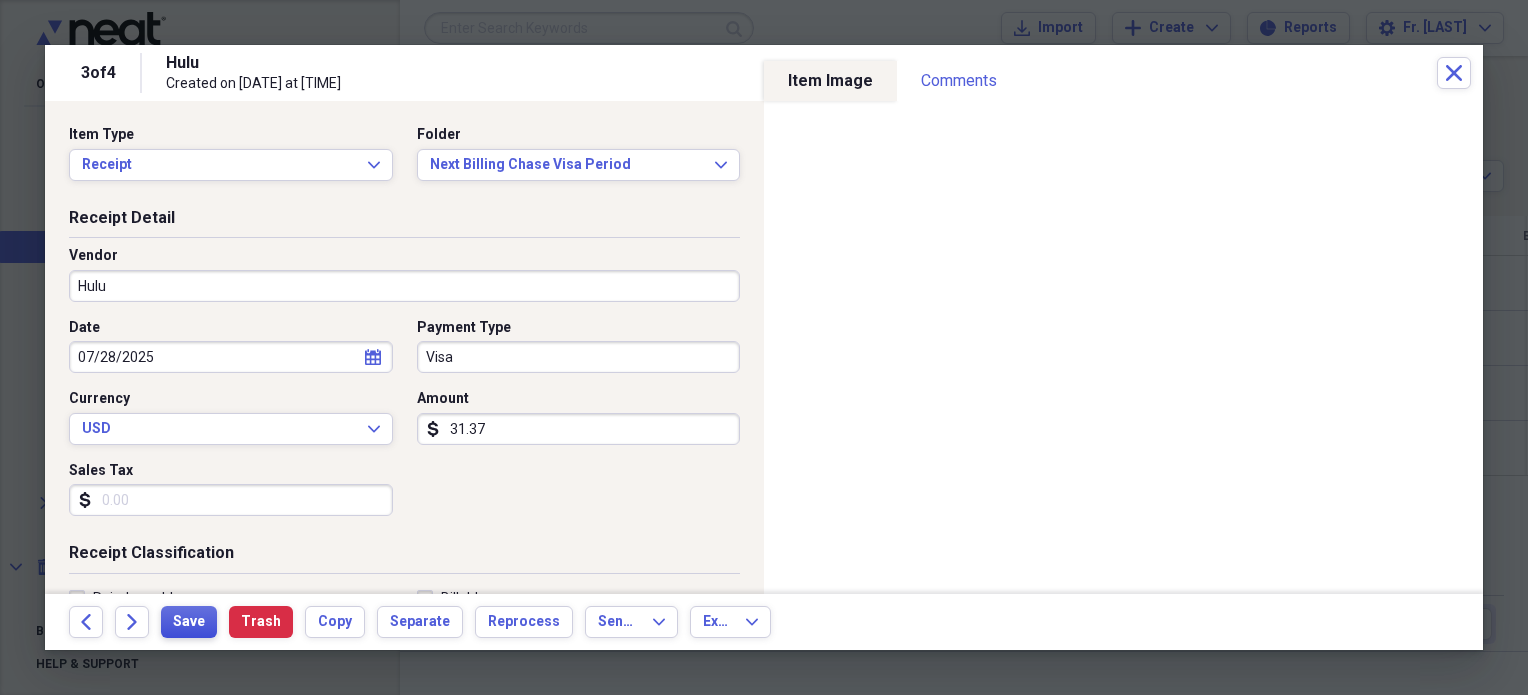 click on "Save" at bounding box center (189, 622) 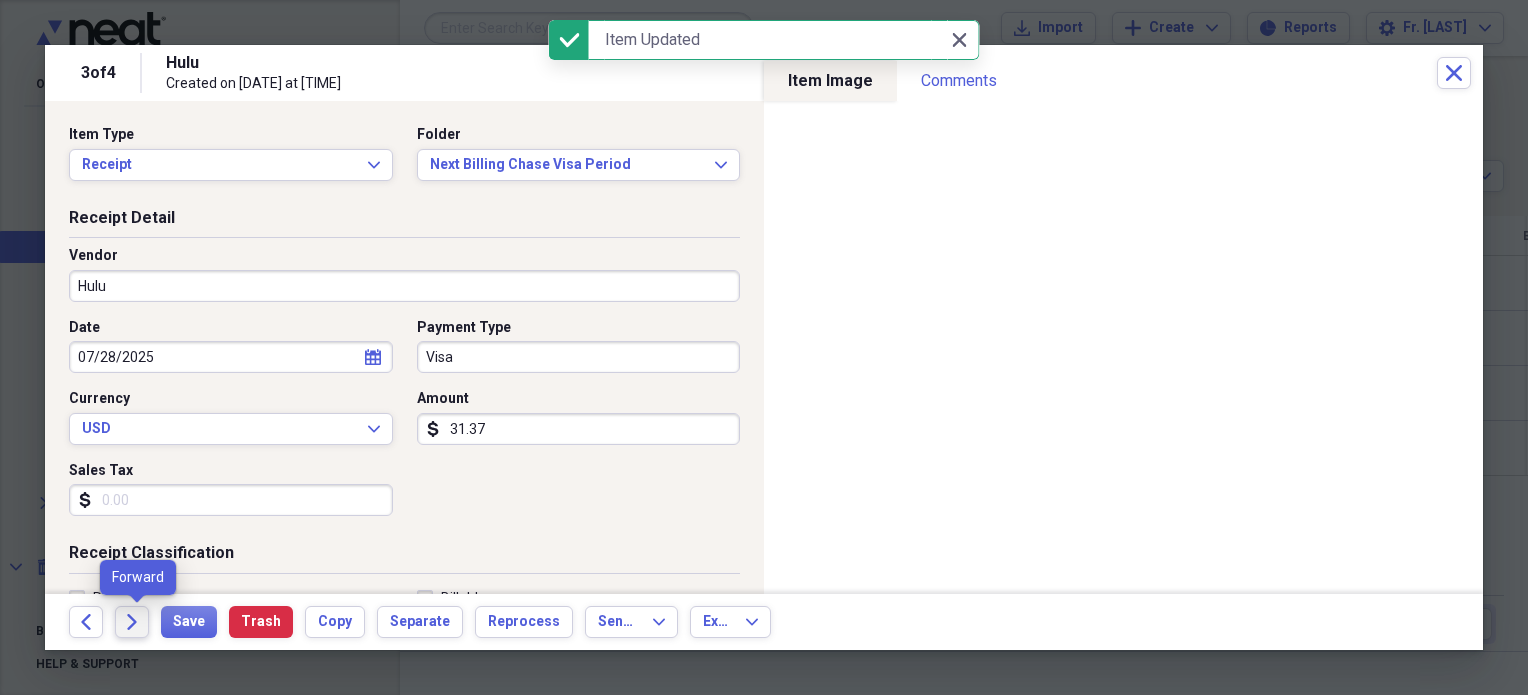 click on "Forward" 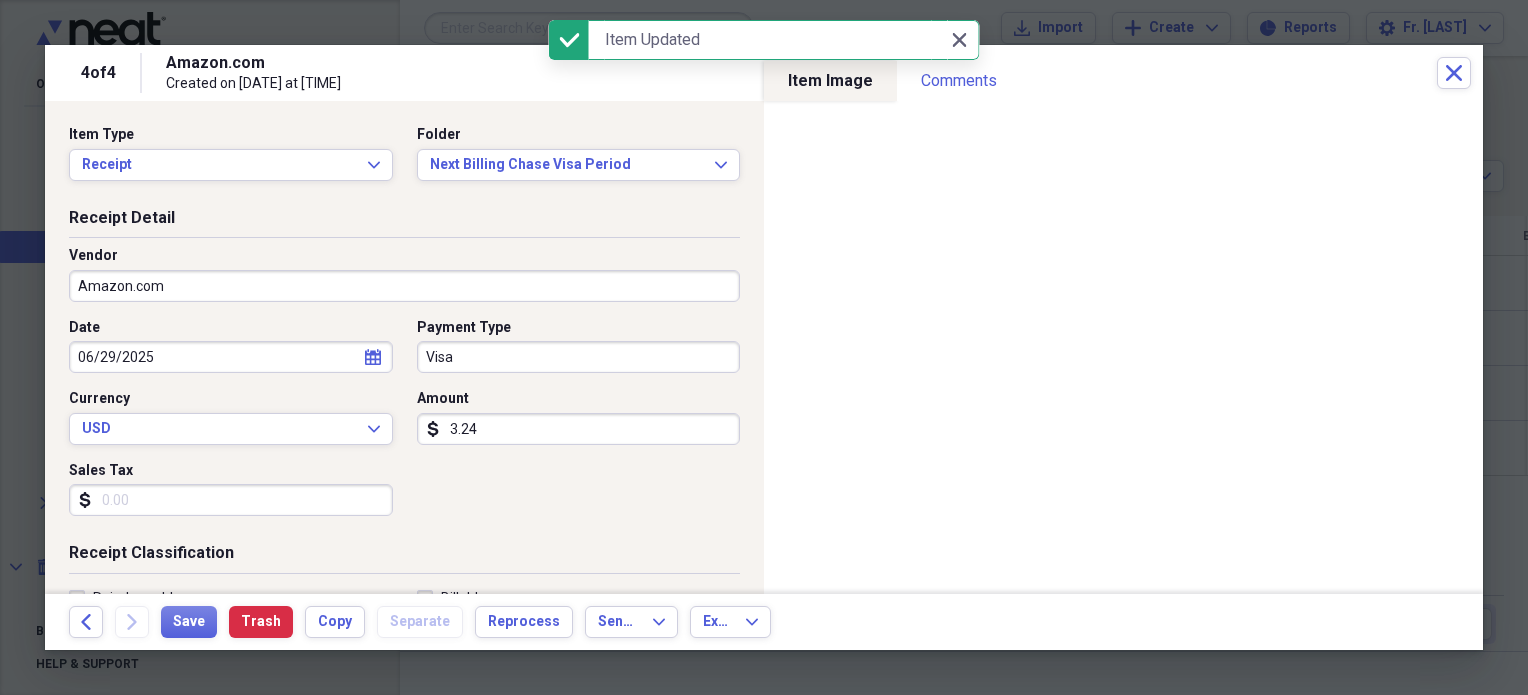 click on "06/29/2025" at bounding box center [231, 357] 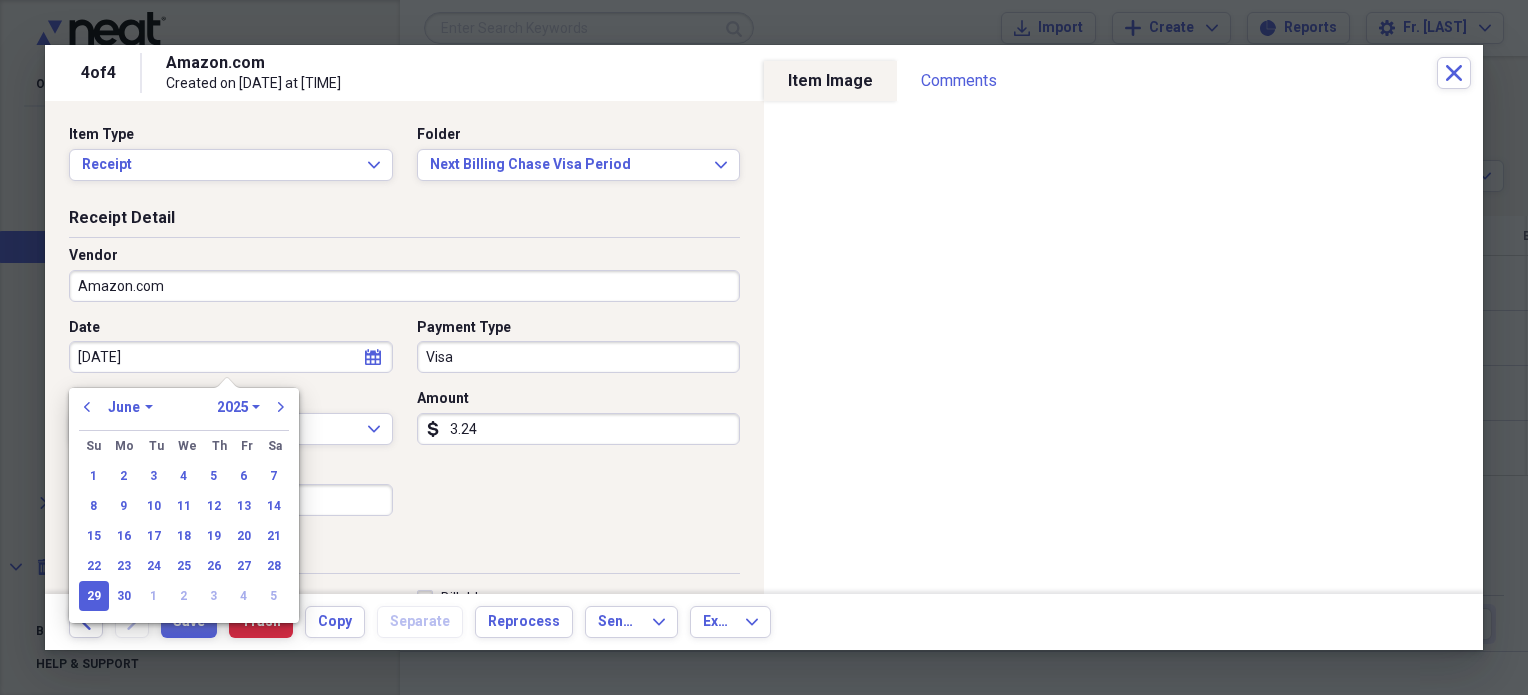 type on "07/29/2025" 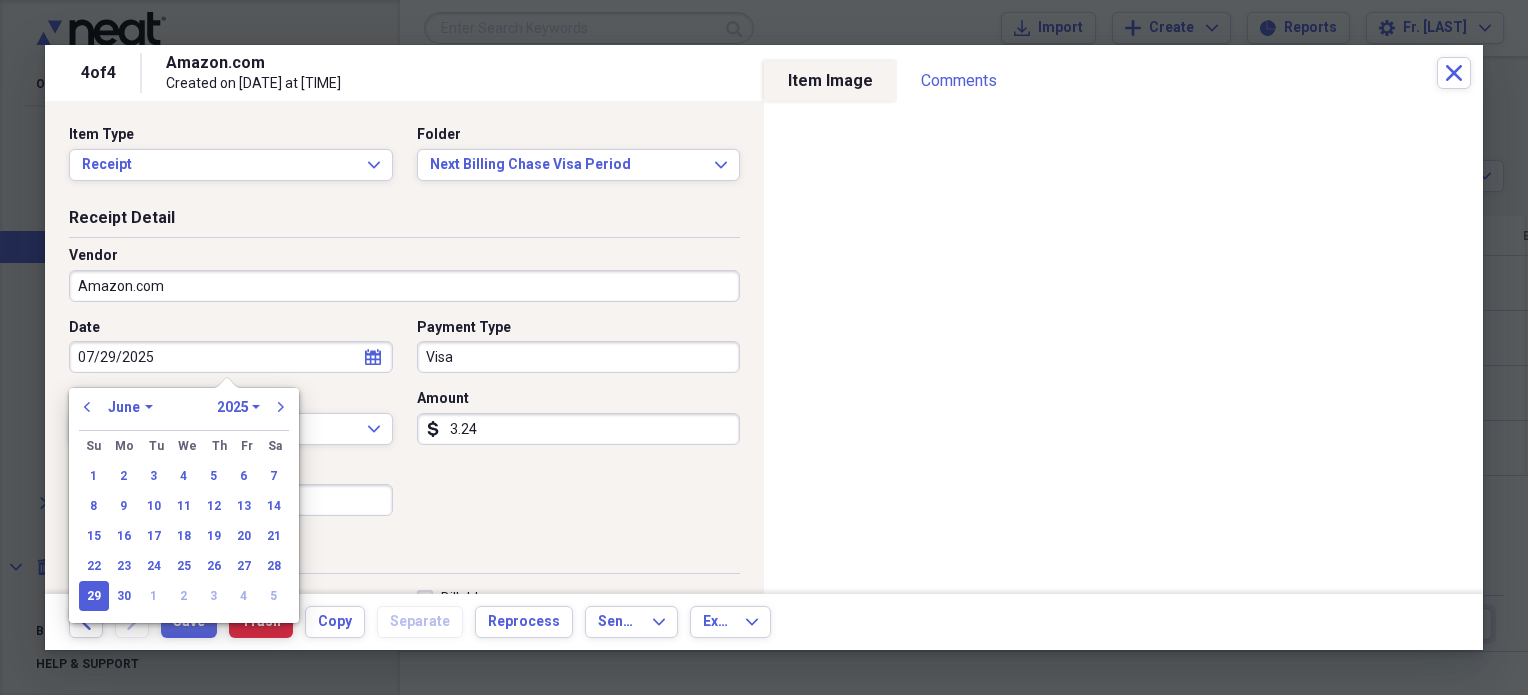 select on "6" 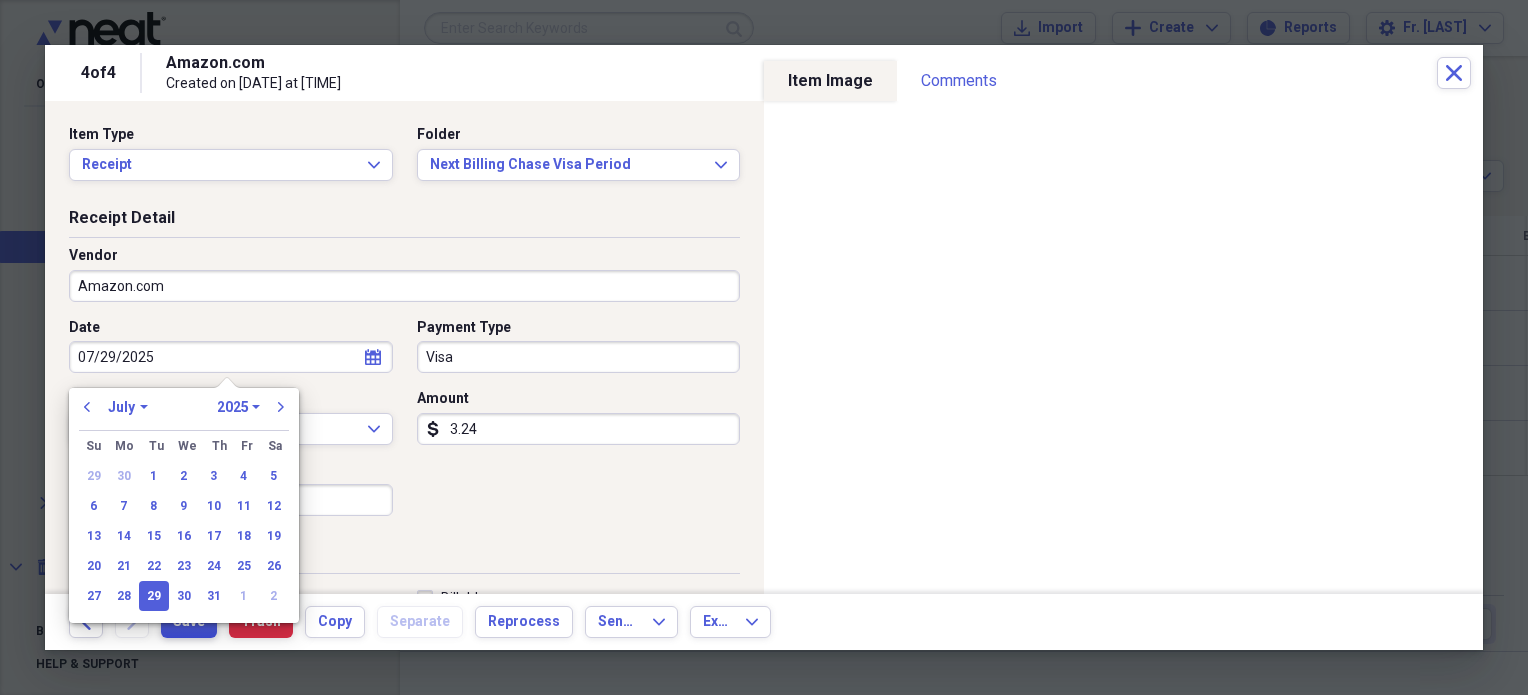 type on "07/29/2025" 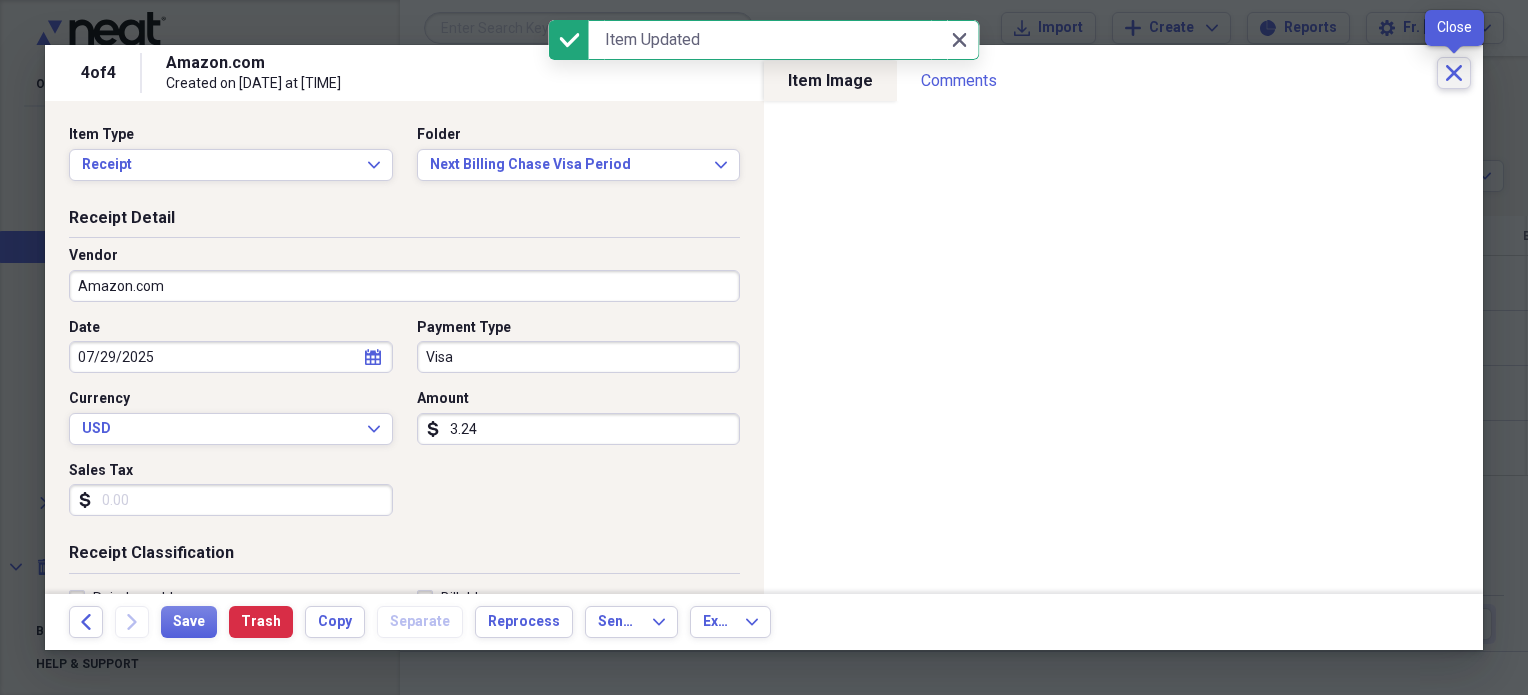 click on "Close" at bounding box center (1454, 73) 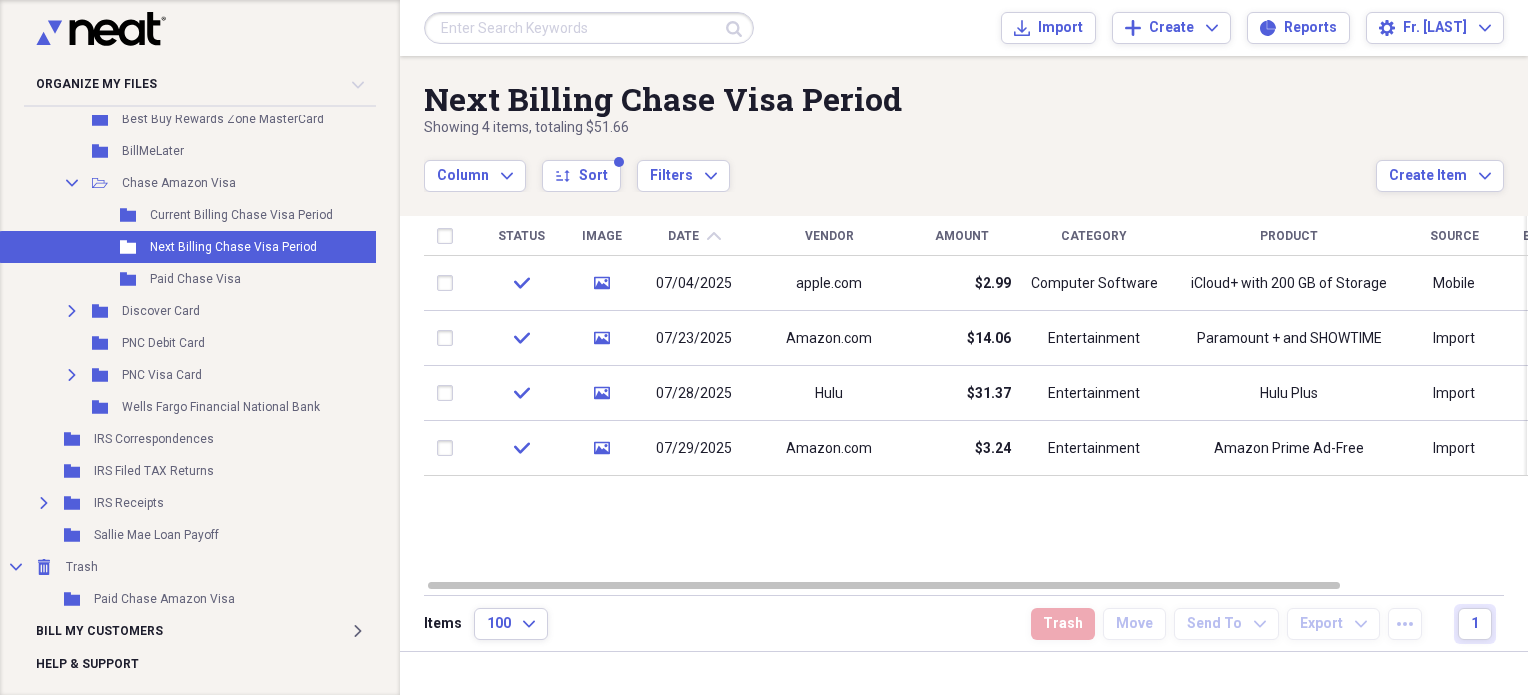 drag, startPoint x: 651, startPoint y: 517, endPoint x: 620, endPoint y: 515, distance: 31.06445 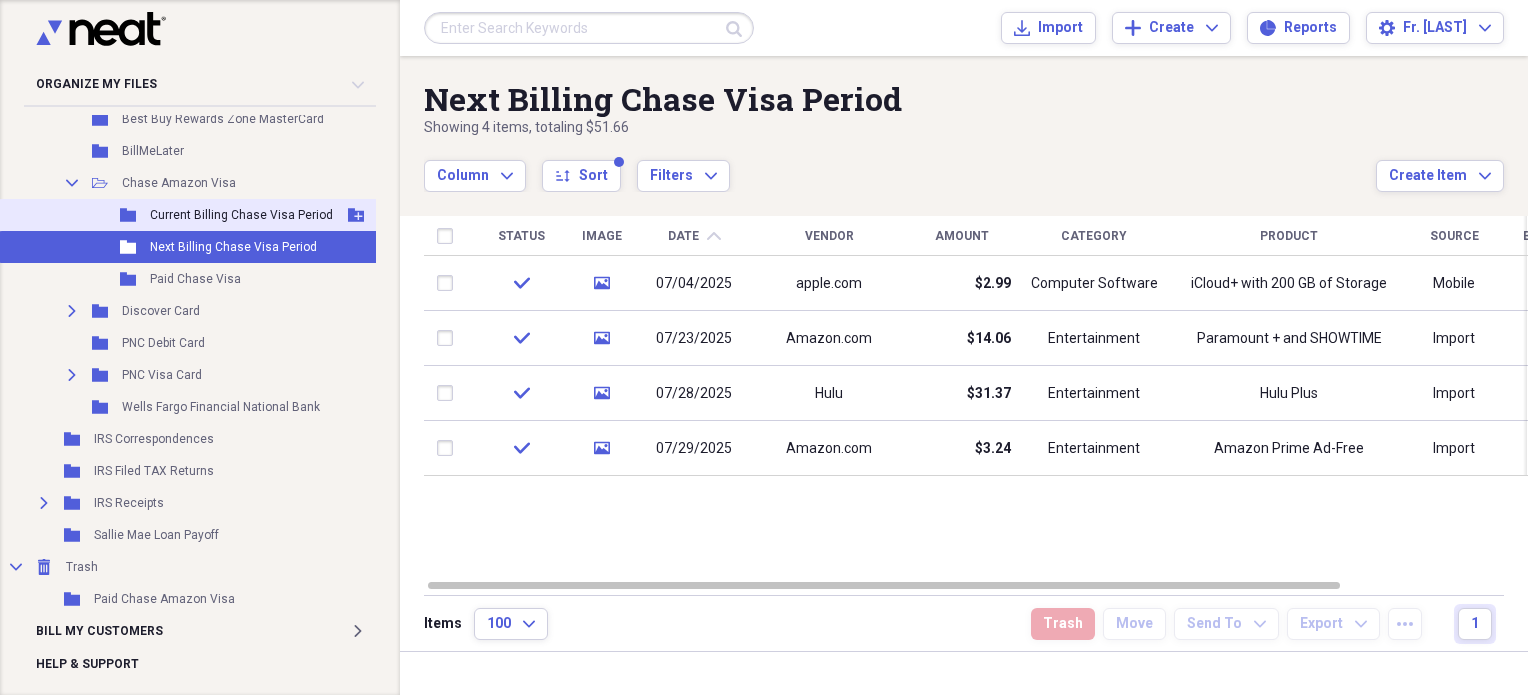 click on "Folder Current Billing Chase Visa Period Add Folder" at bounding box center [197, 215] 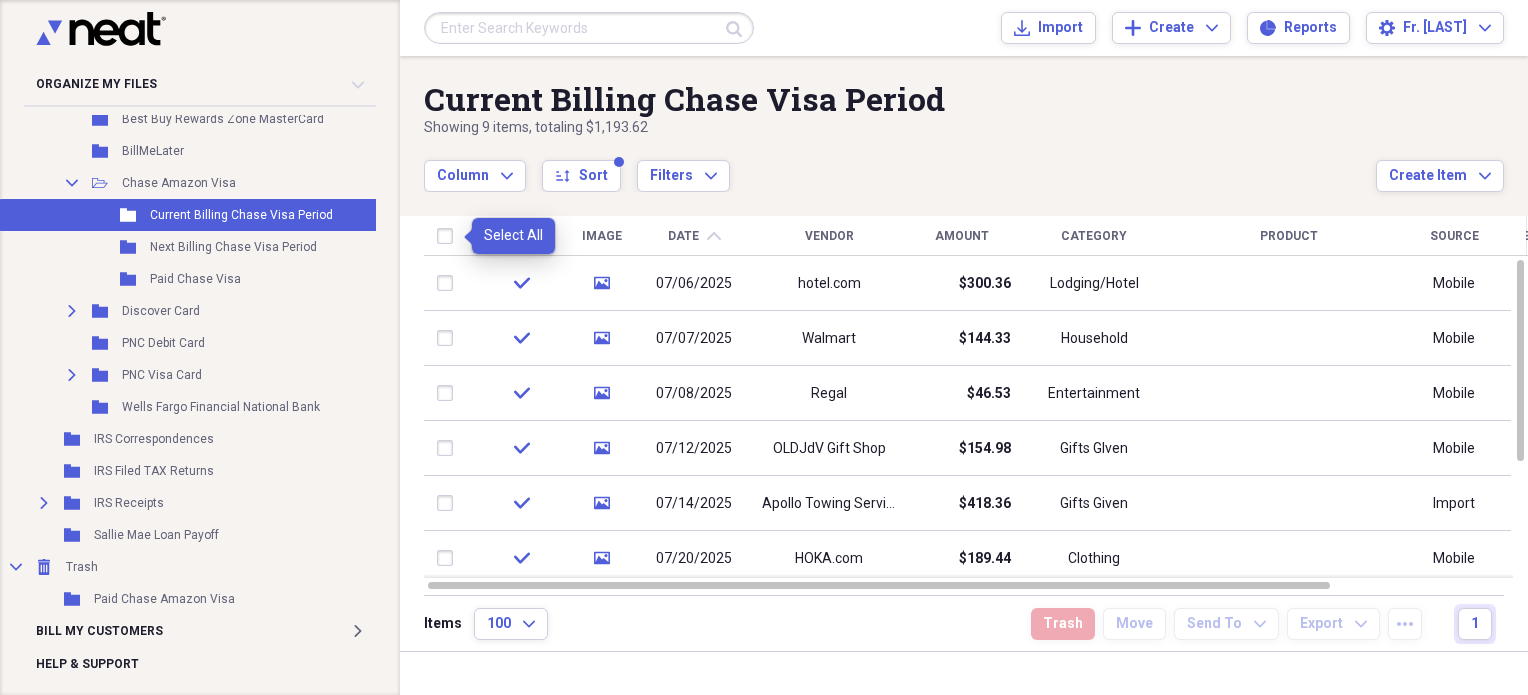 click at bounding box center (449, 236) 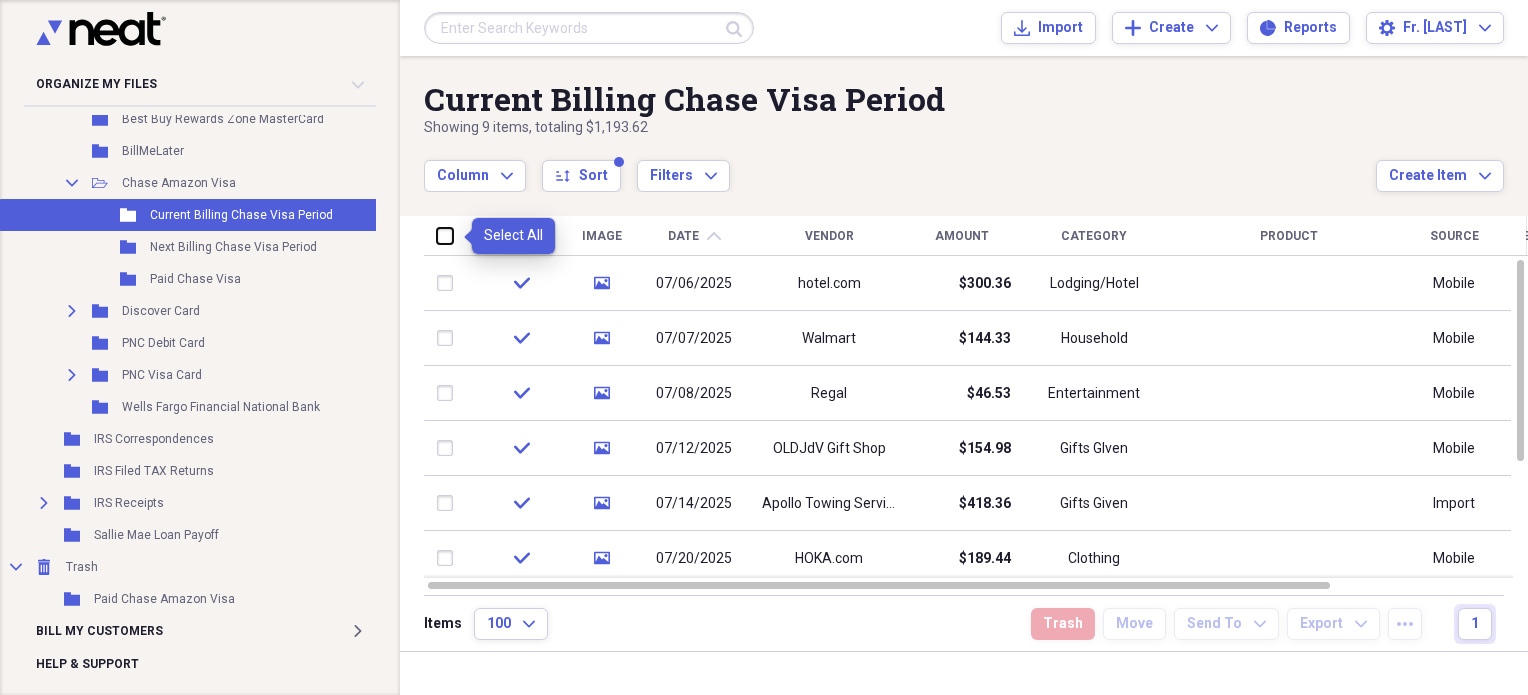 click at bounding box center [437, 235] 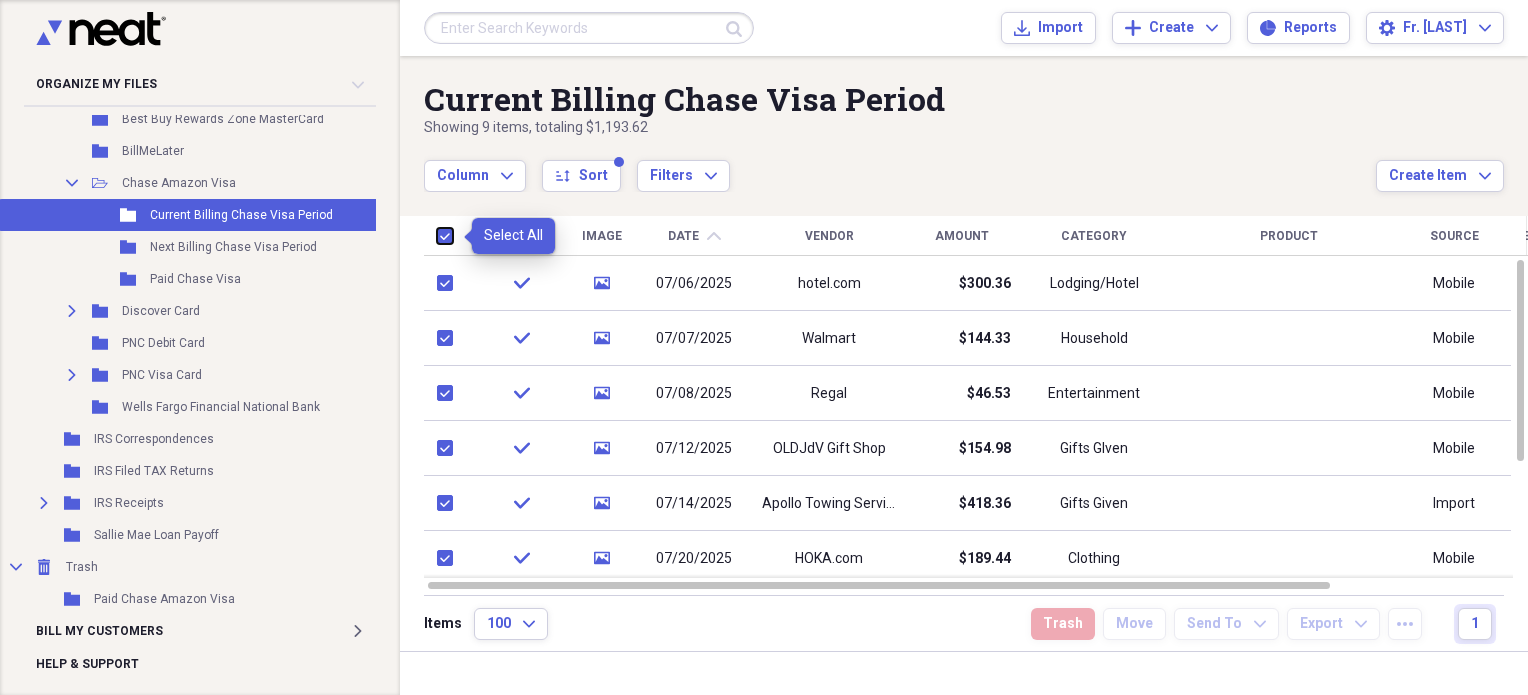checkbox on "true" 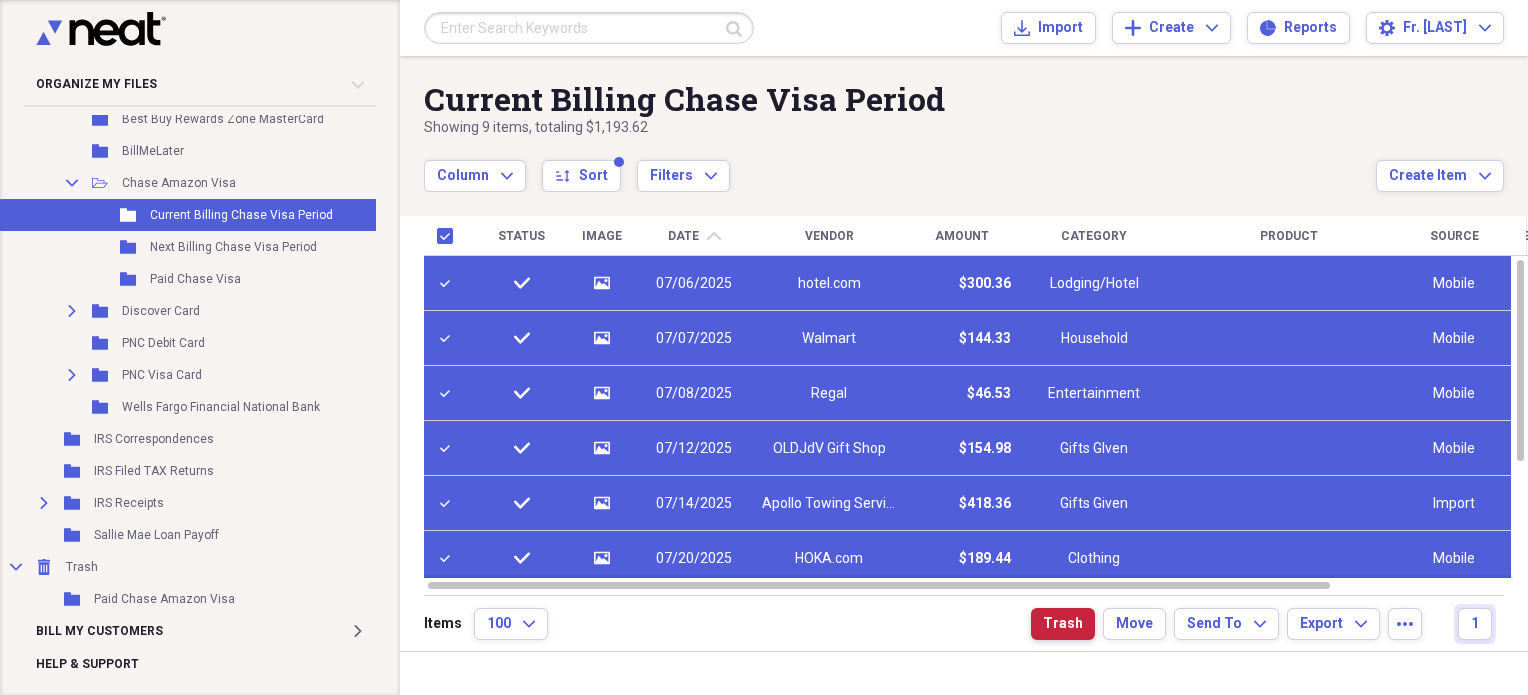 click on "Trash" at bounding box center [1063, 624] 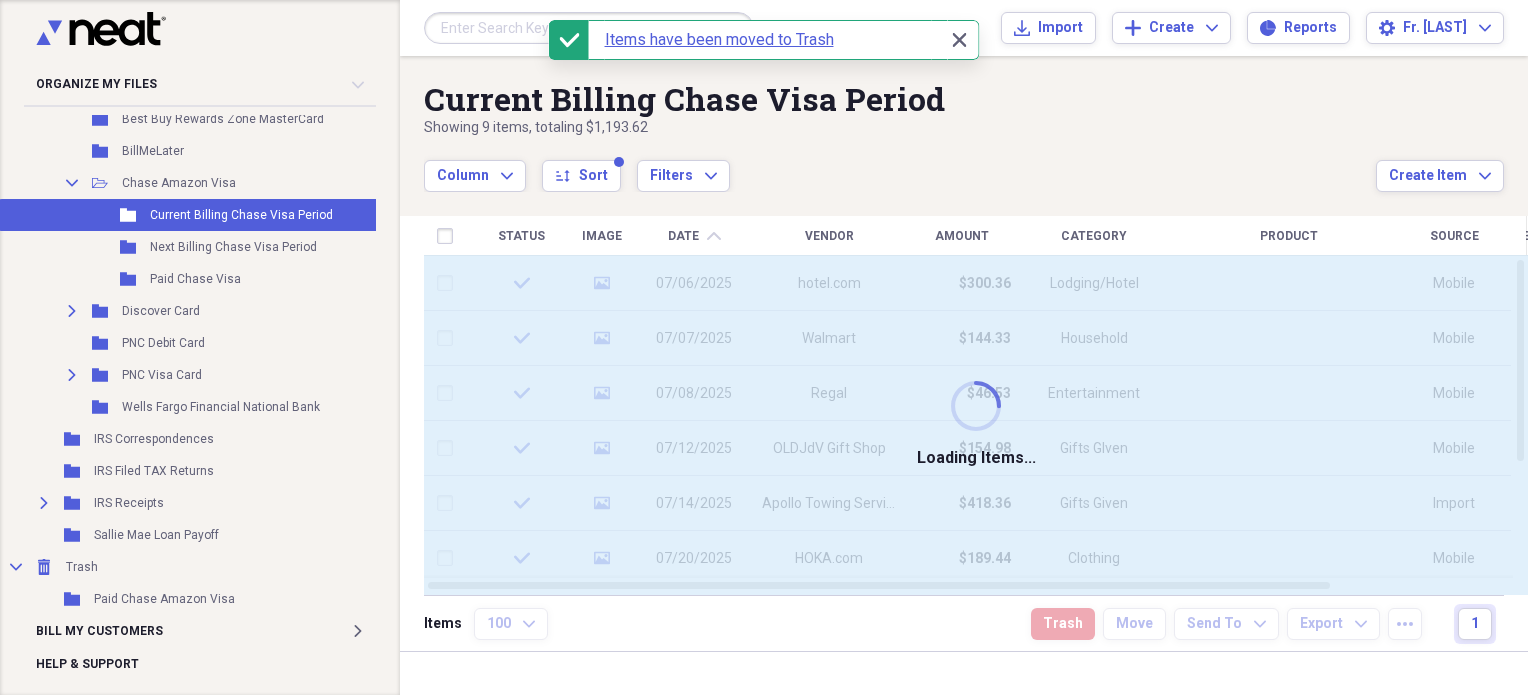 checkbox on "false" 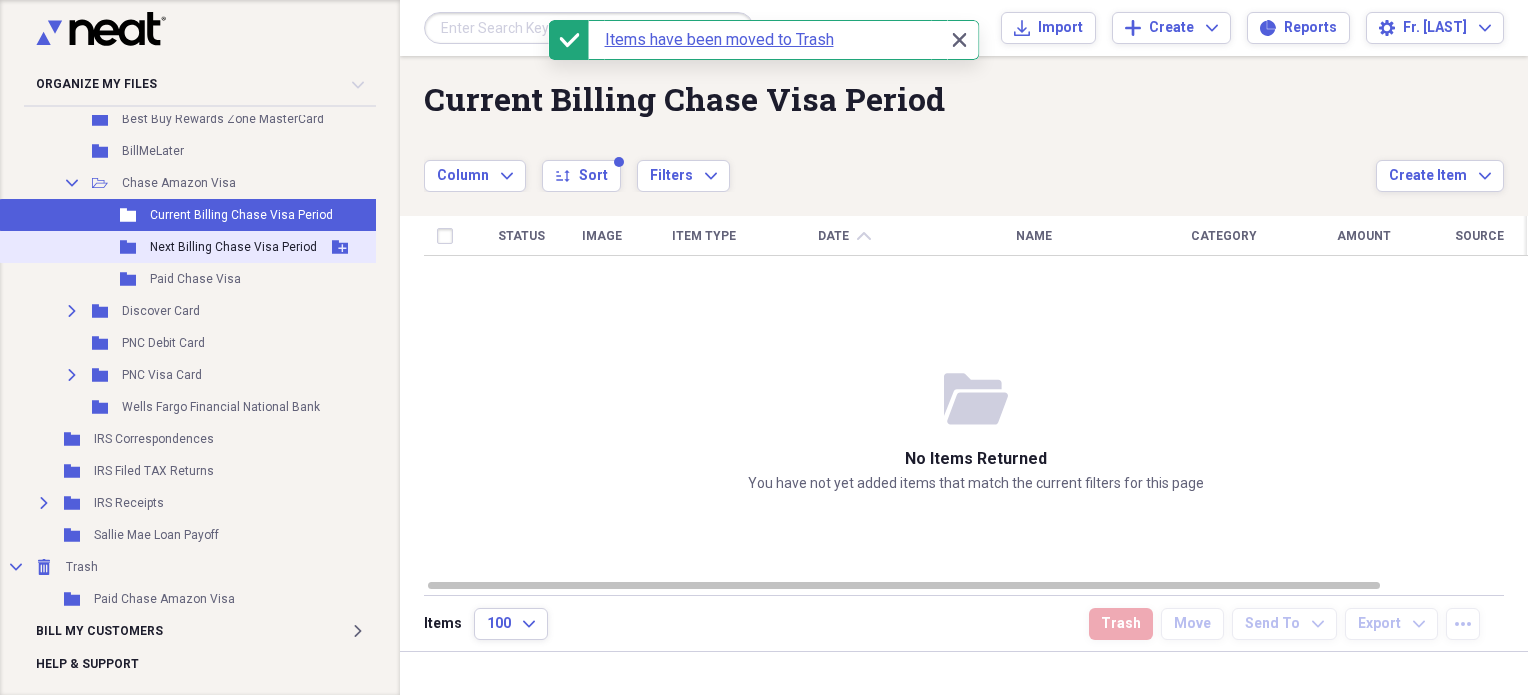 click on "Next Billing Chase Visa Period" at bounding box center [233, 247] 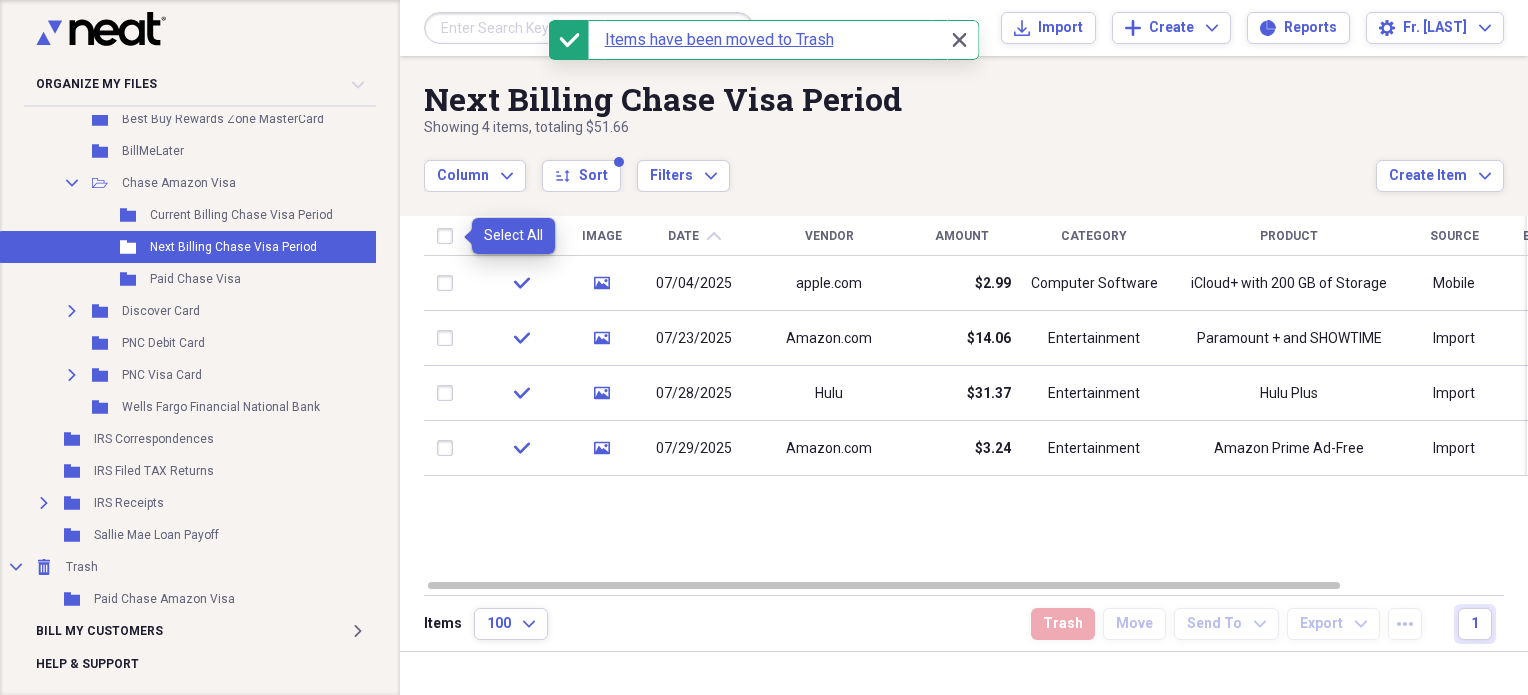 click at bounding box center (449, 236) 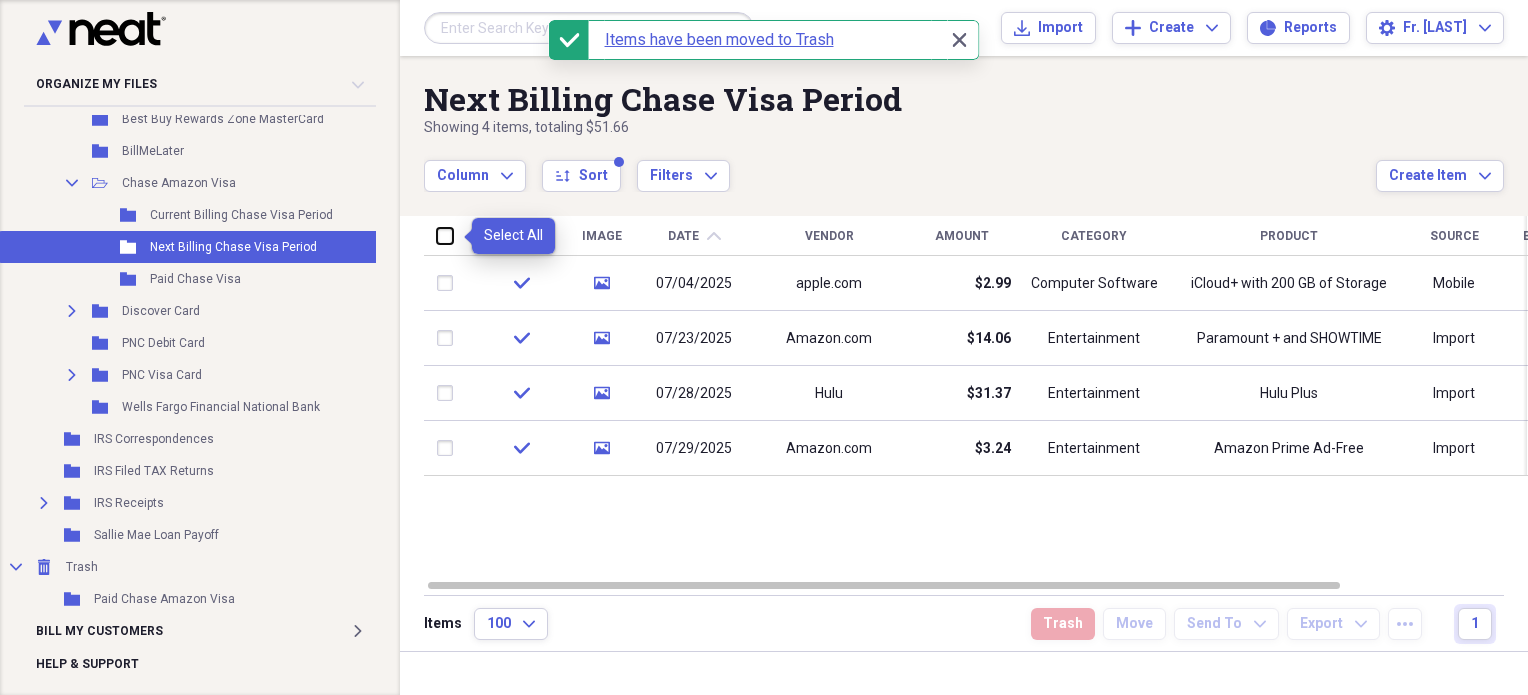 click at bounding box center (437, 235) 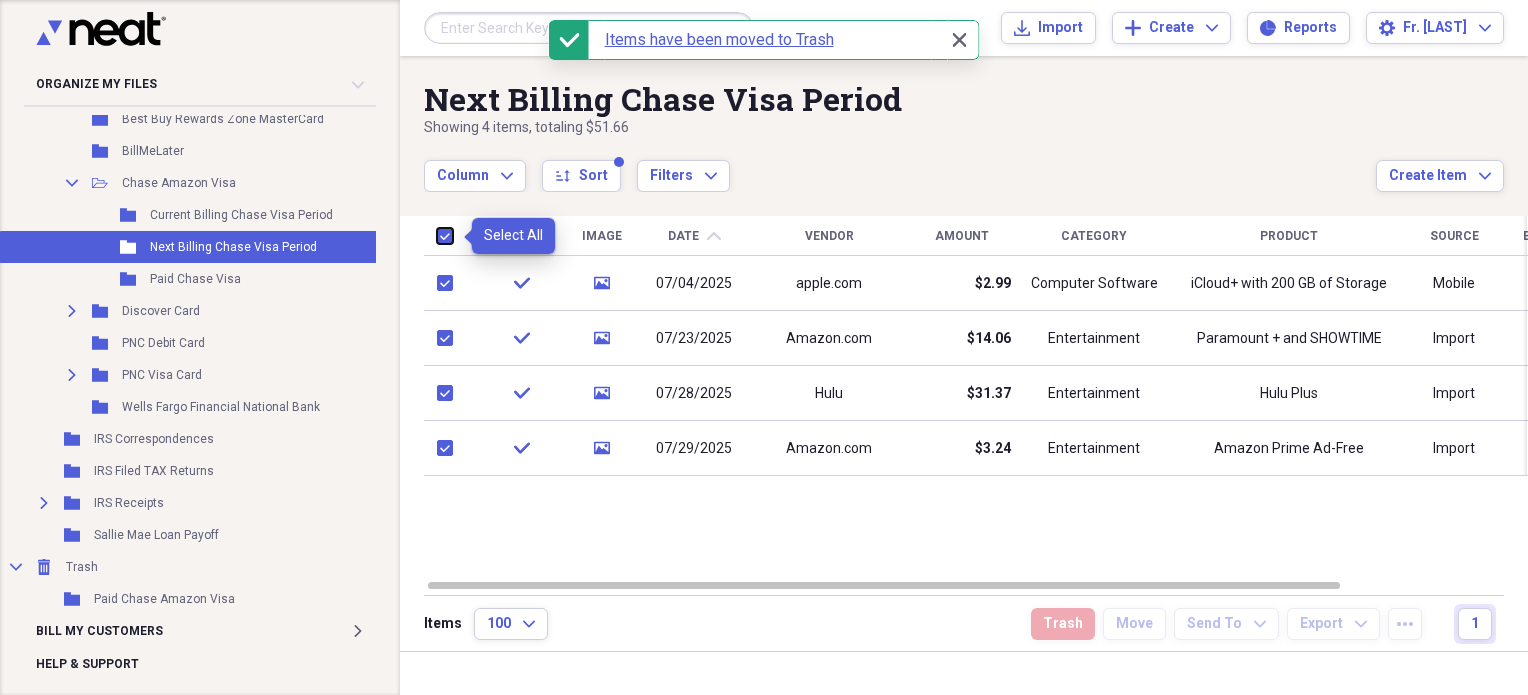 checkbox on "true" 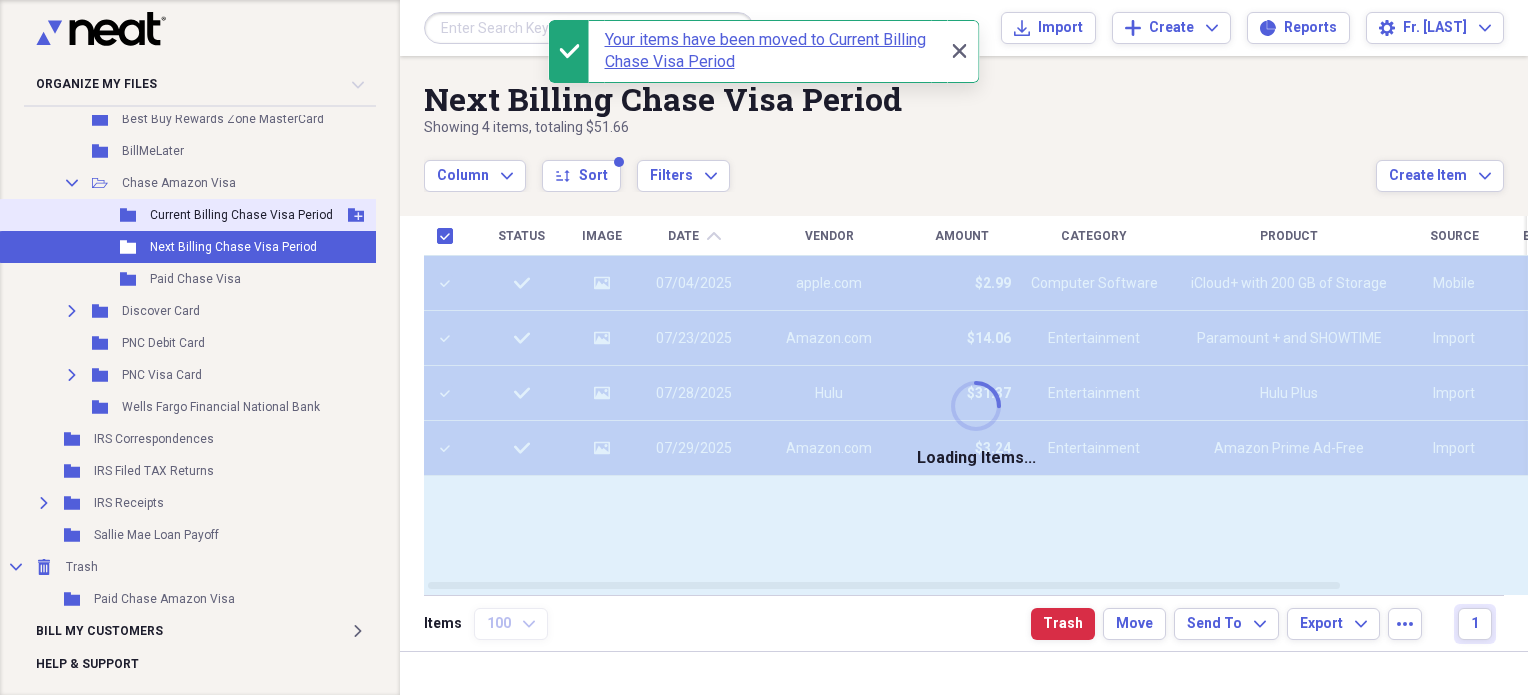 click on "Add Folder" at bounding box center (356, 215) 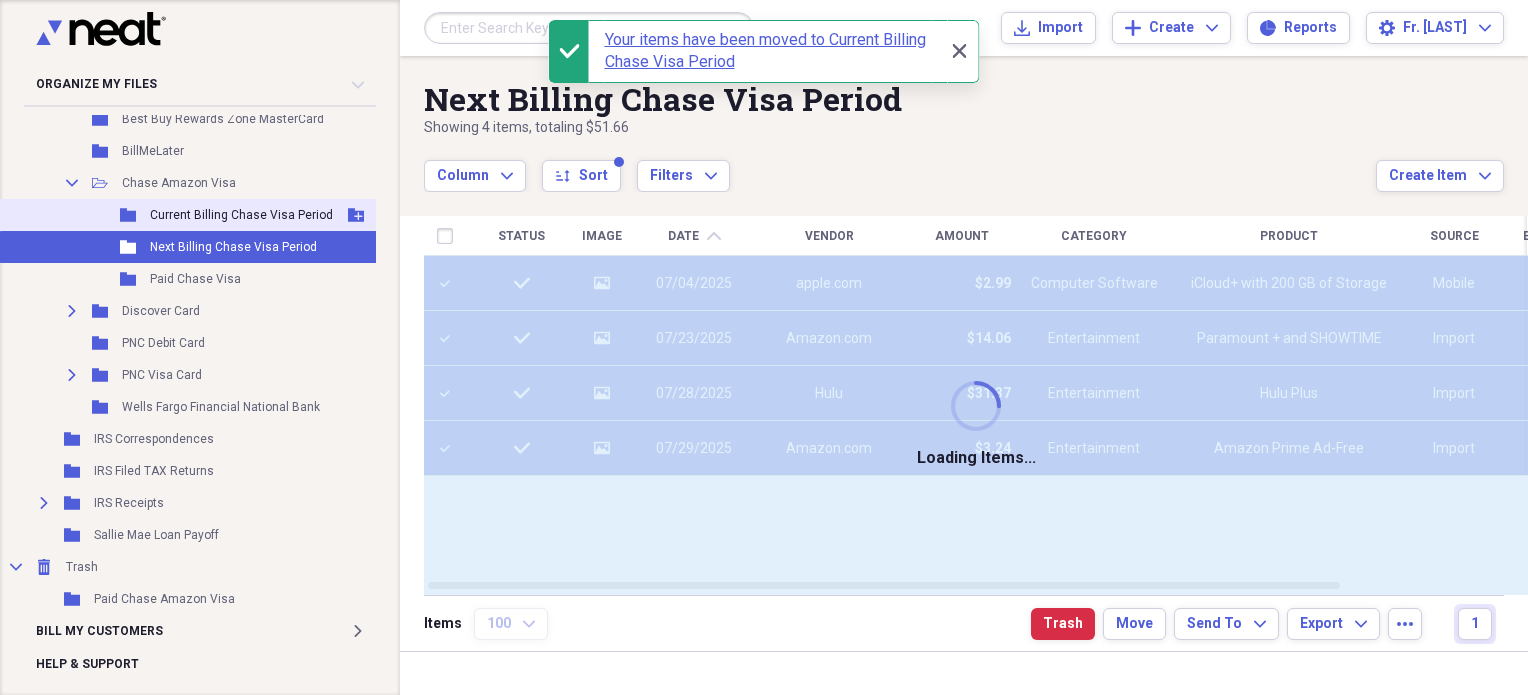 checkbox on "false" 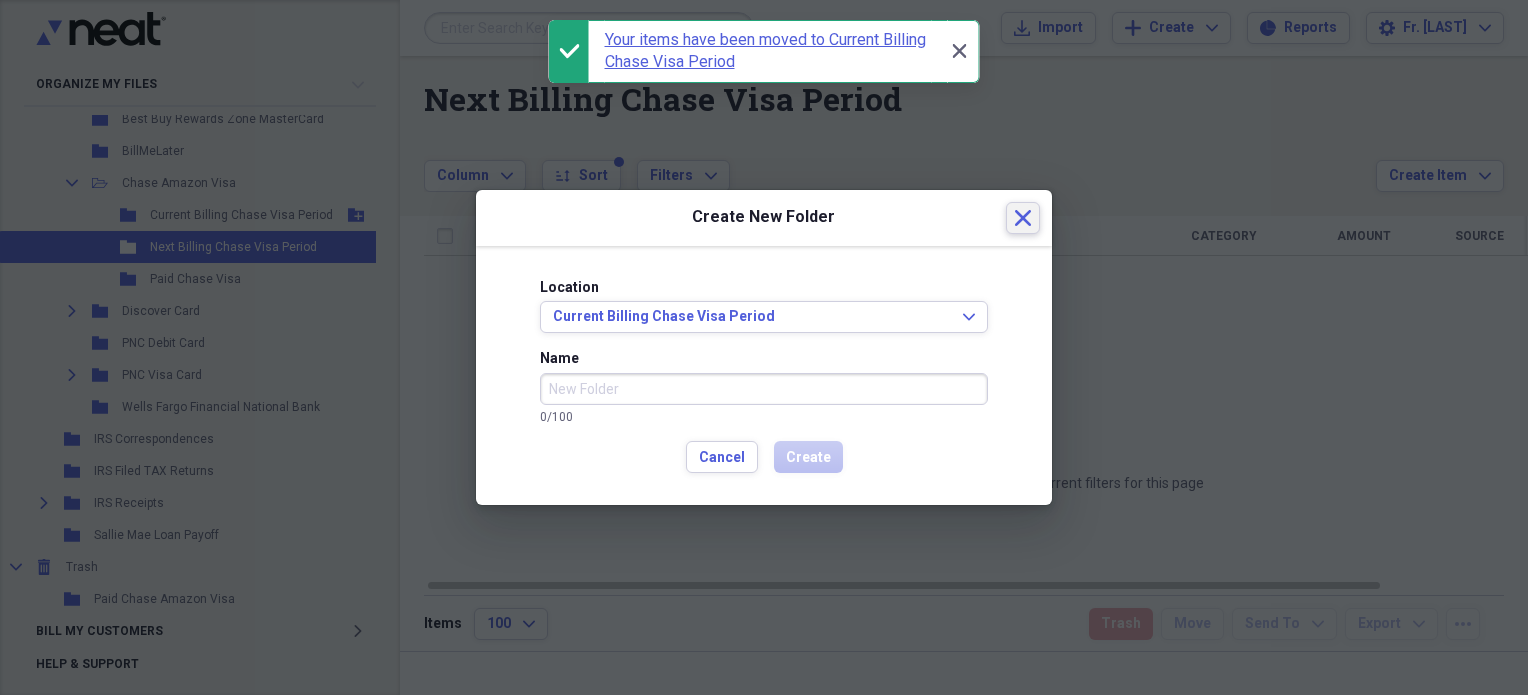 click on "Close" at bounding box center [1023, 218] 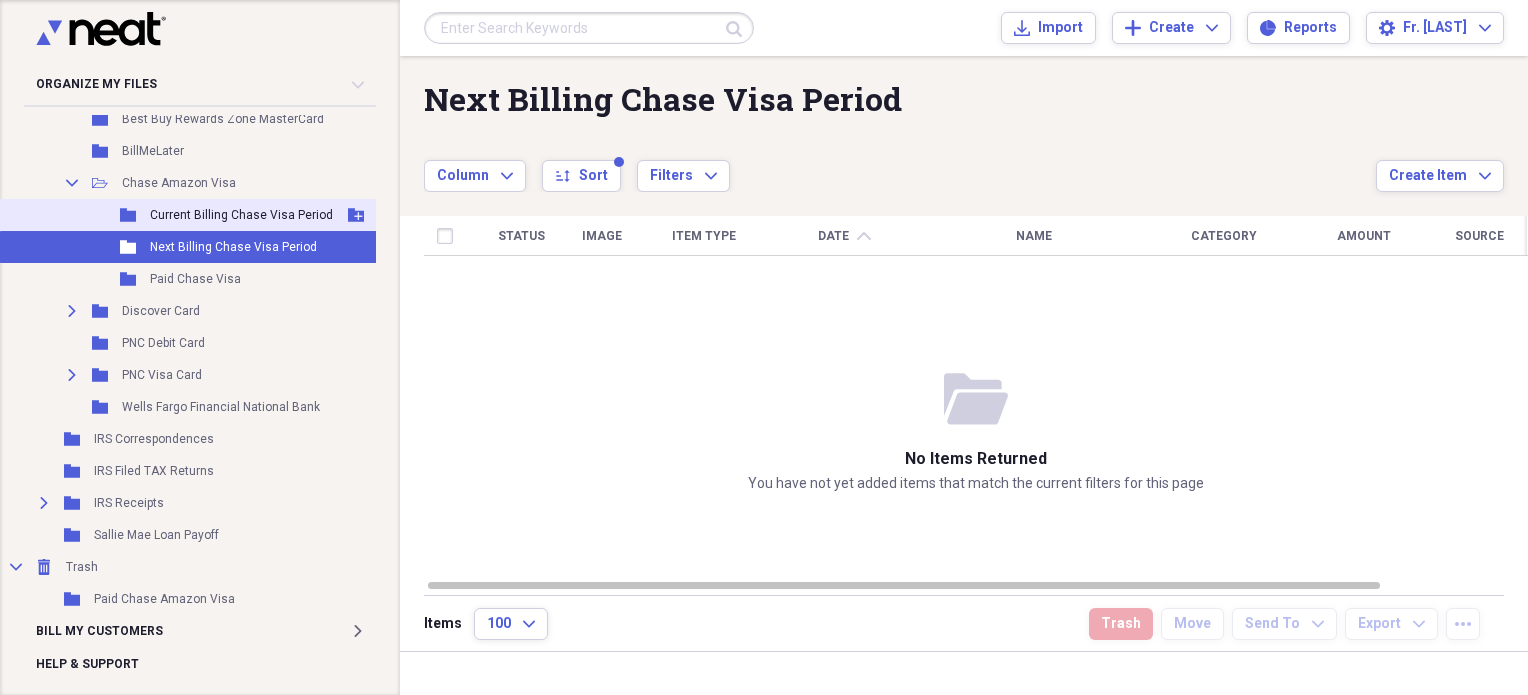 click on "Folder Current Billing Chase Visa Period Add Folder" at bounding box center [197, 215] 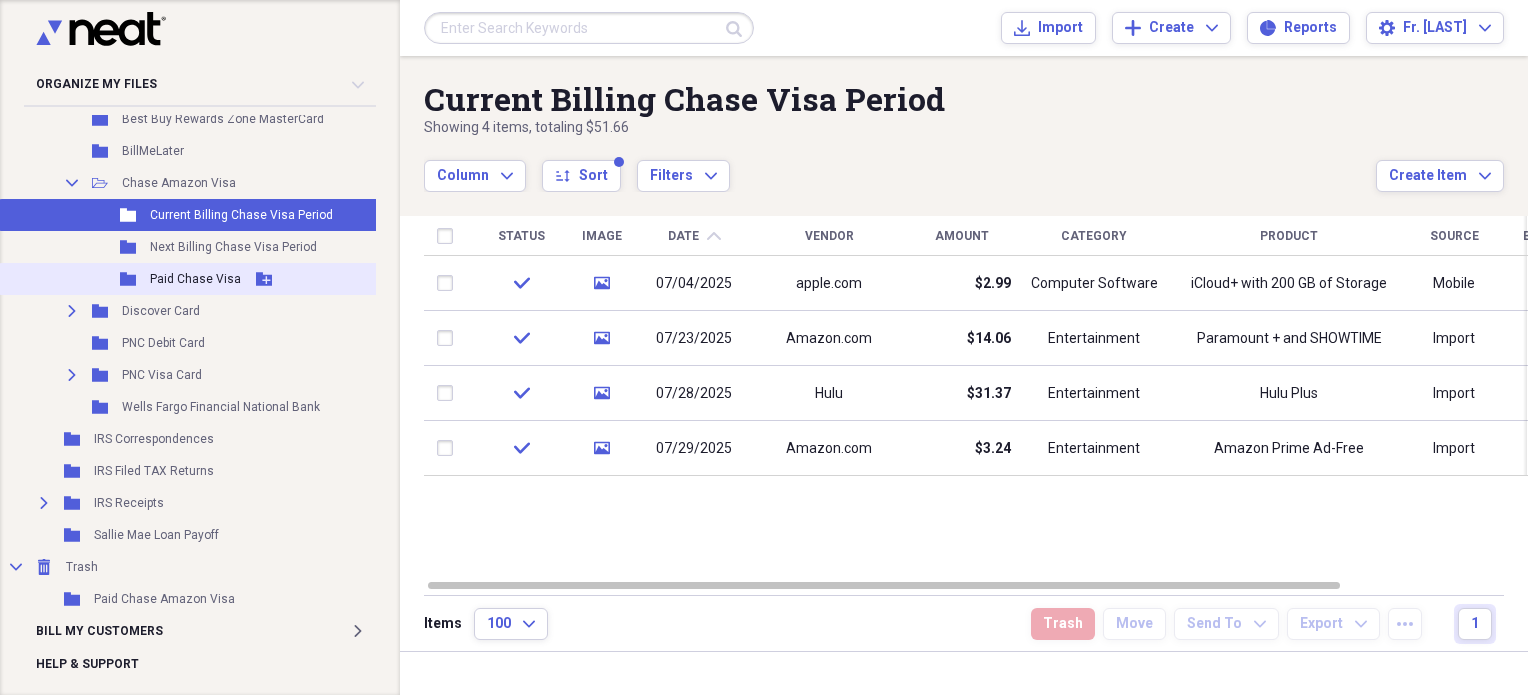 click on "Folder Paid Chase Visa Add Folder" at bounding box center [197, 279] 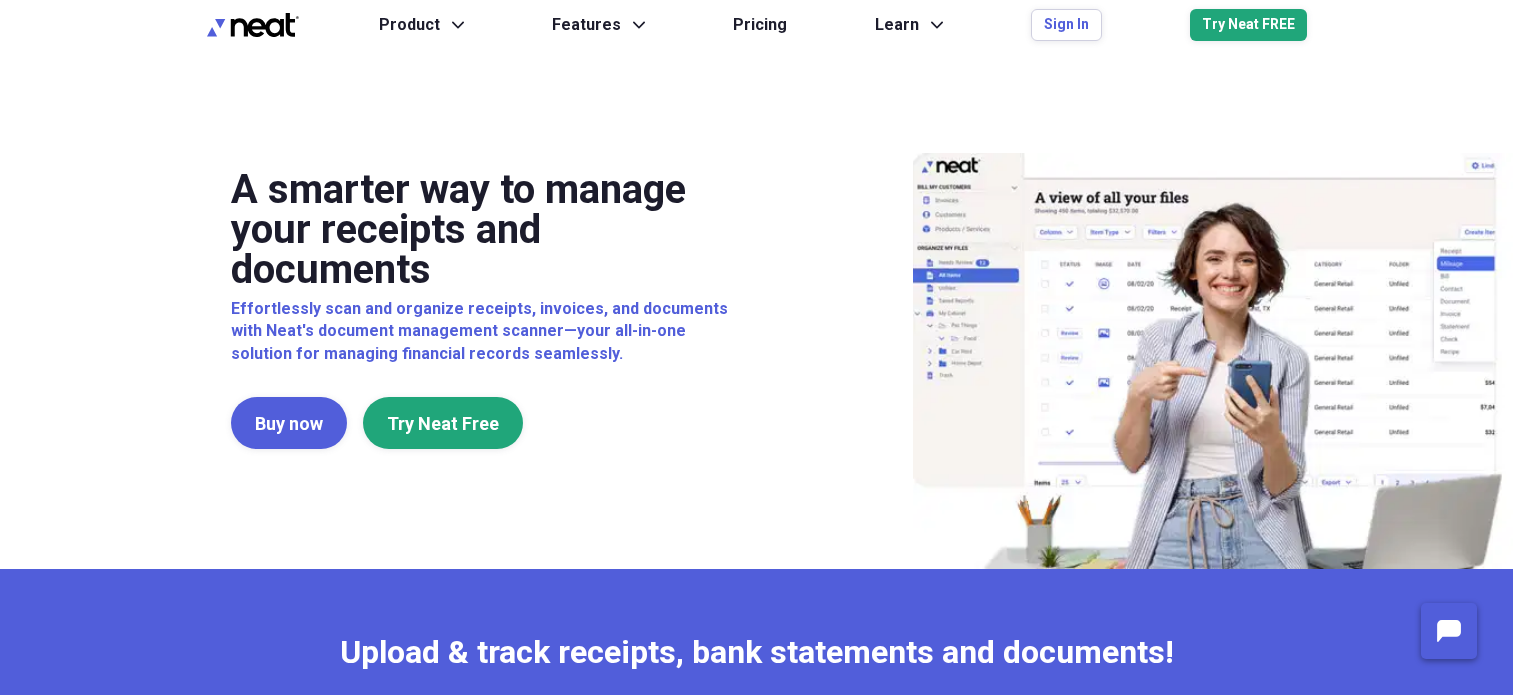 scroll, scrollTop: 0, scrollLeft: 0, axis: both 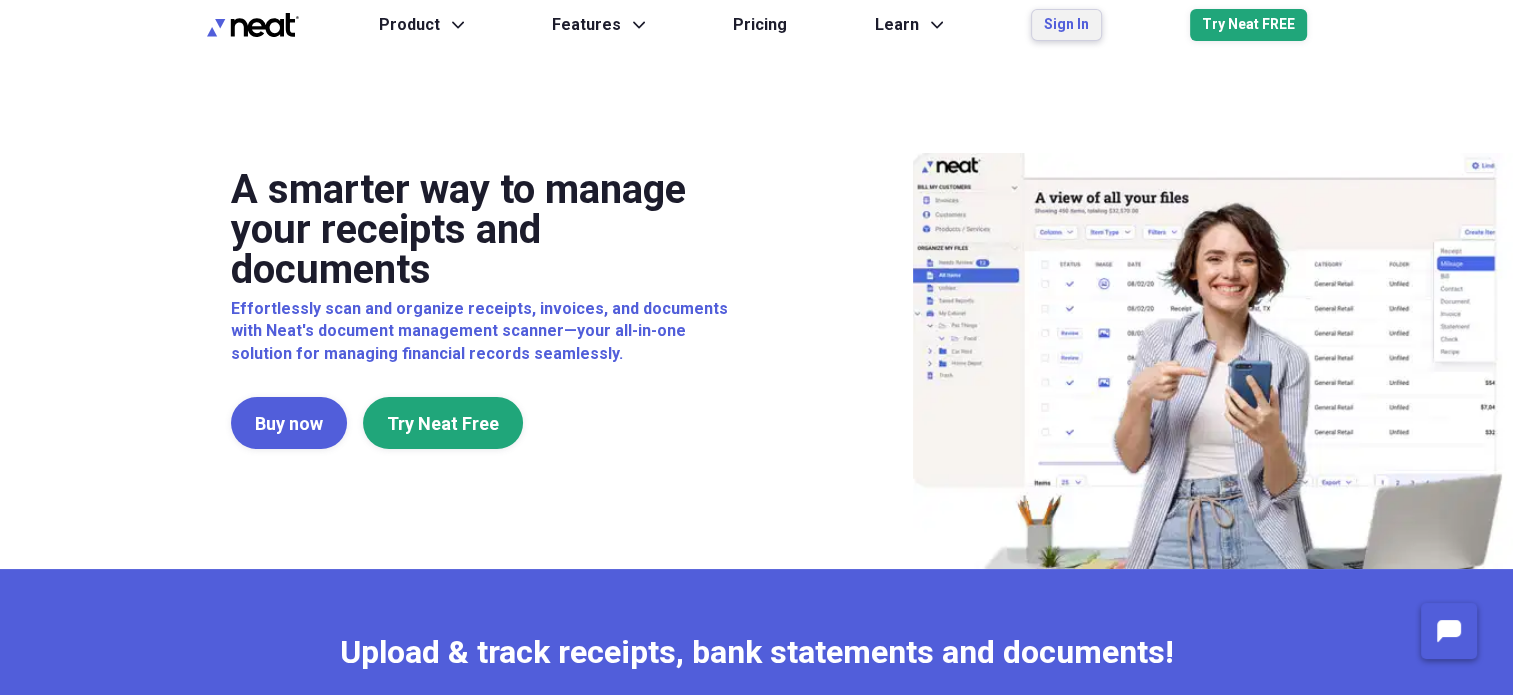click on "Sign In" at bounding box center (1066, 25) 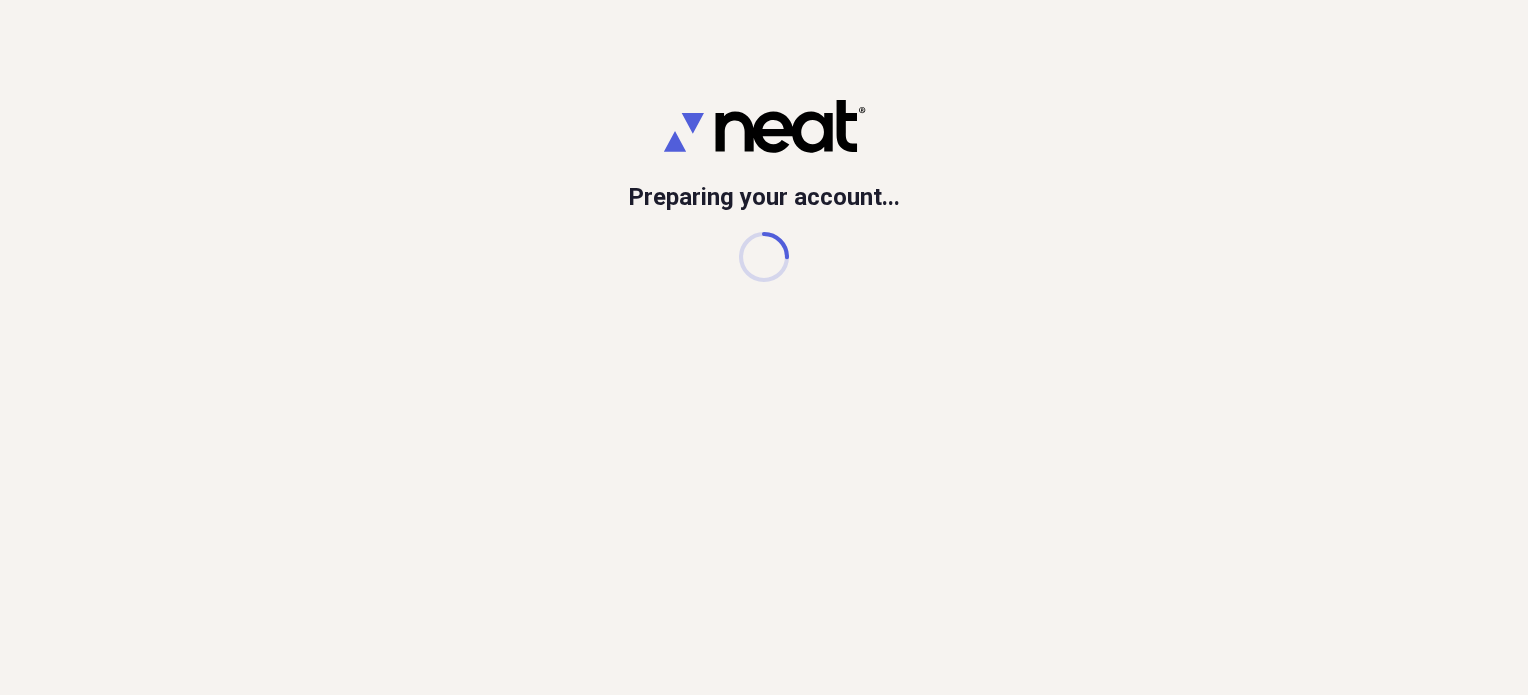scroll, scrollTop: 0, scrollLeft: 0, axis: both 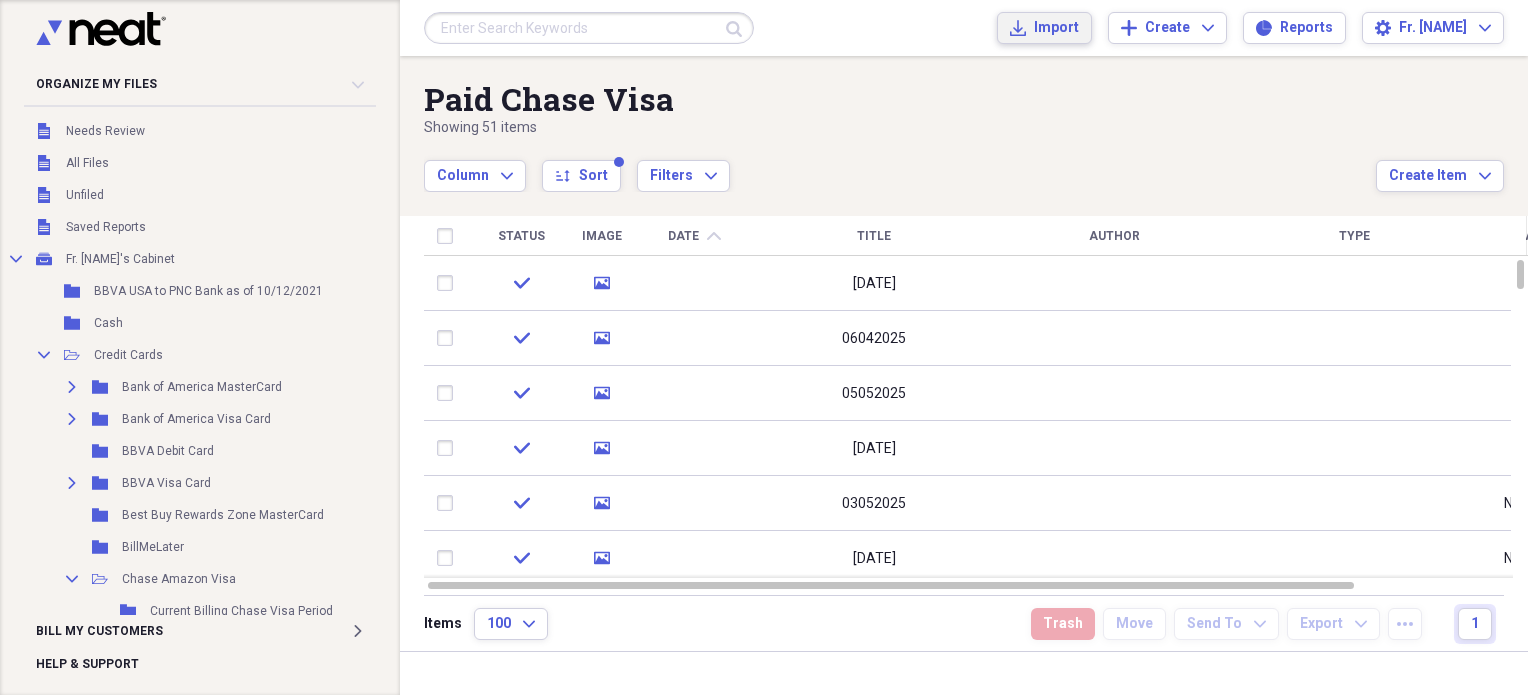 click on "Import Import" at bounding box center (1044, 28) 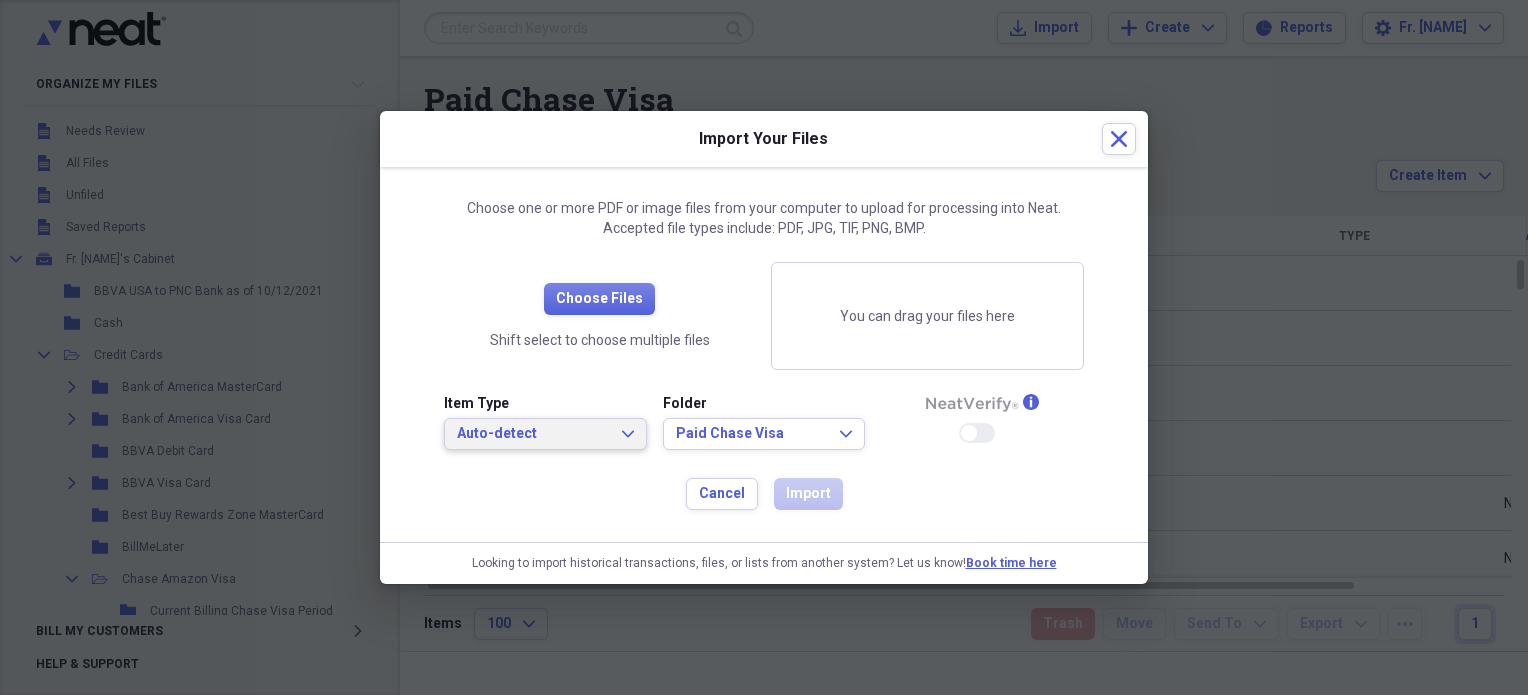 click on "Auto-detect" at bounding box center [533, 434] 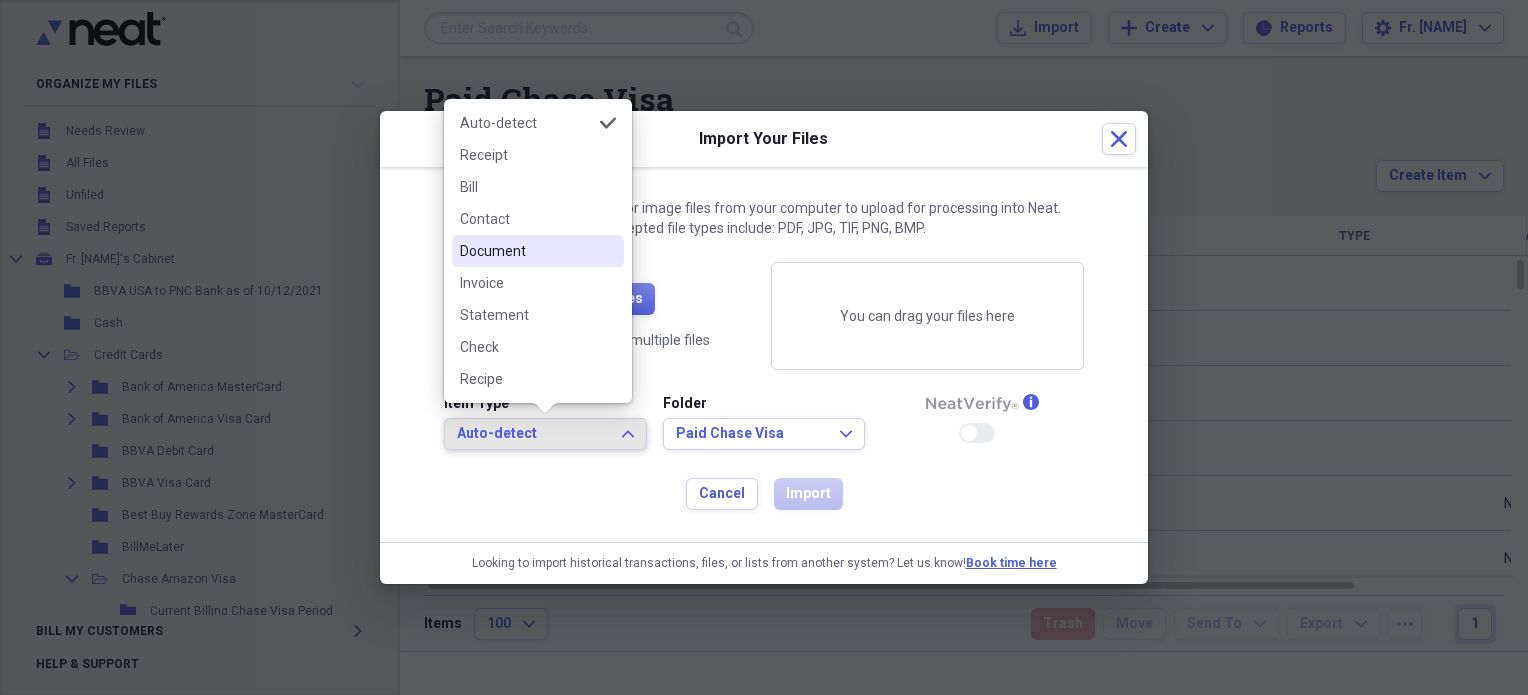 click on "Document" at bounding box center (526, 251) 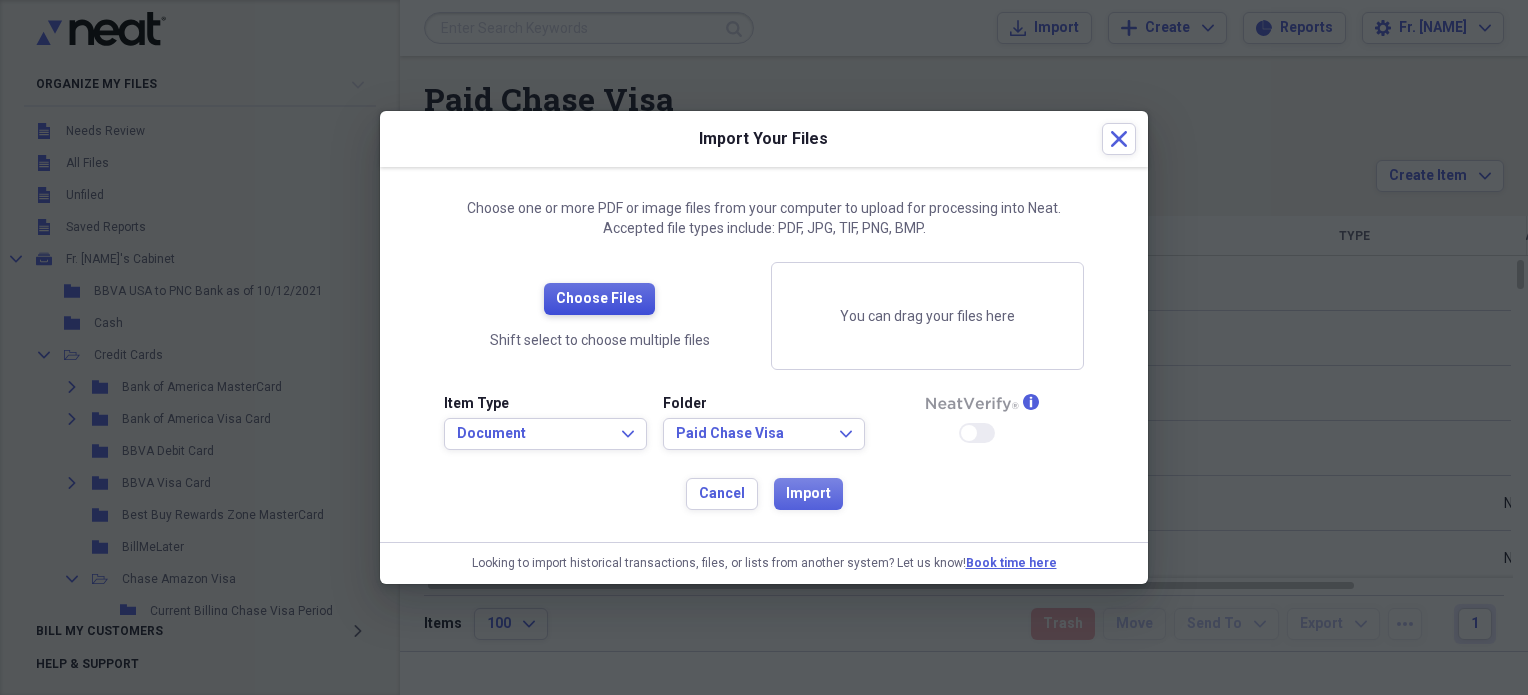 click on "Choose Files" at bounding box center (599, 299) 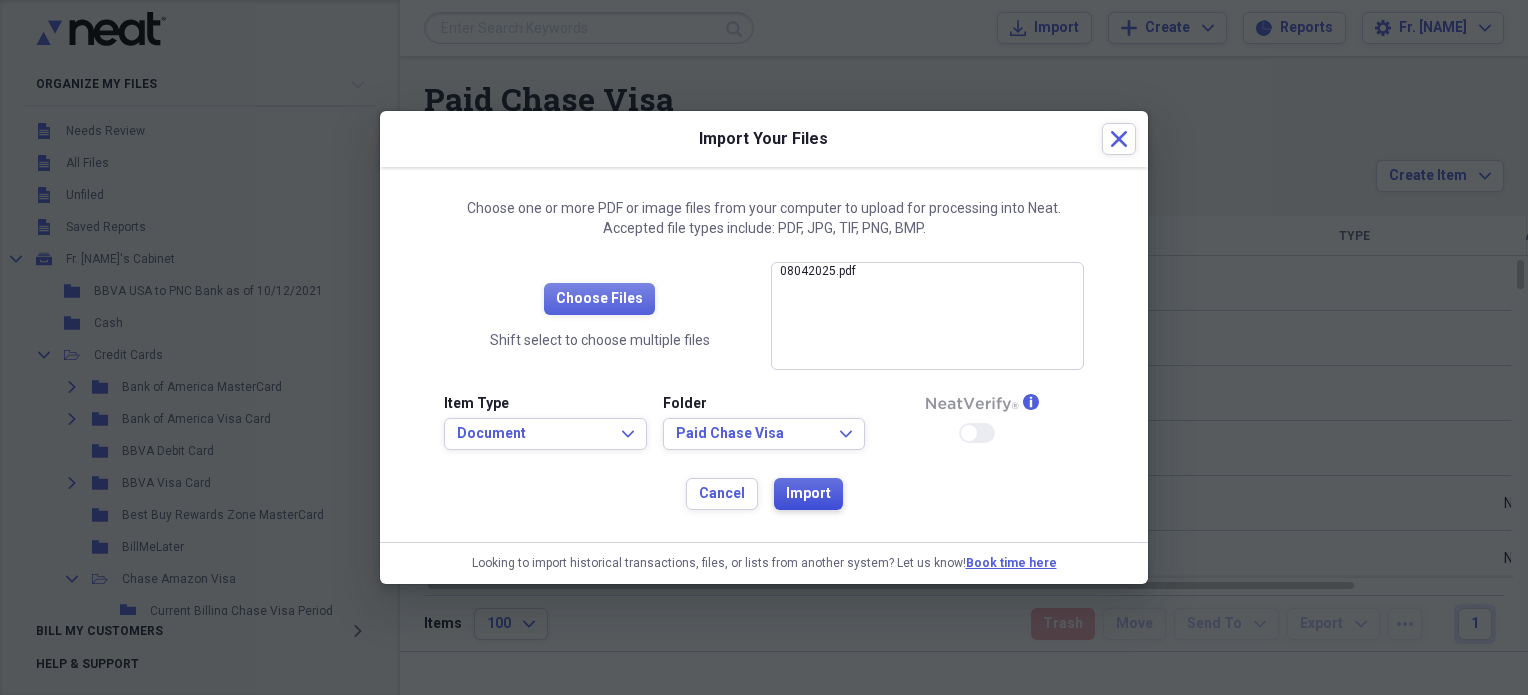 click on "Import" at bounding box center (808, 494) 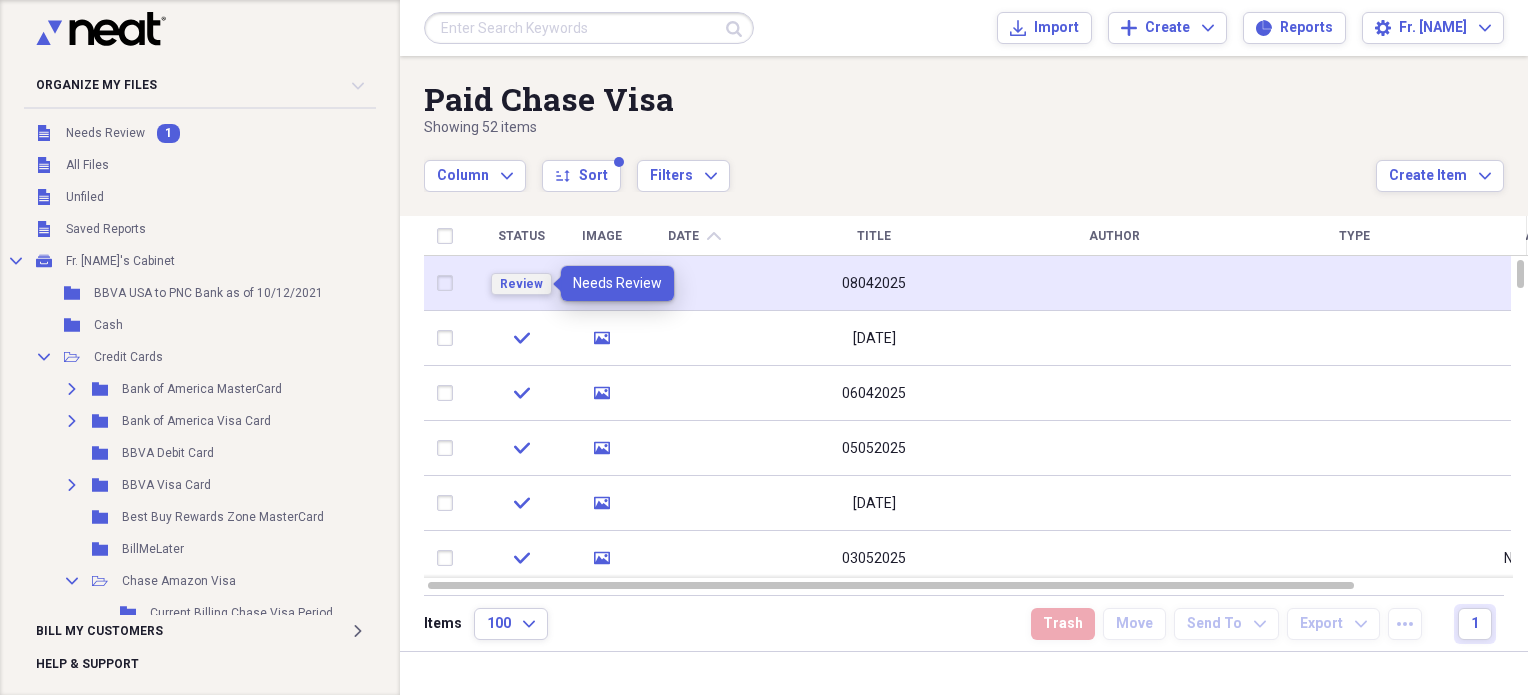 click on "Review" at bounding box center [521, 284] 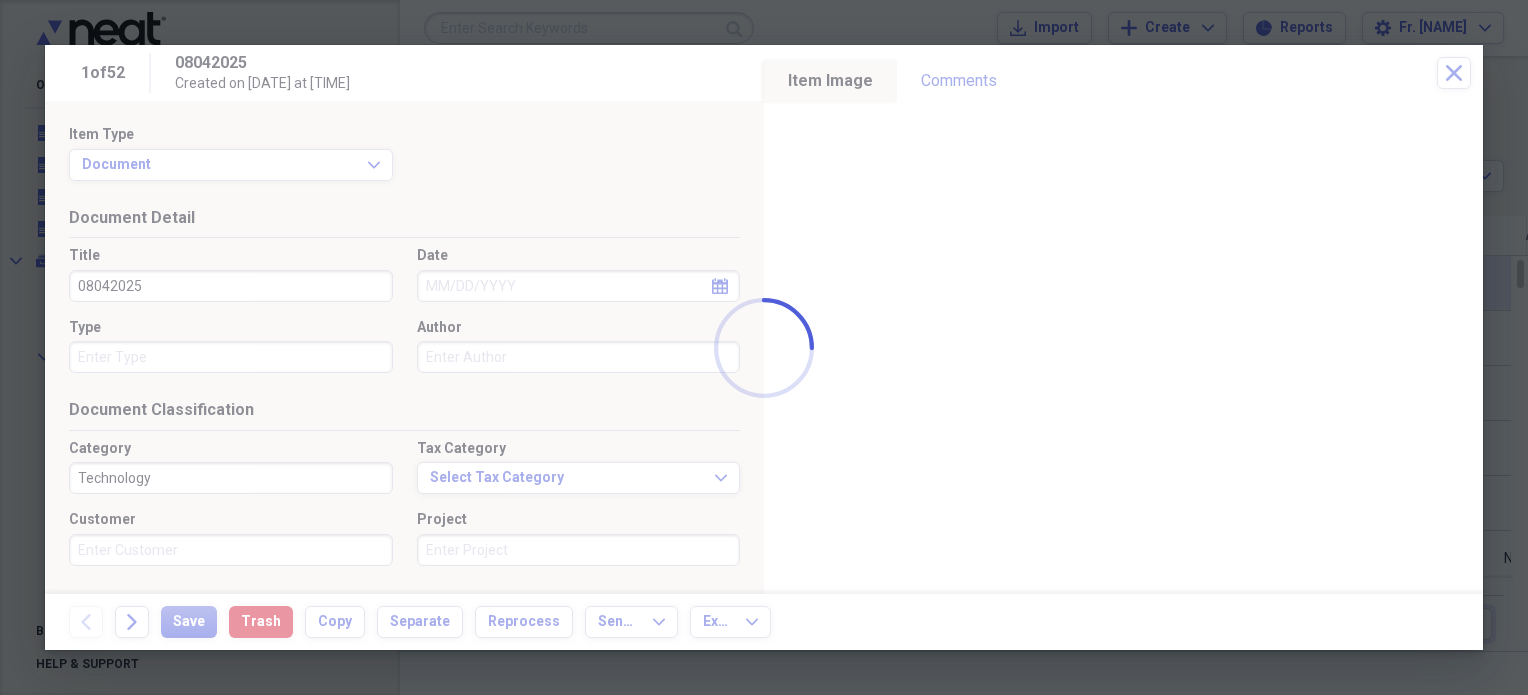 click at bounding box center [764, 347] 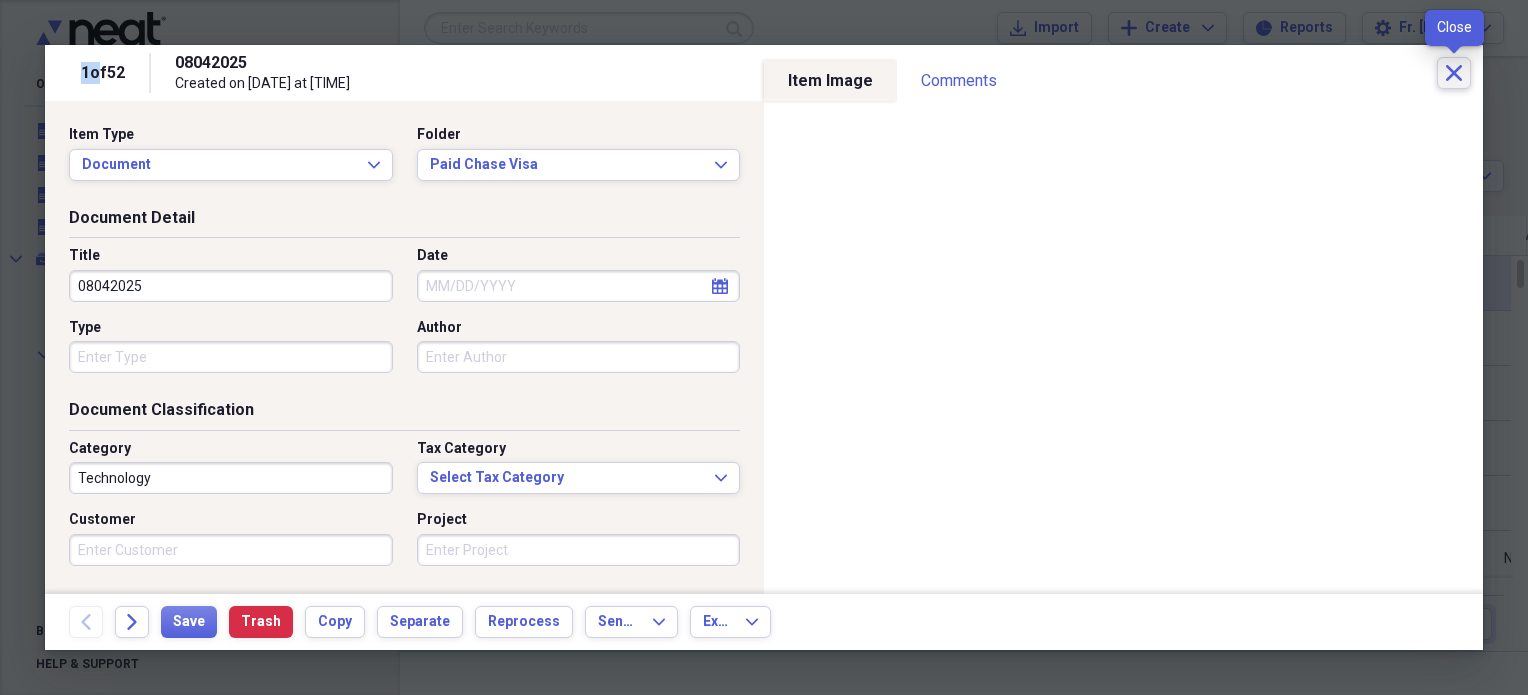 click on "Close" 